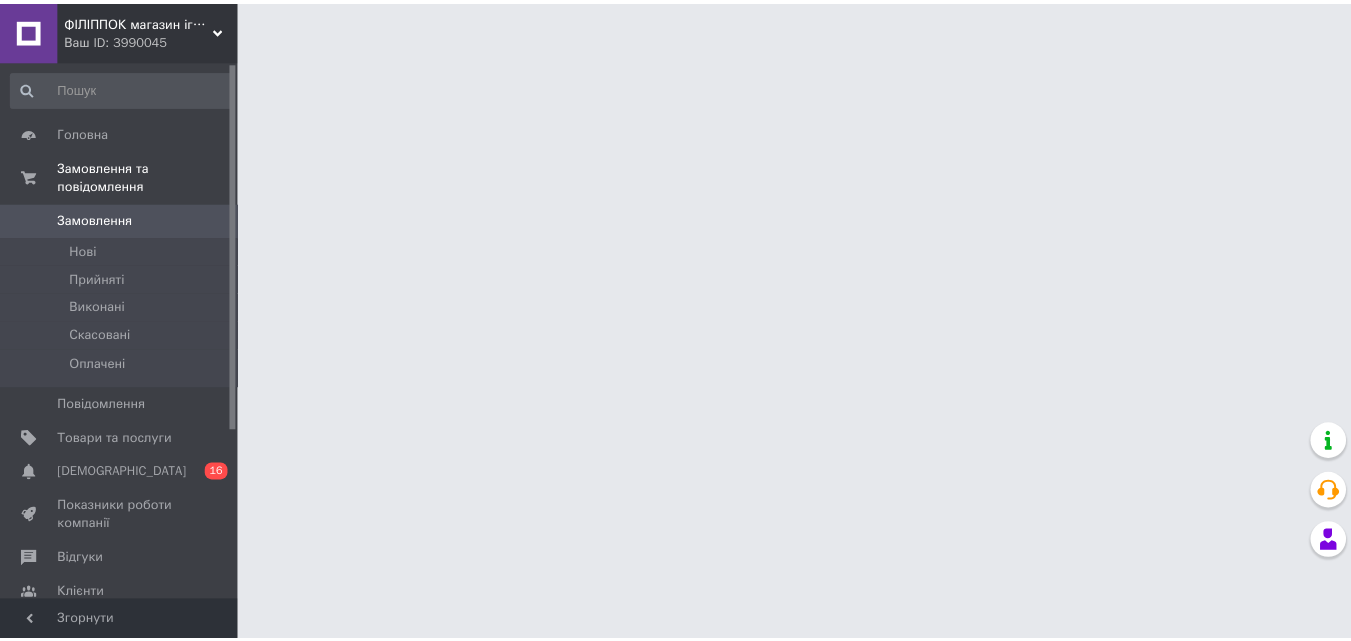 scroll, scrollTop: 0, scrollLeft: 0, axis: both 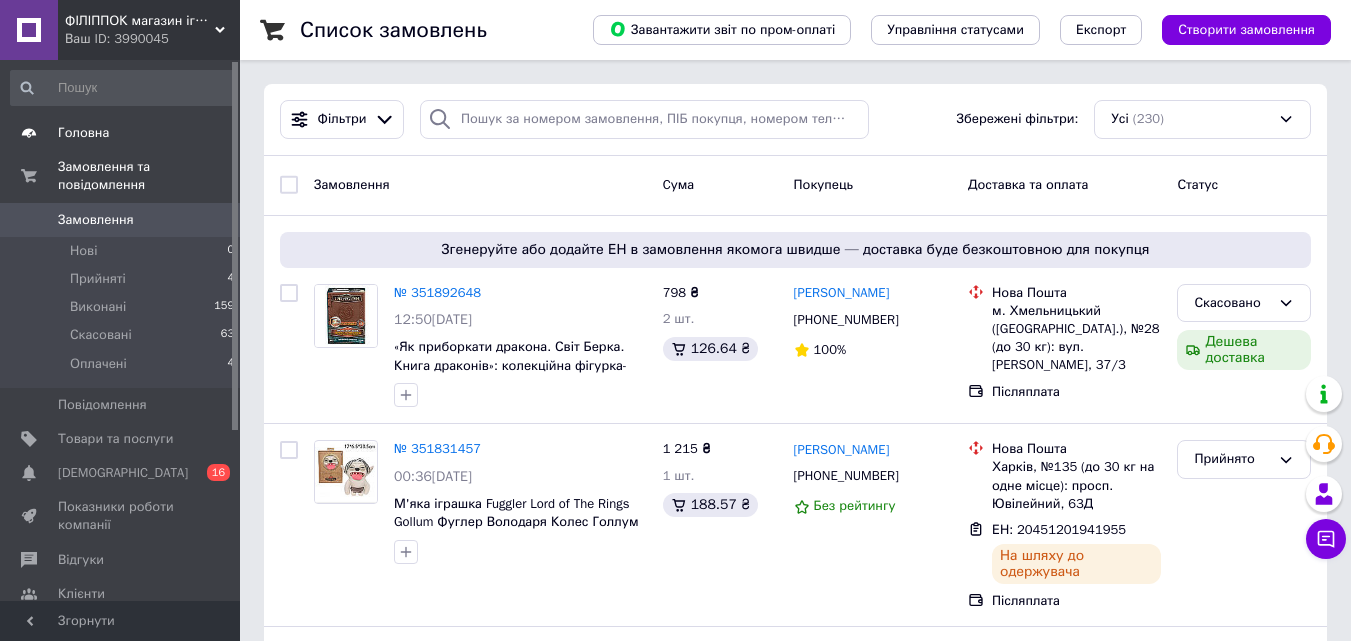 click on "Головна" at bounding box center (121, 133) 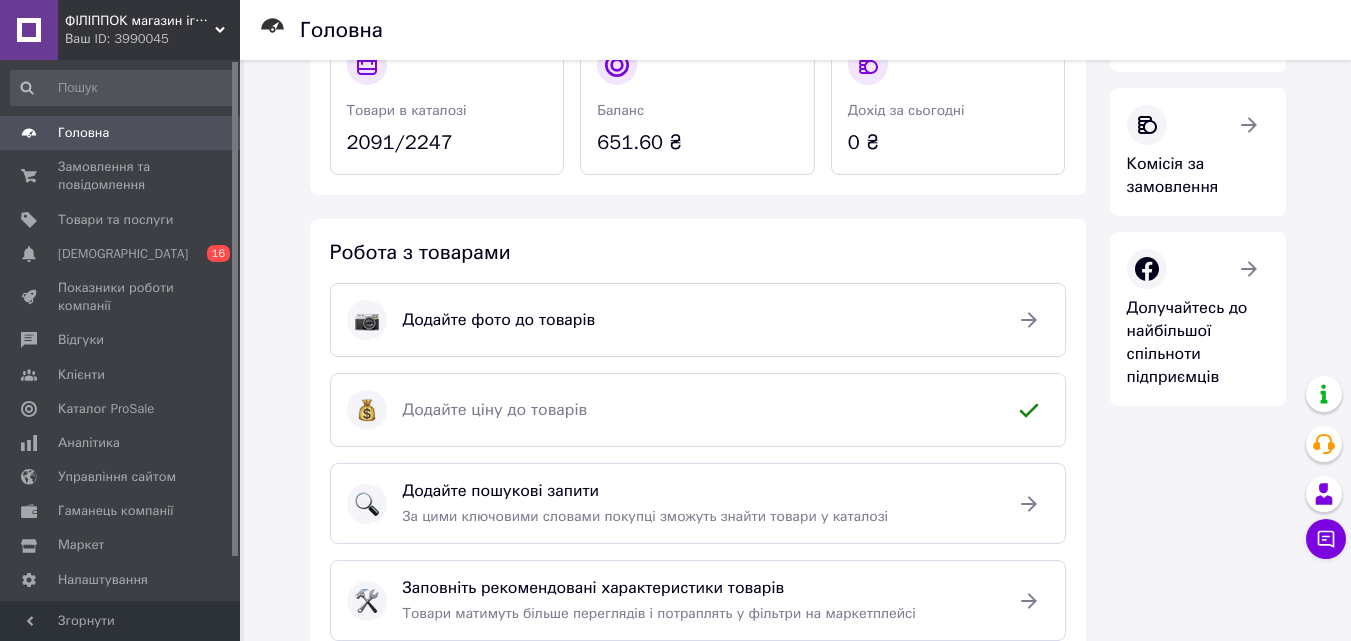 scroll, scrollTop: 300, scrollLeft: 0, axis: vertical 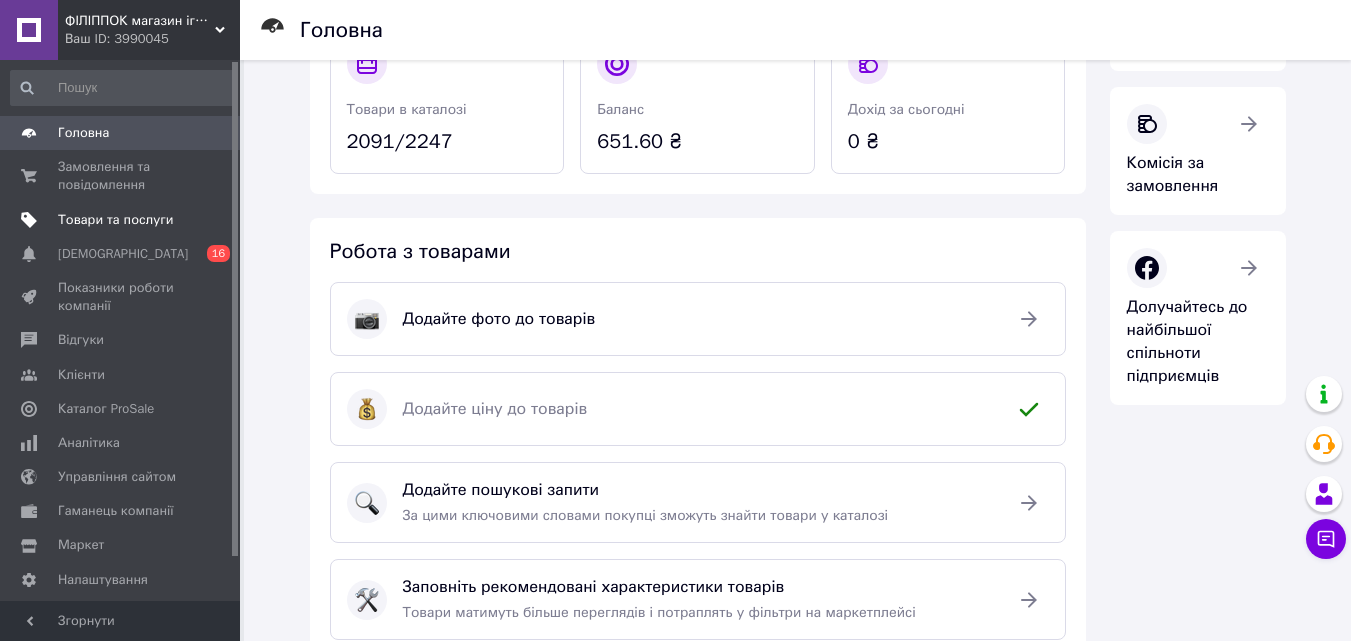 click on "Товари та послуги" at bounding box center (115, 220) 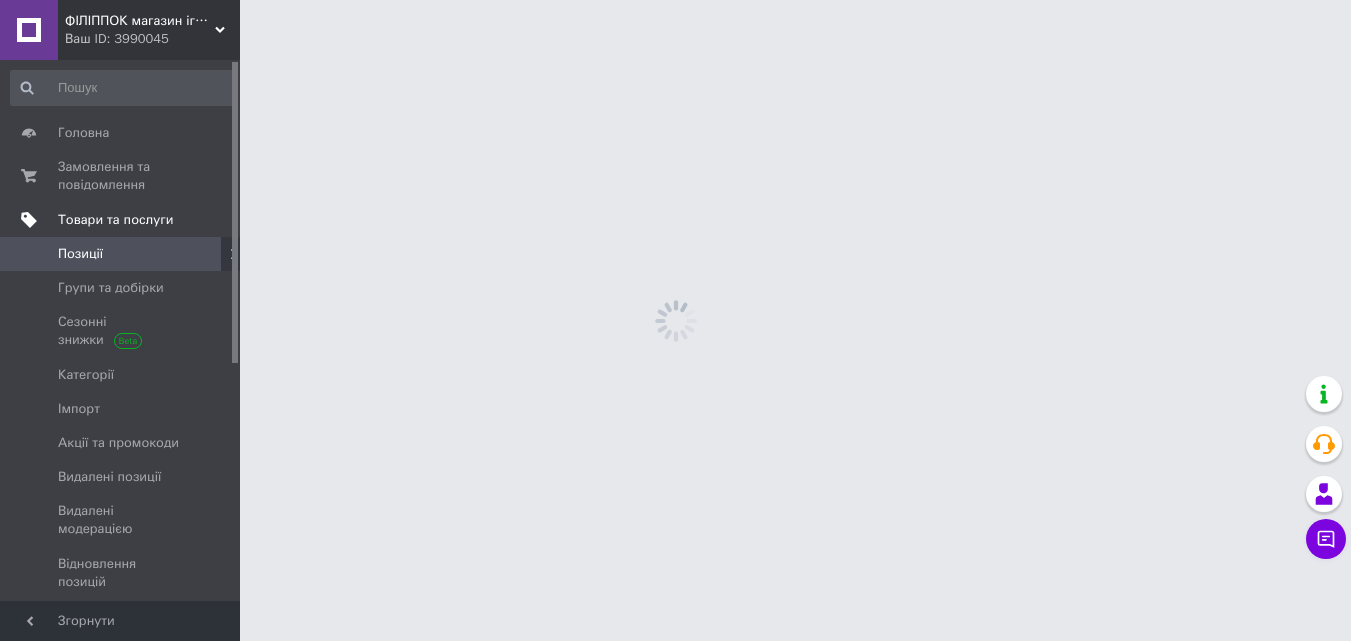 scroll, scrollTop: 0, scrollLeft: 0, axis: both 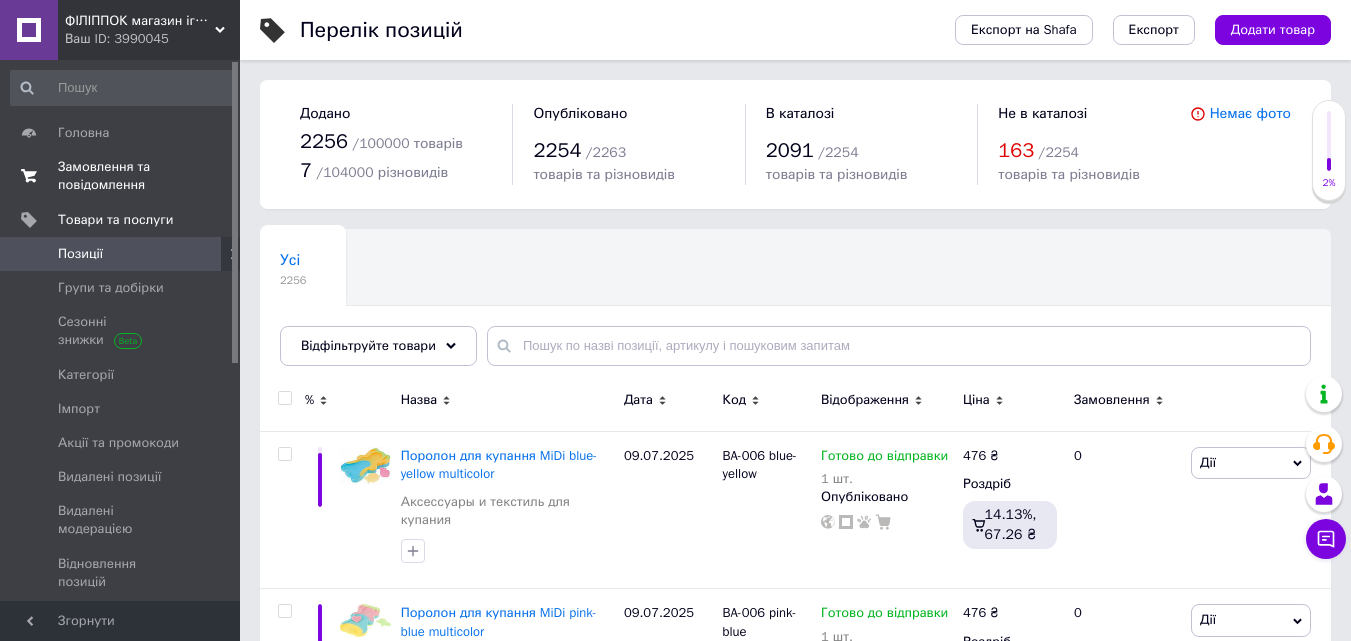 click on "Замовлення та повідомлення" at bounding box center (121, 176) 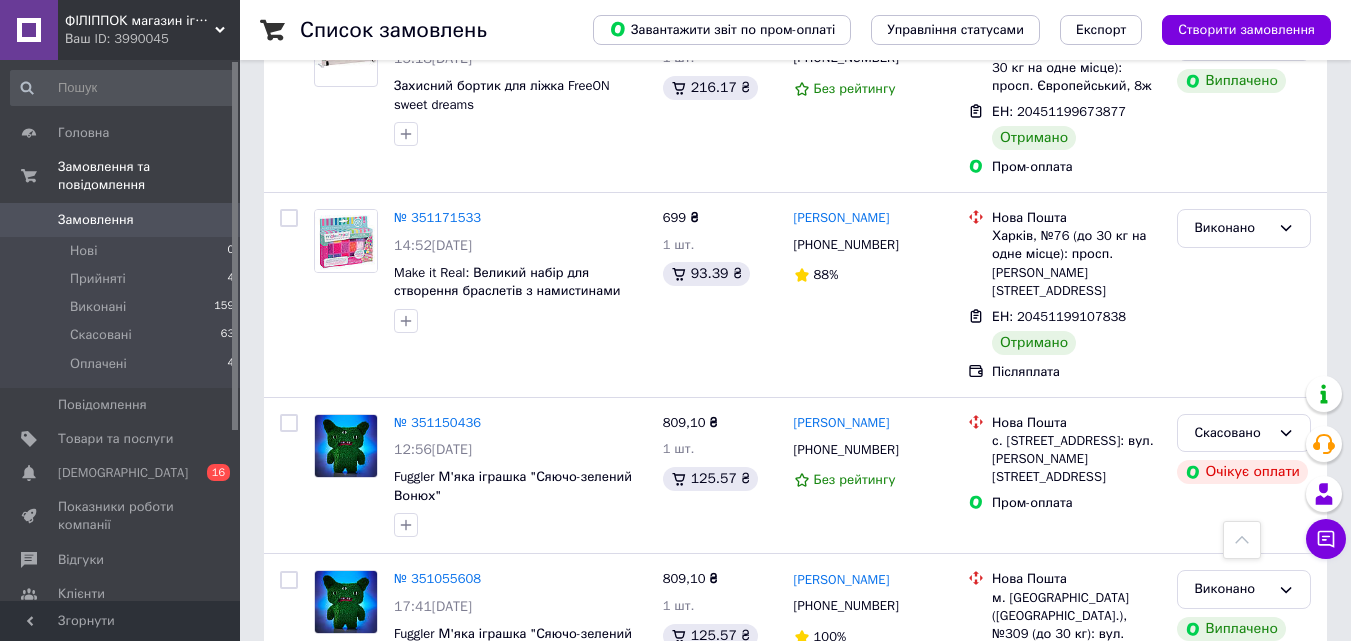 scroll, scrollTop: 2200, scrollLeft: 0, axis: vertical 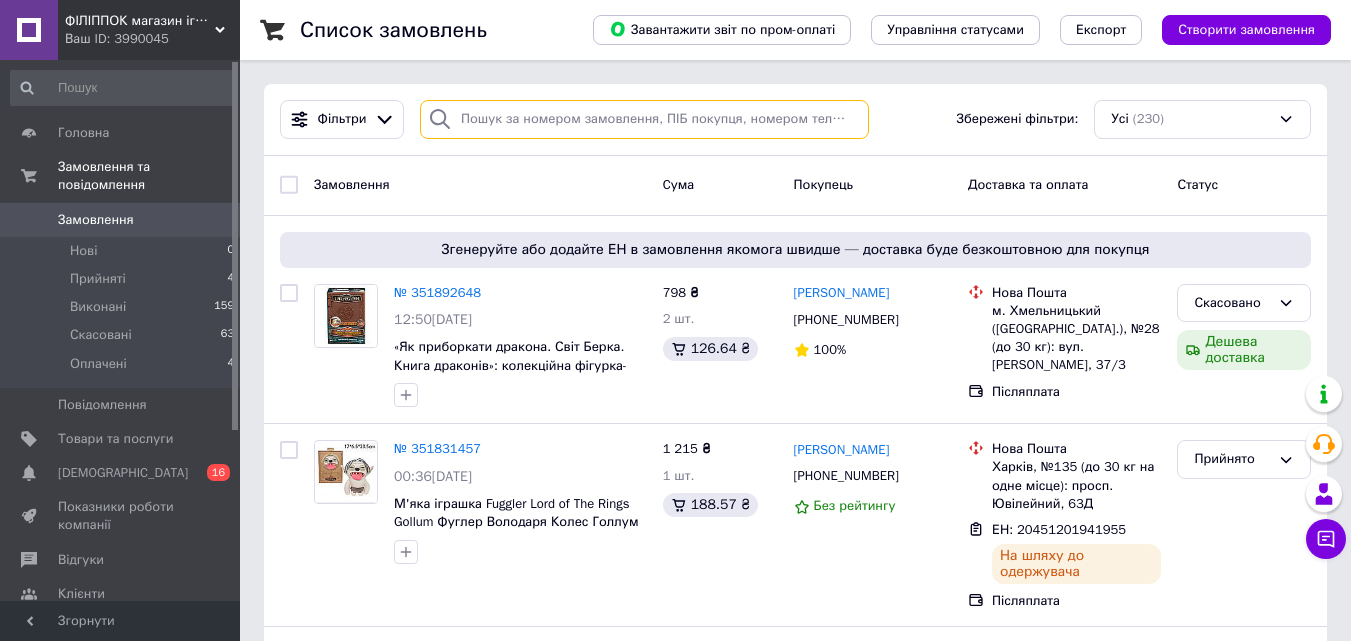 paste on "351055608" 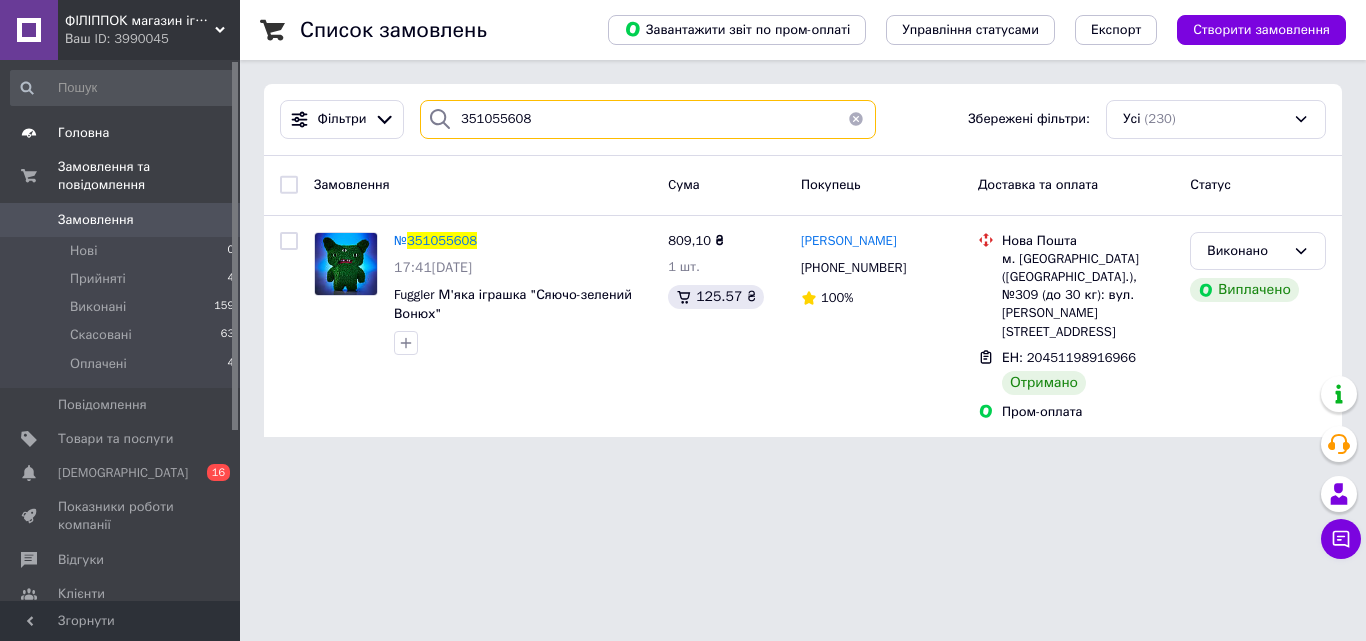 type on "351055608" 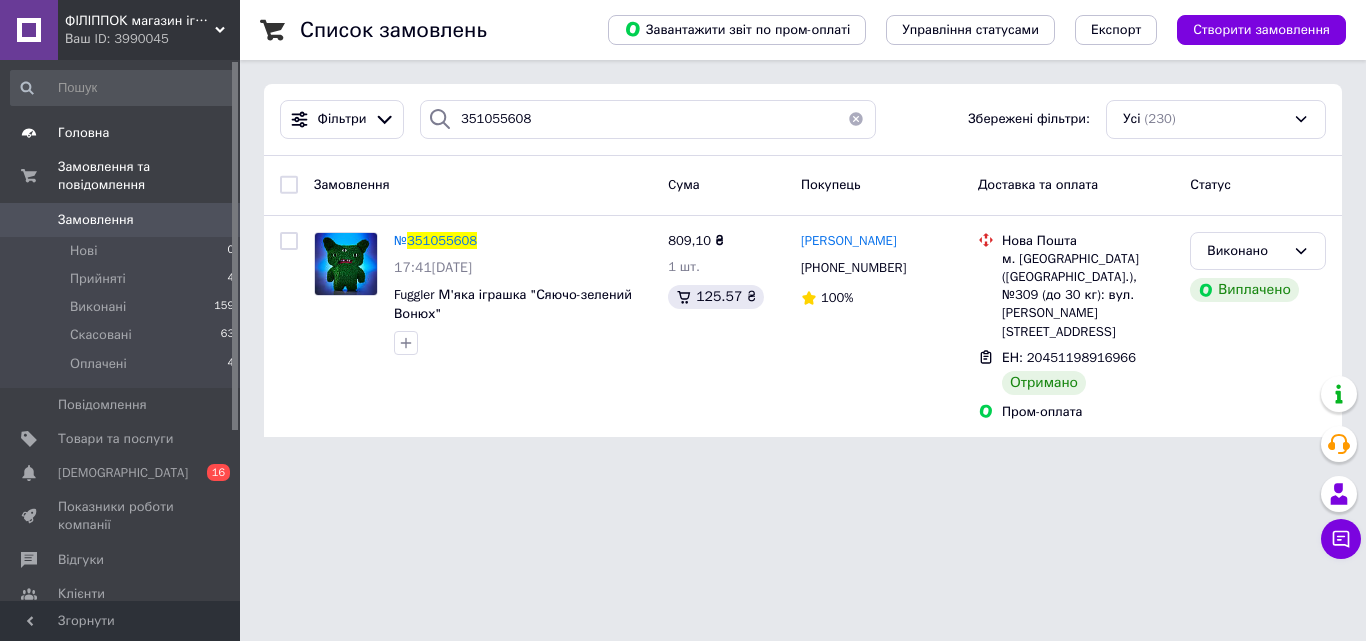click on "Головна" at bounding box center (121, 133) 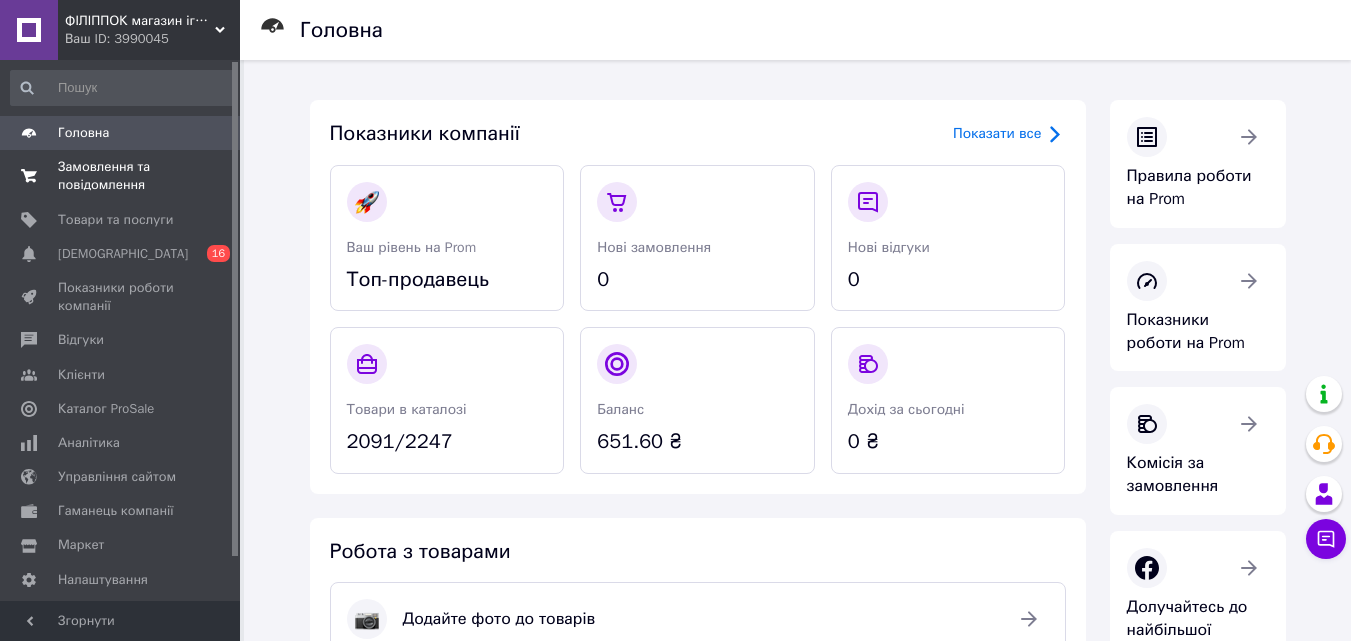 click on "Замовлення та повідомлення" at bounding box center (121, 176) 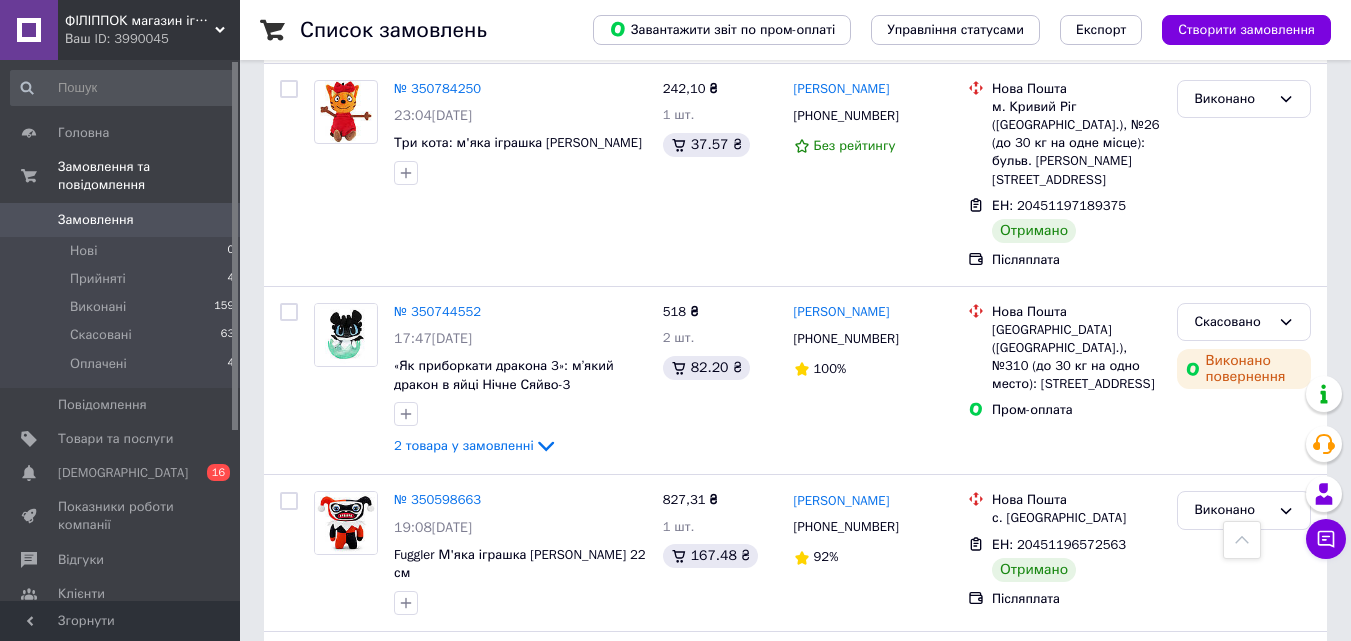 scroll, scrollTop: 3436, scrollLeft: 0, axis: vertical 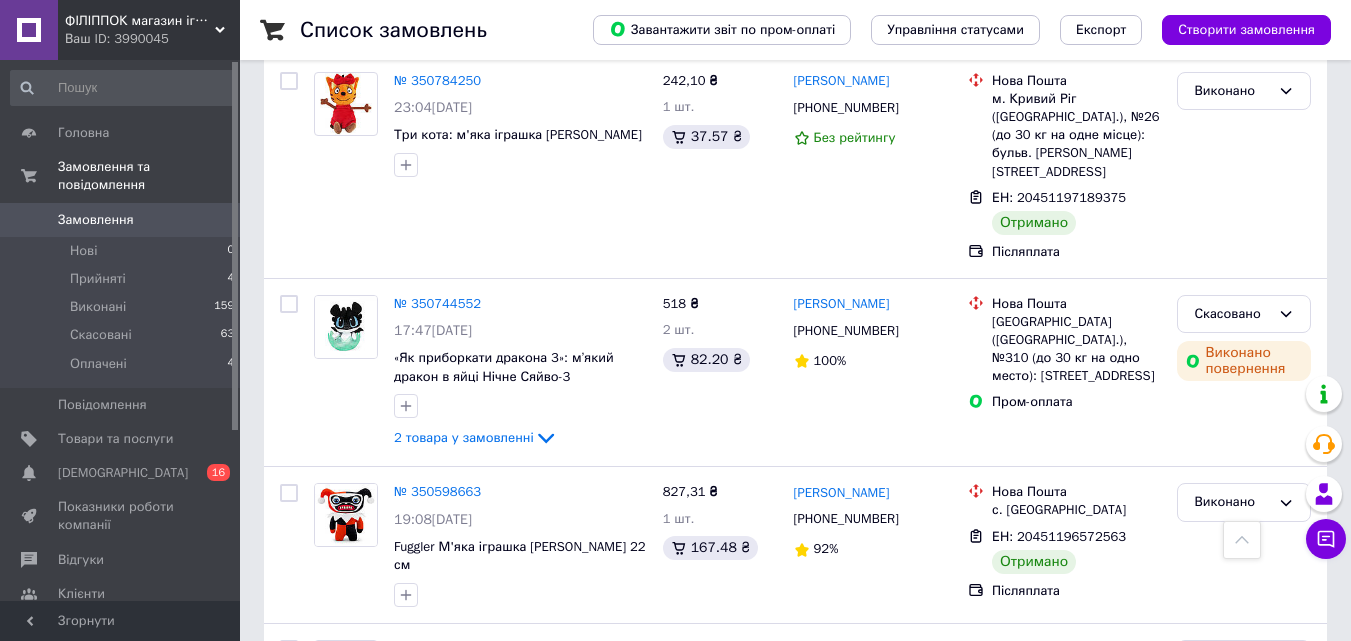 click on "2" at bounding box center [327, 806] 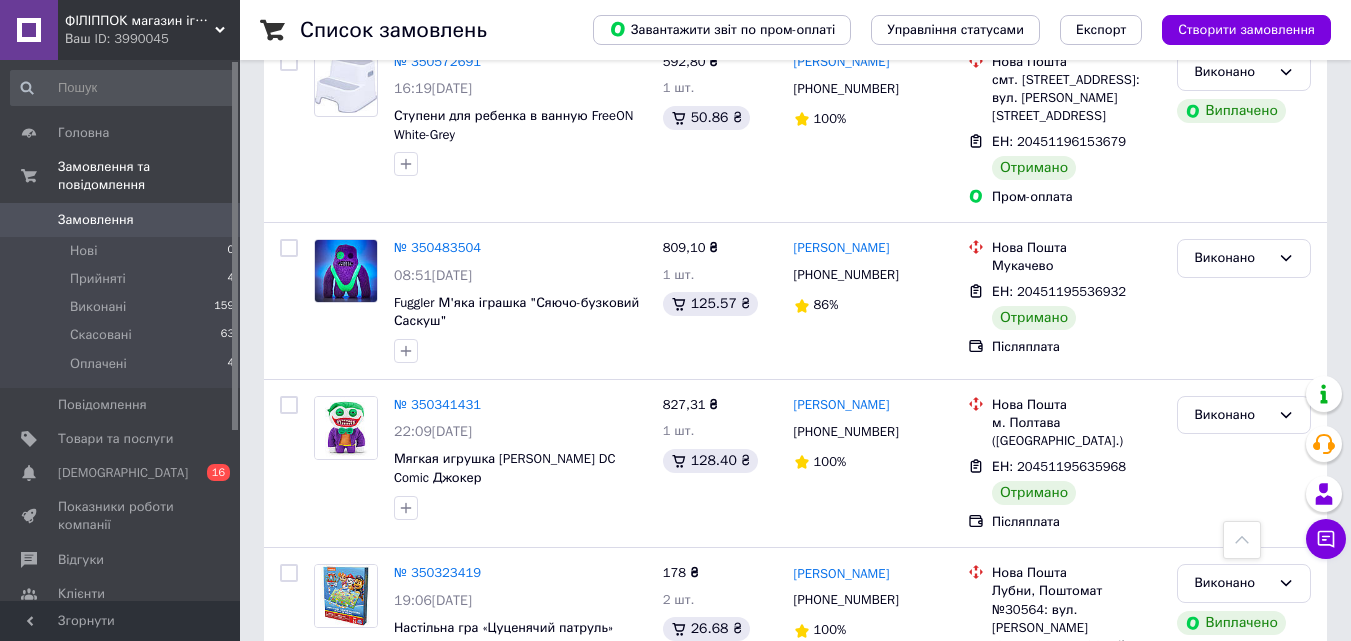 scroll, scrollTop: 100, scrollLeft: 0, axis: vertical 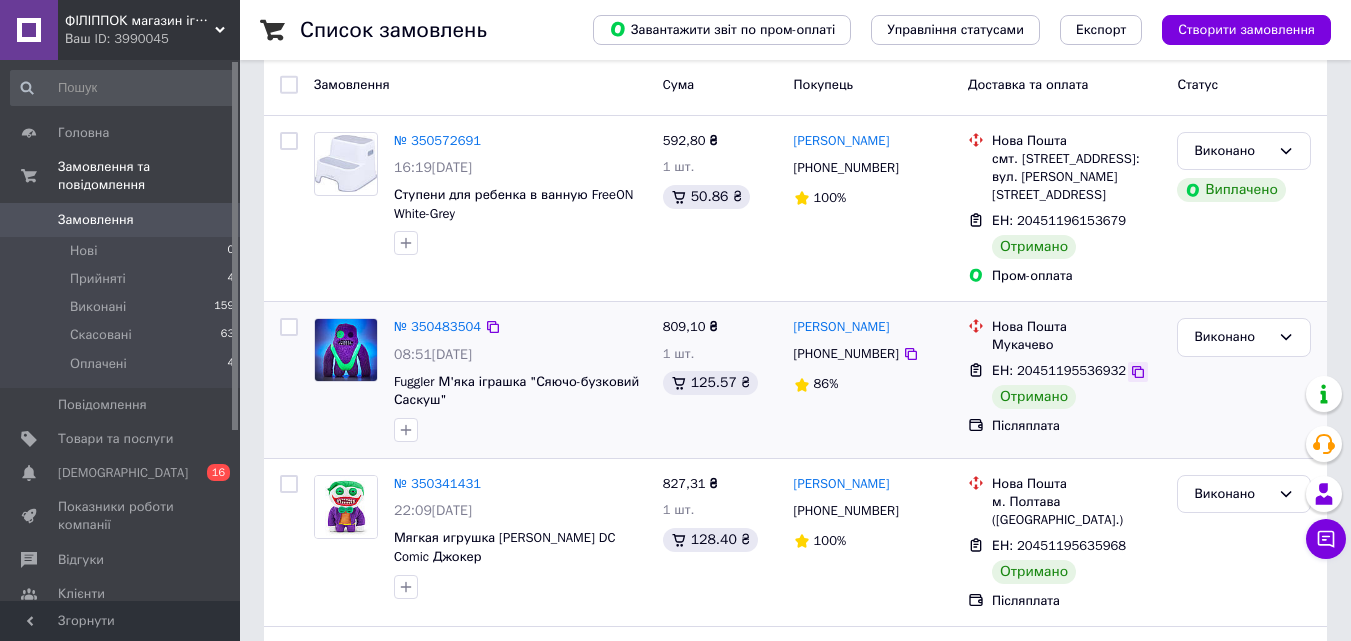 click 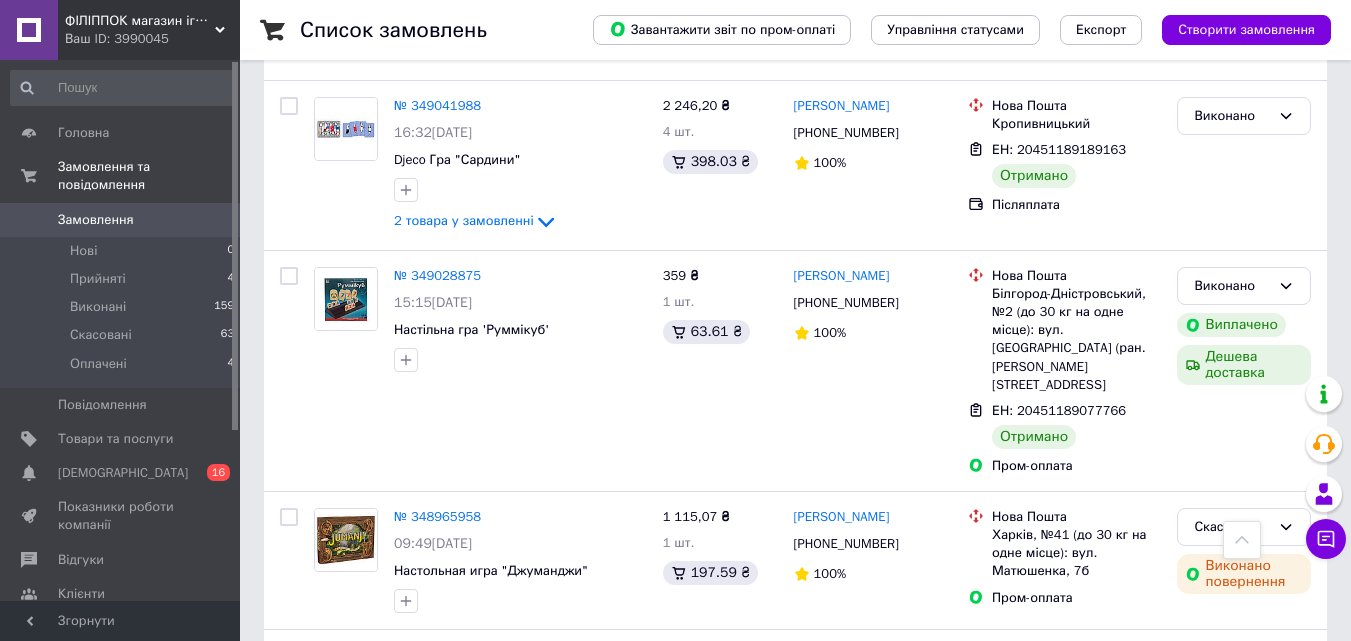scroll, scrollTop: 3272, scrollLeft: 0, axis: vertical 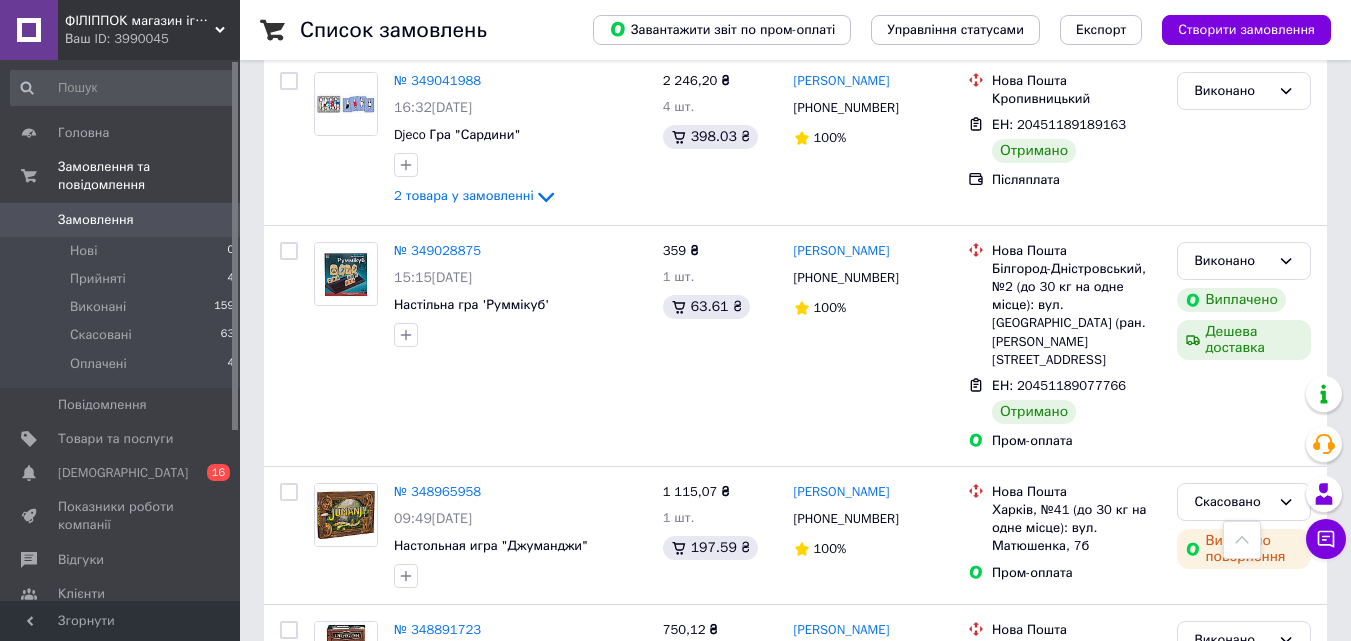 click on "1" at bounding box center (404, 854) 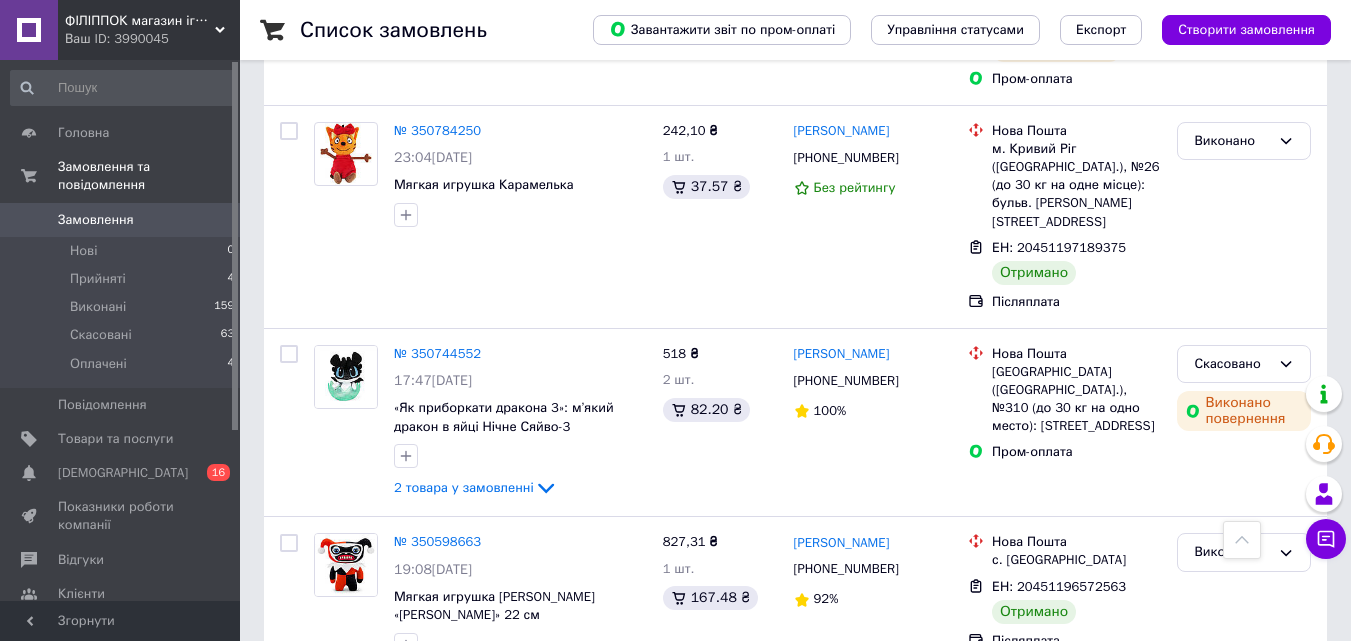 scroll, scrollTop: 3461, scrollLeft: 0, axis: vertical 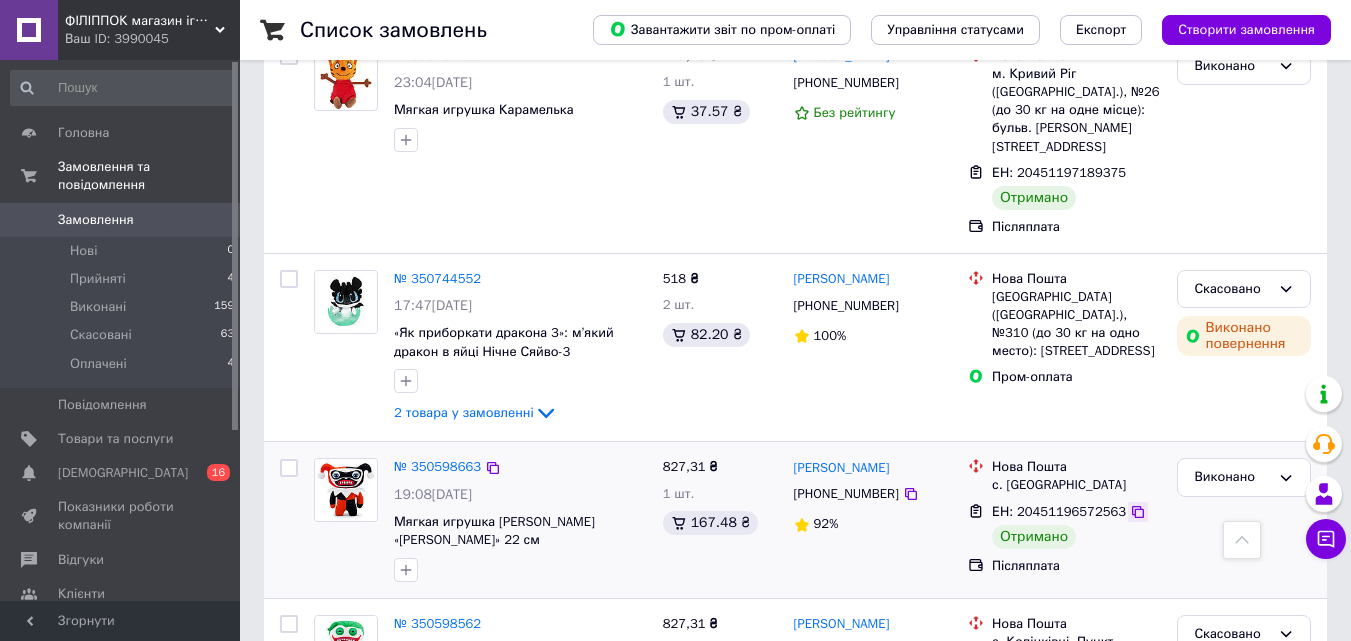 click 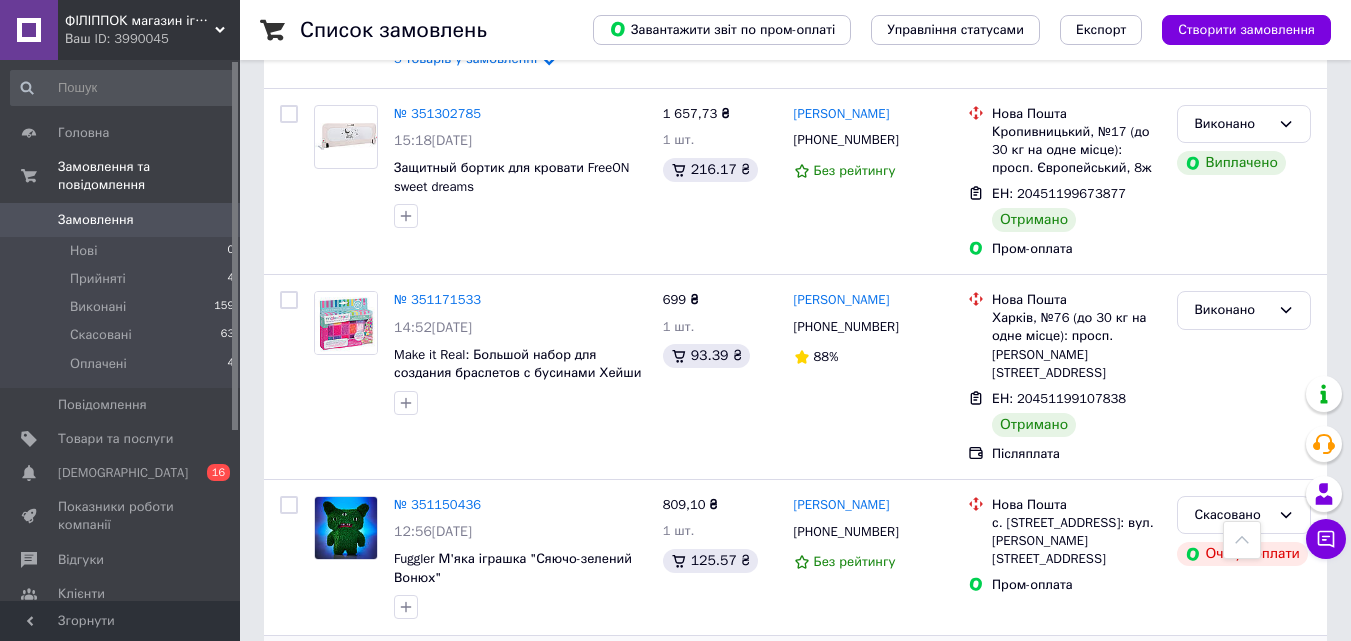 scroll, scrollTop: 2061, scrollLeft: 0, axis: vertical 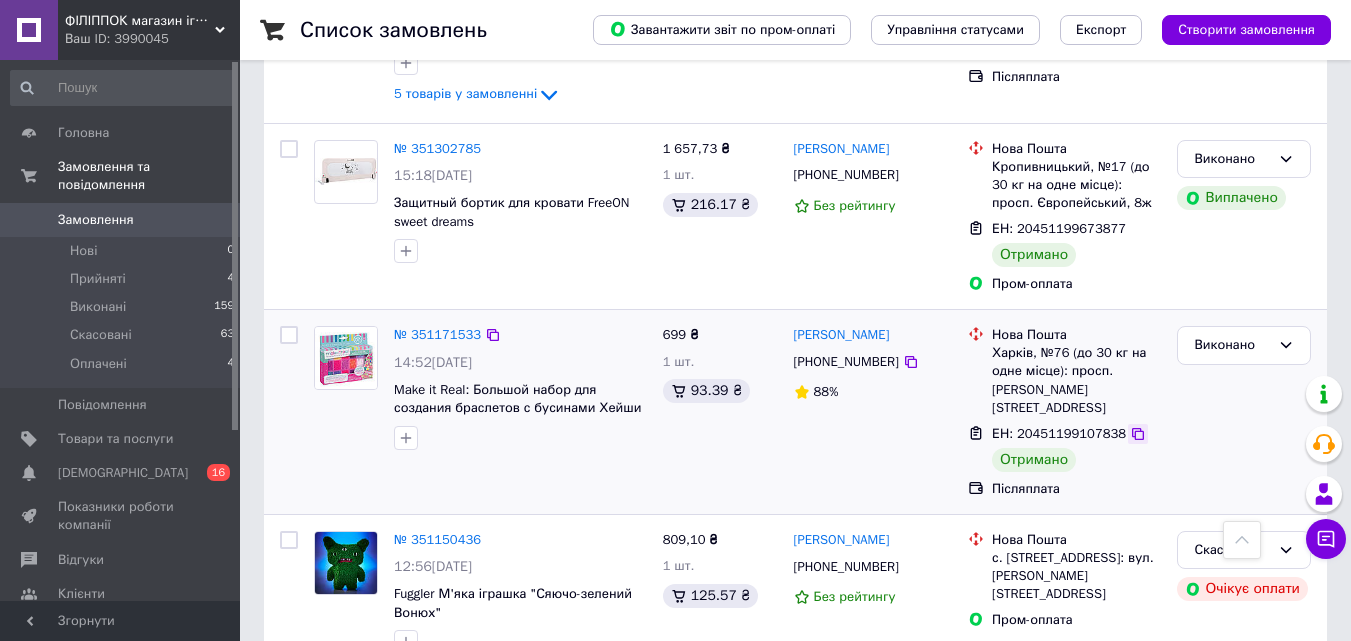 click 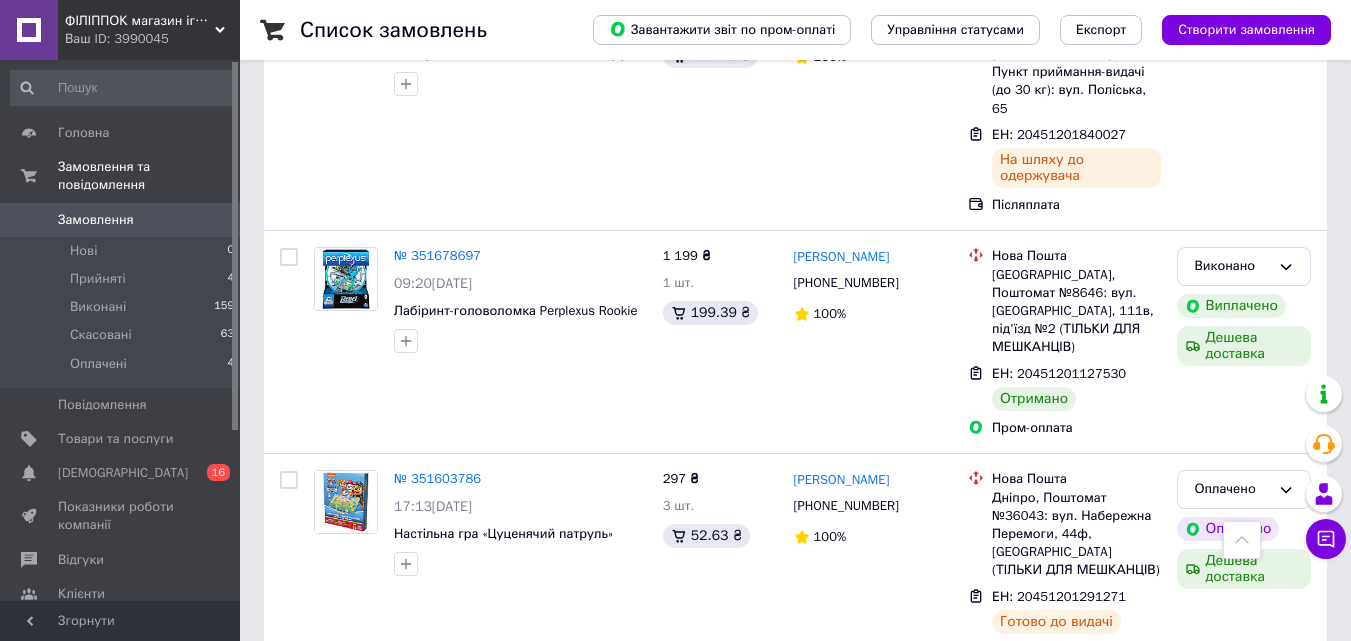 scroll, scrollTop: 1061, scrollLeft: 0, axis: vertical 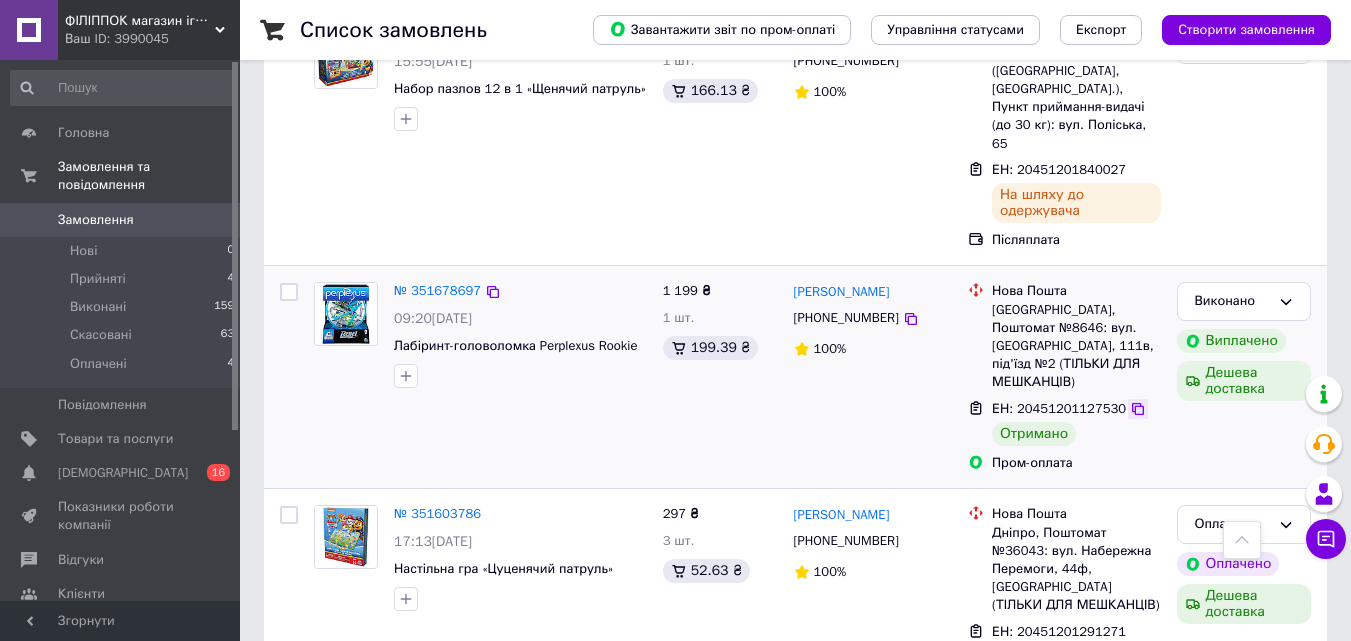 click 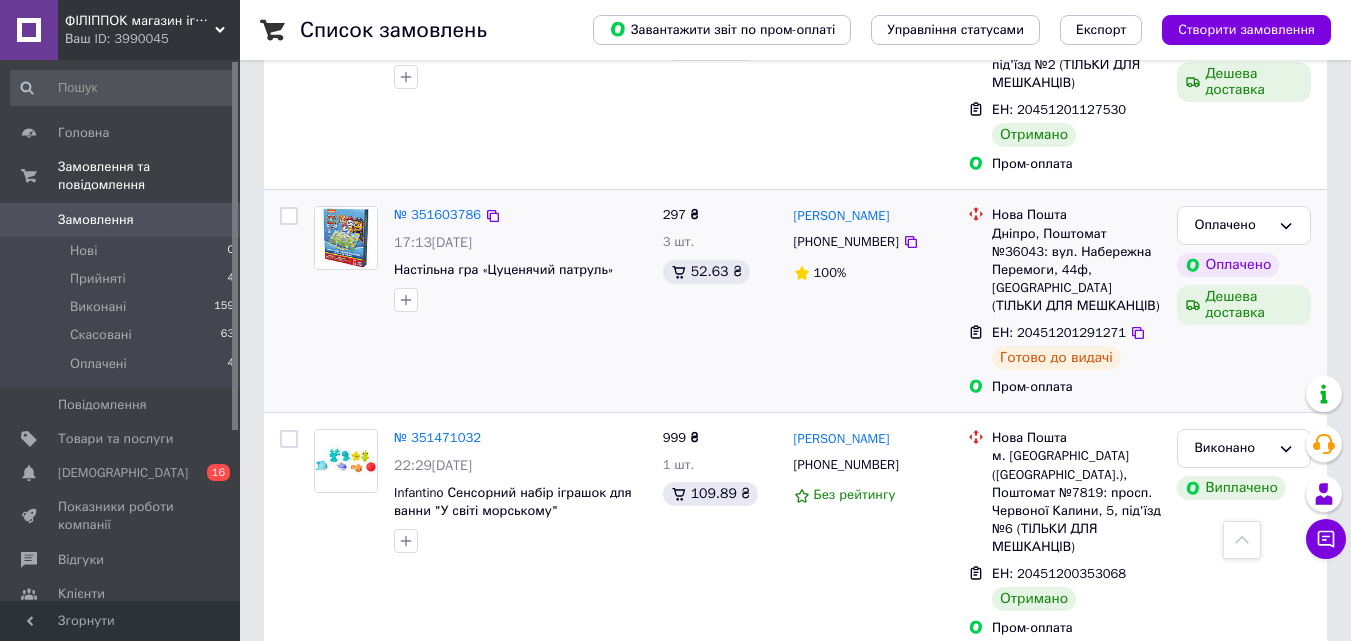 scroll, scrollTop: 1361, scrollLeft: 0, axis: vertical 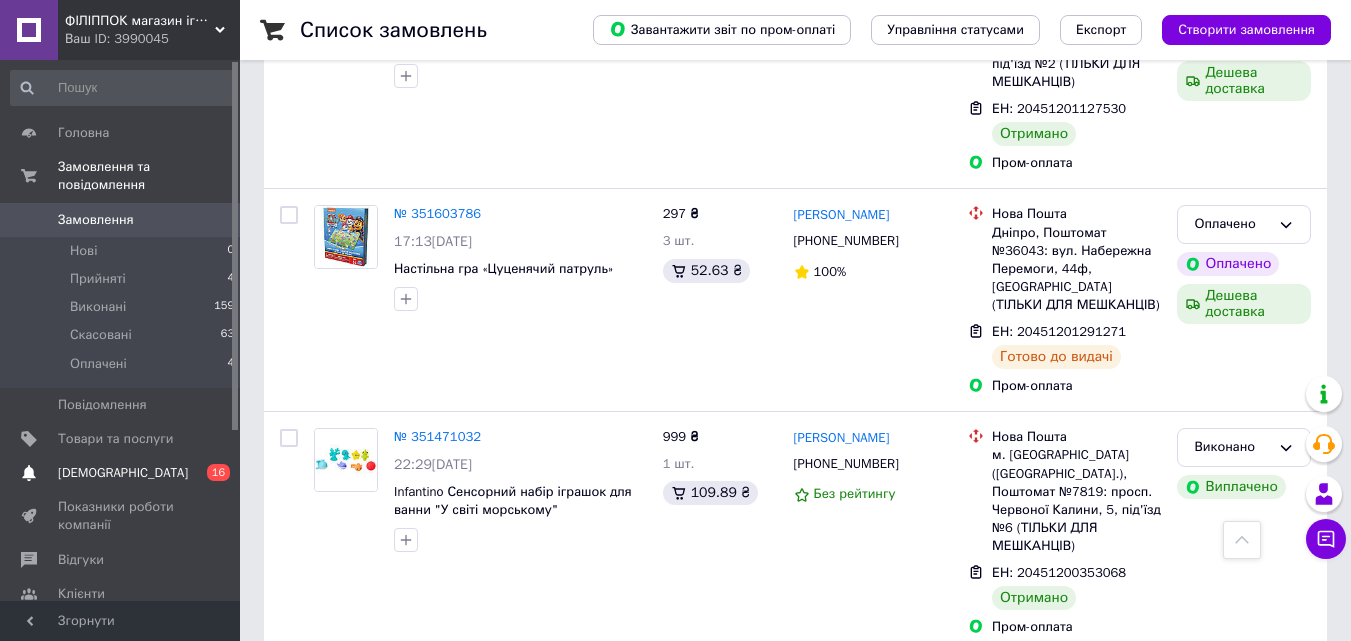 click on "[DEMOGRAPHIC_DATA]" at bounding box center [121, 473] 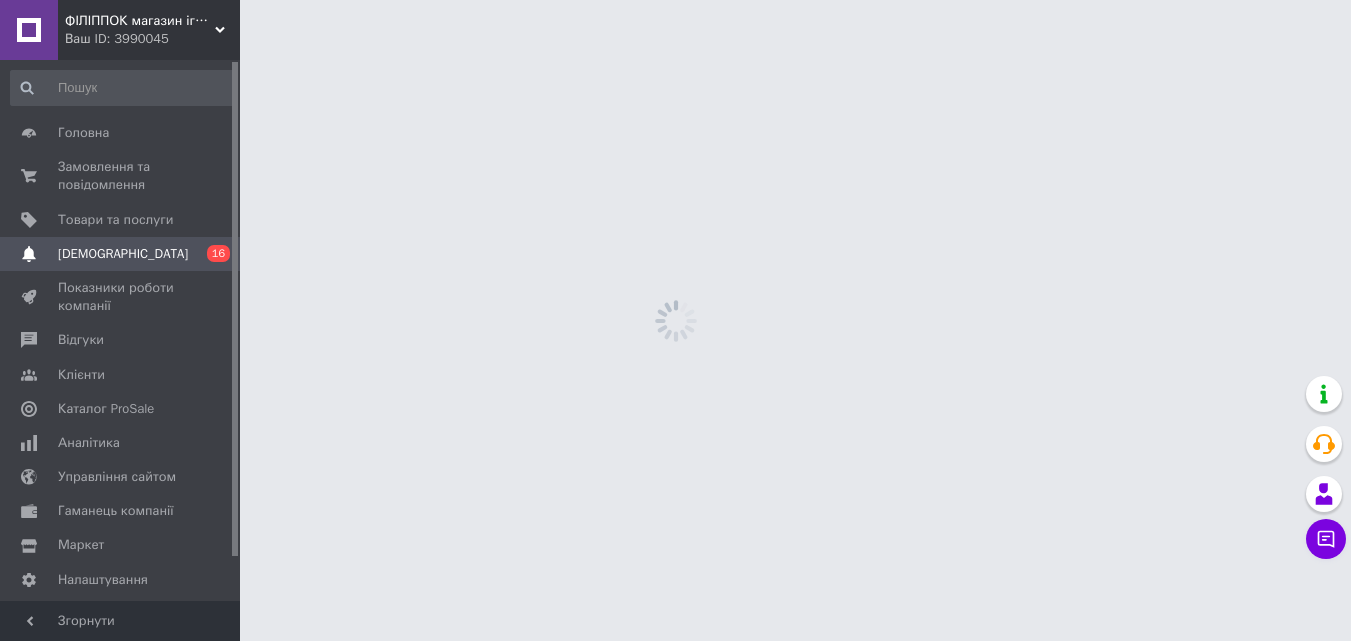 scroll, scrollTop: 0, scrollLeft: 0, axis: both 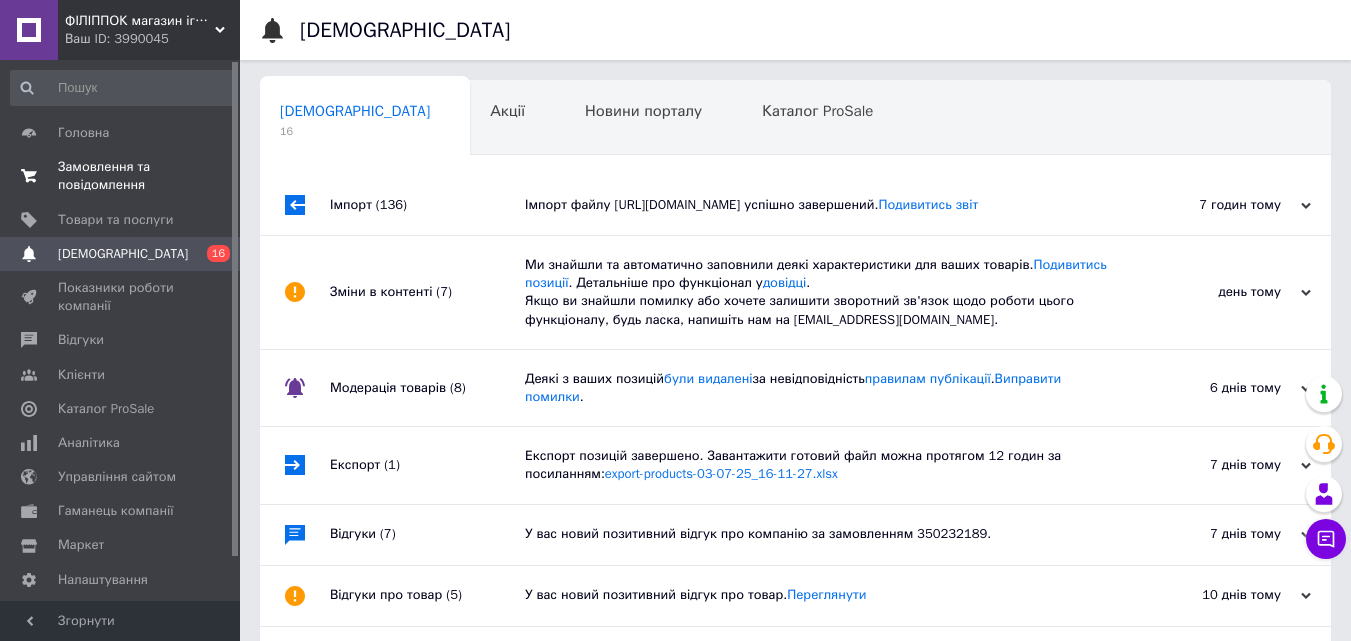 click on "Замовлення та повідомлення" at bounding box center [121, 176] 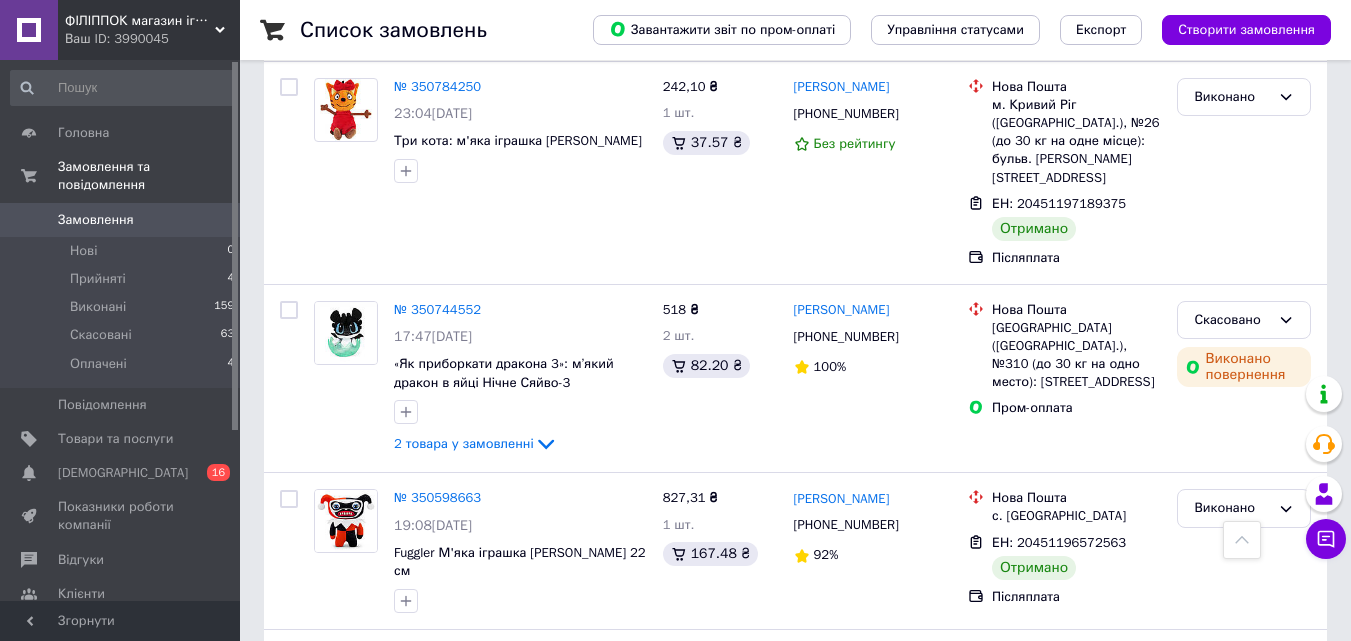 scroll, scrollTop: 3436, scrollLeft: 0, axis: vertical 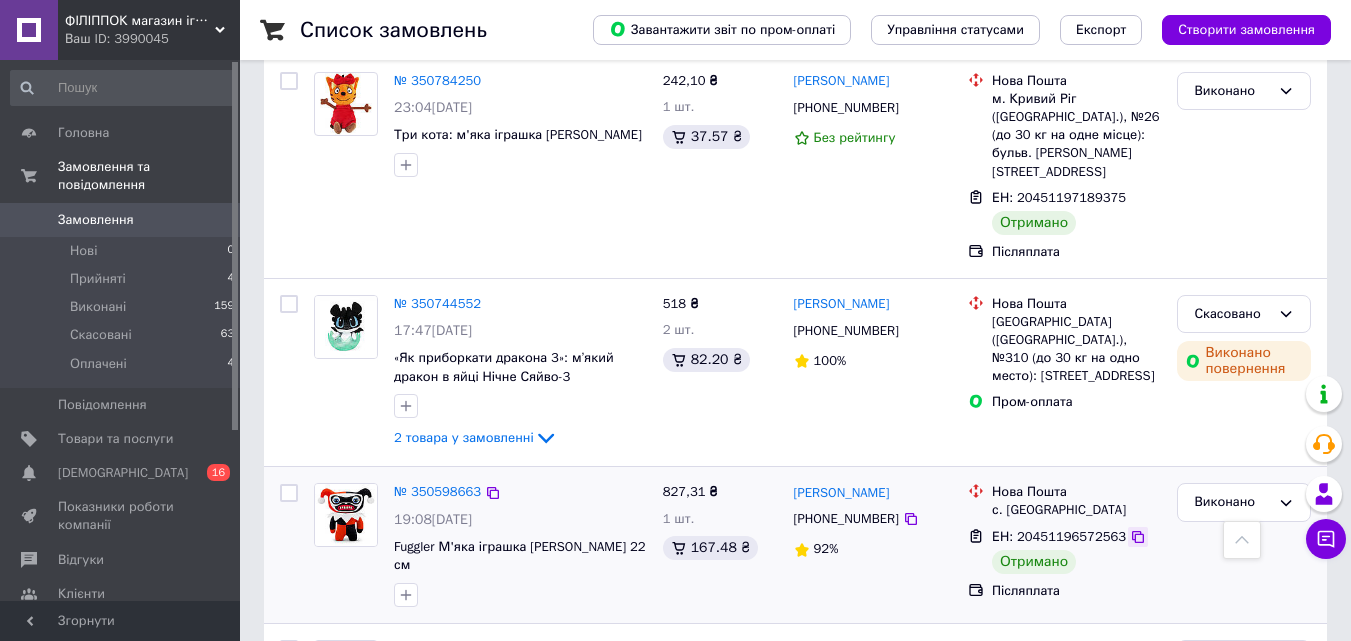 click 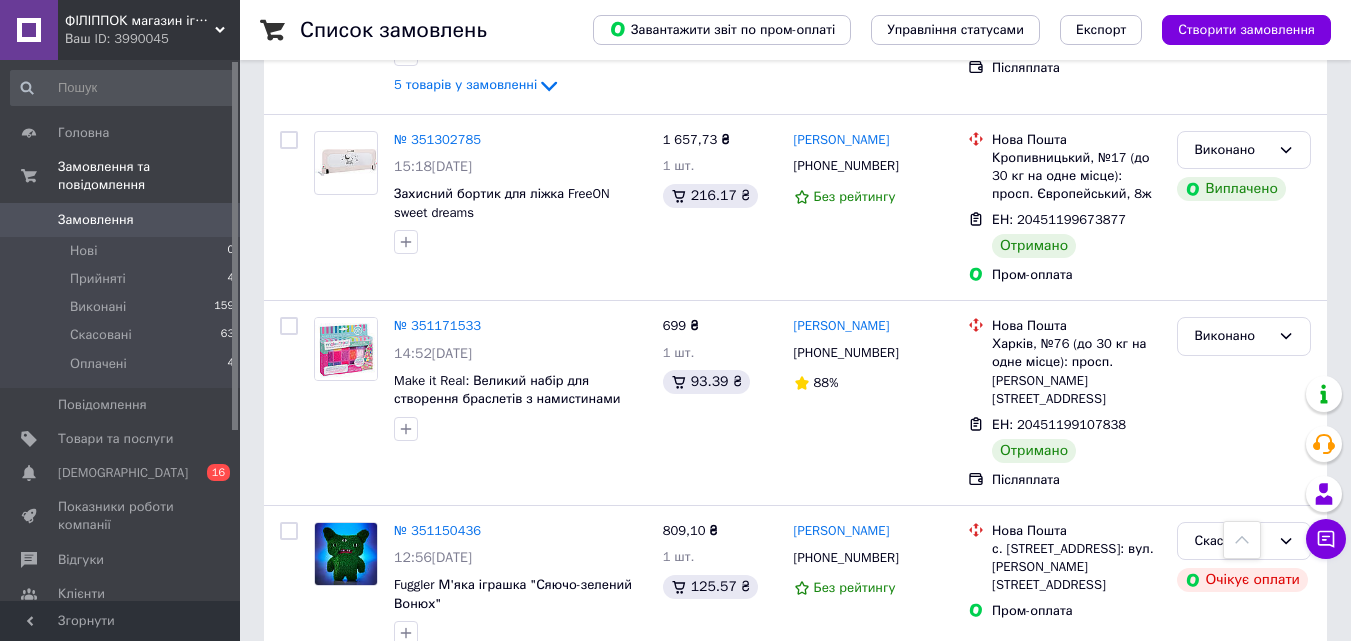 scroll, scrollTop: 2036, scrollLeft: 0, axis: vertical 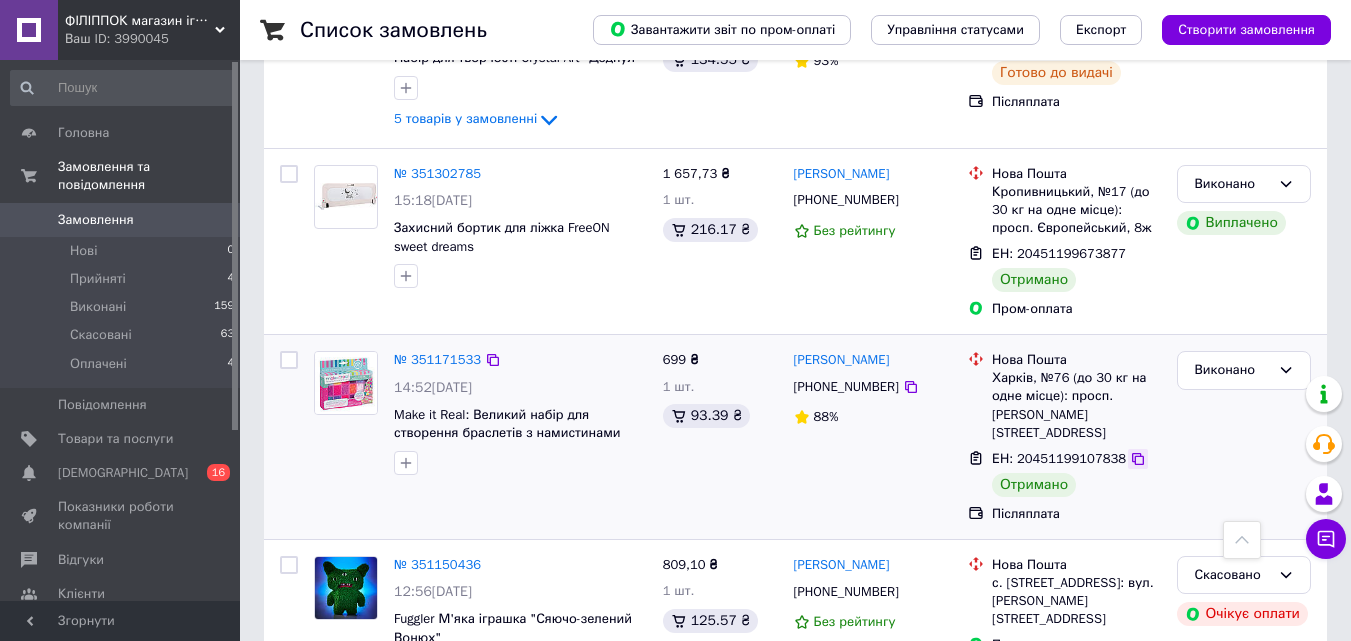 click 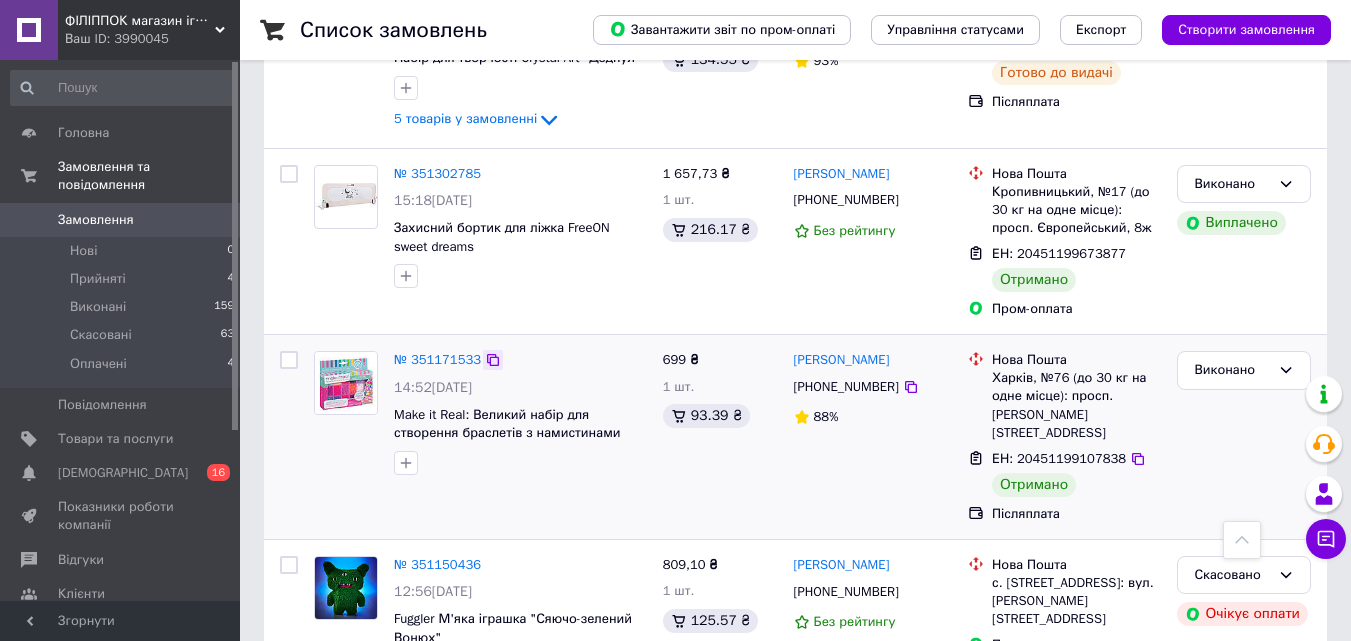 click 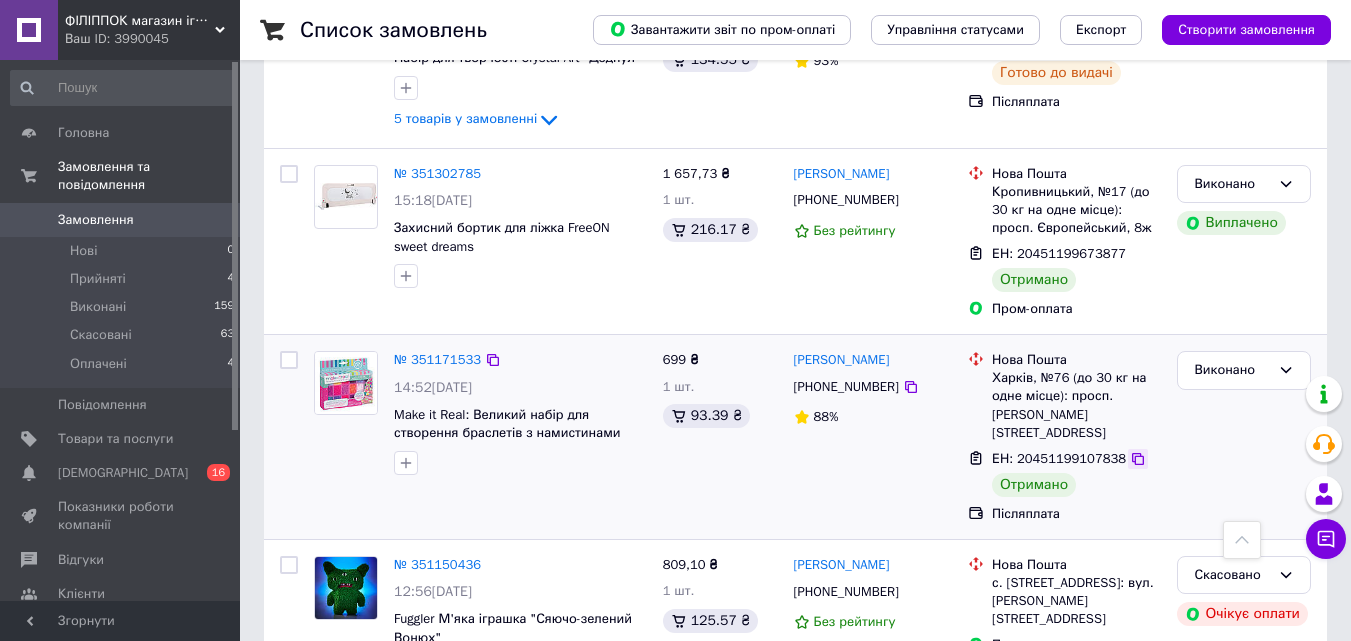click 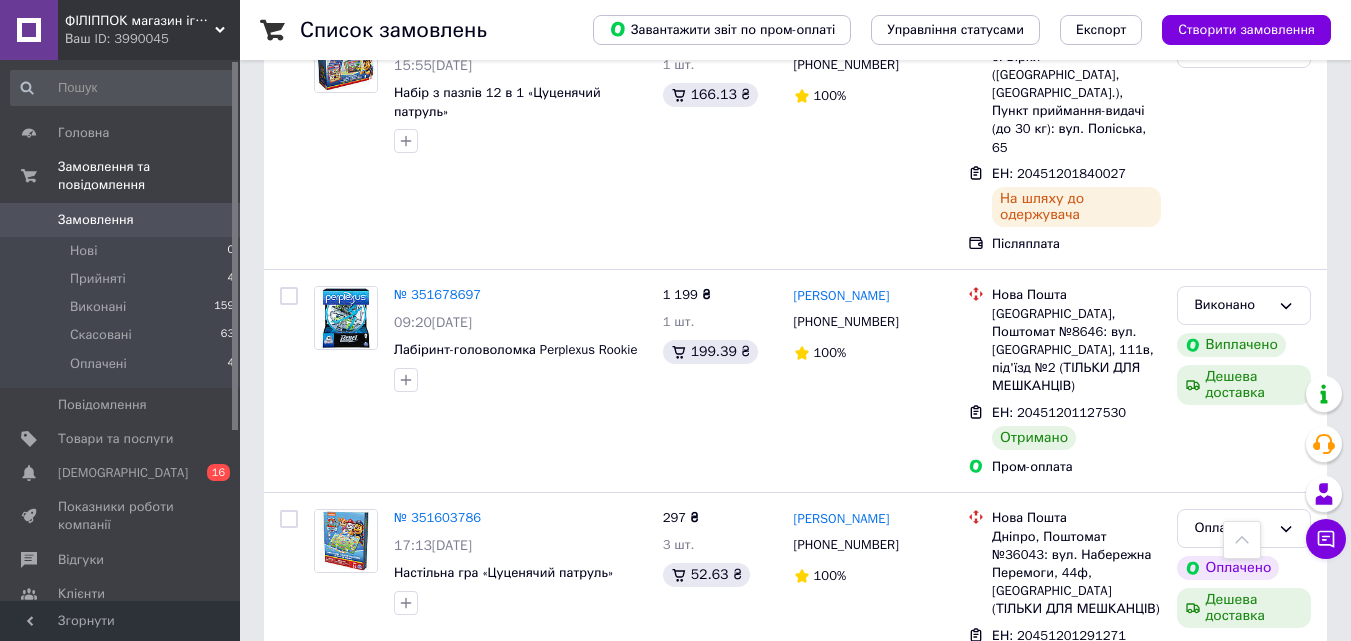 scroll, scrollTop: 1036, scrollLeft: 0, axis: vertical 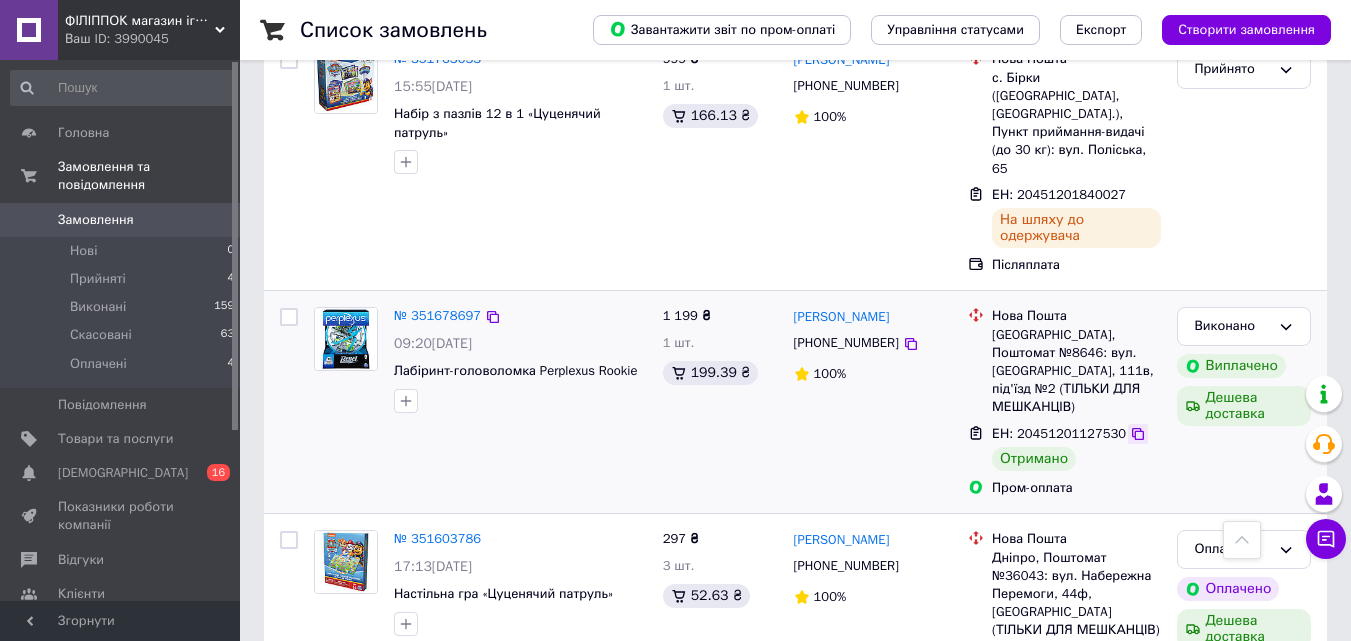 click 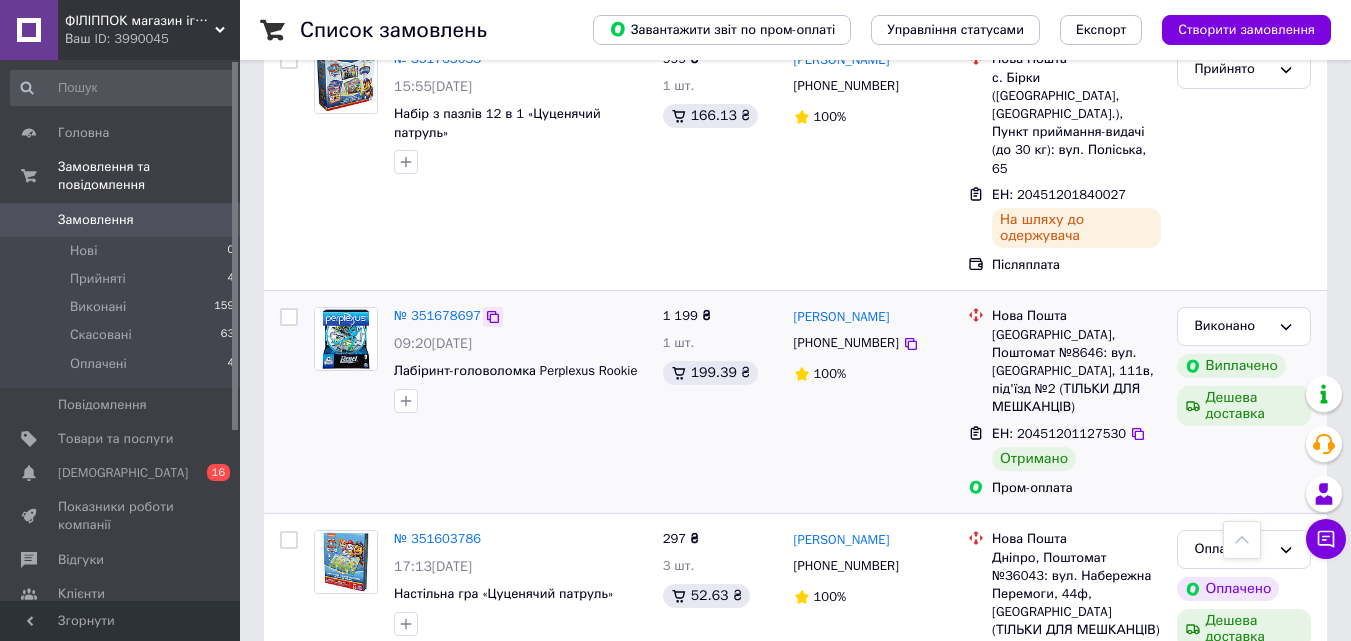 click 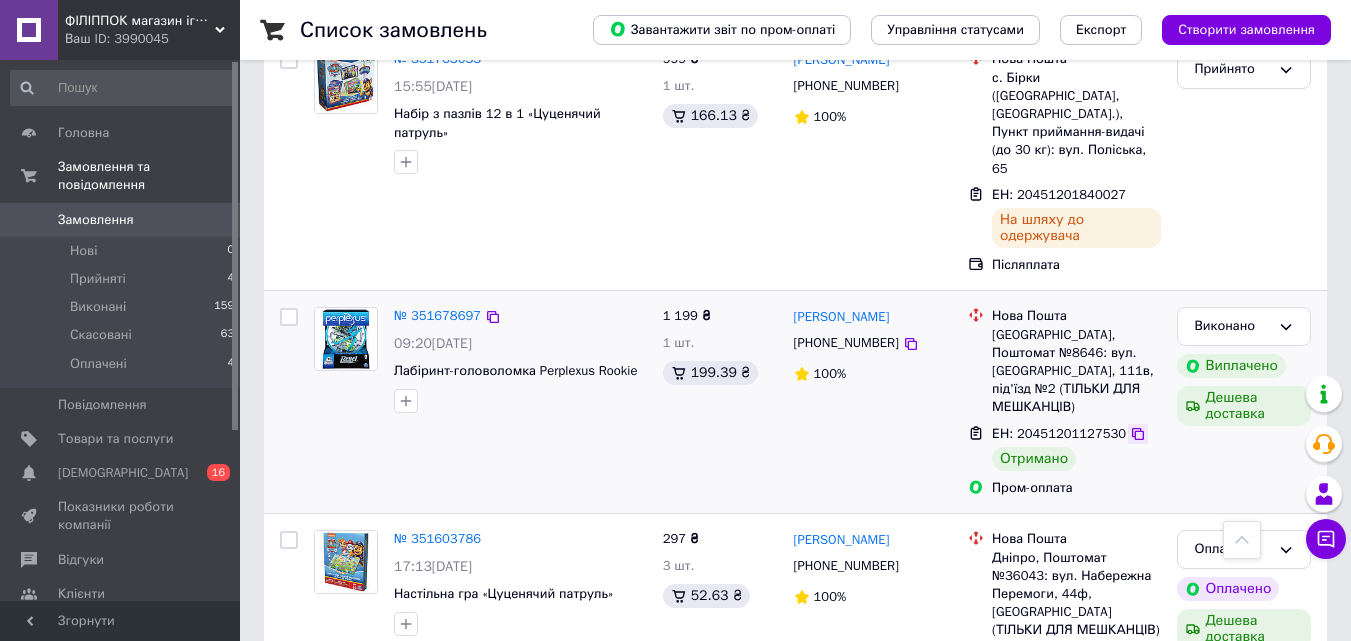 click 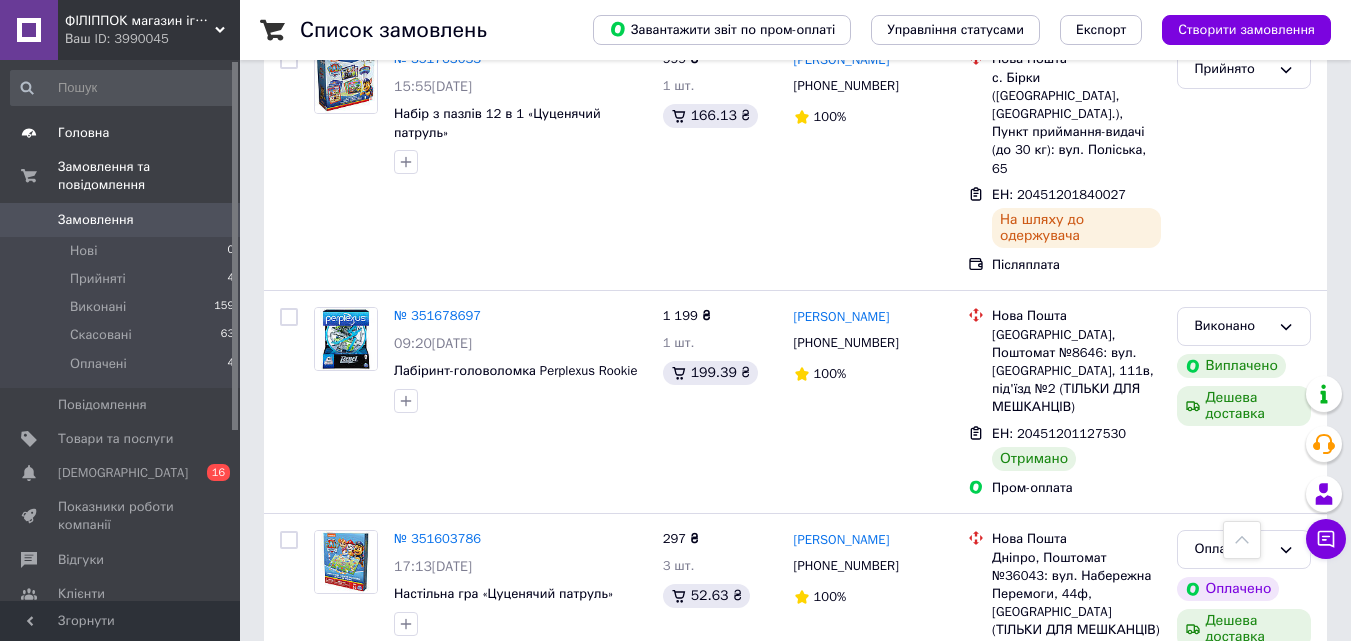click on "Головна" at bounding box center [121, 133] 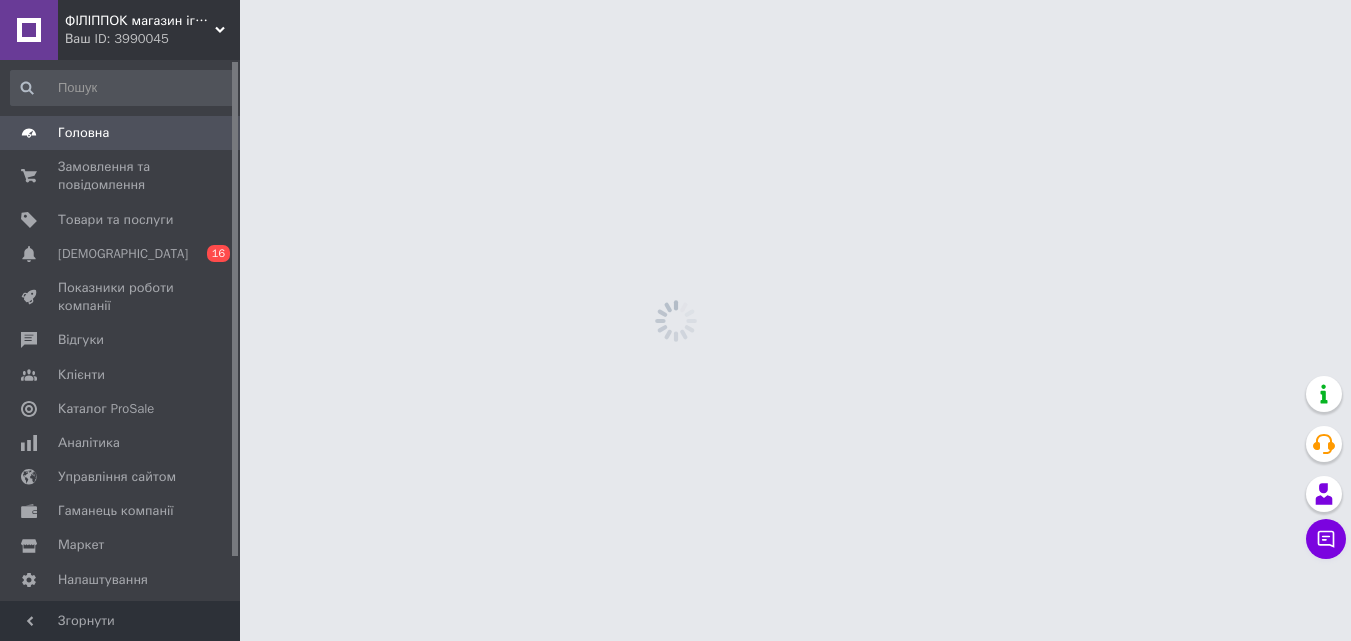 scroll, scrollTop: 0, scrollLeft: 0, axis: both 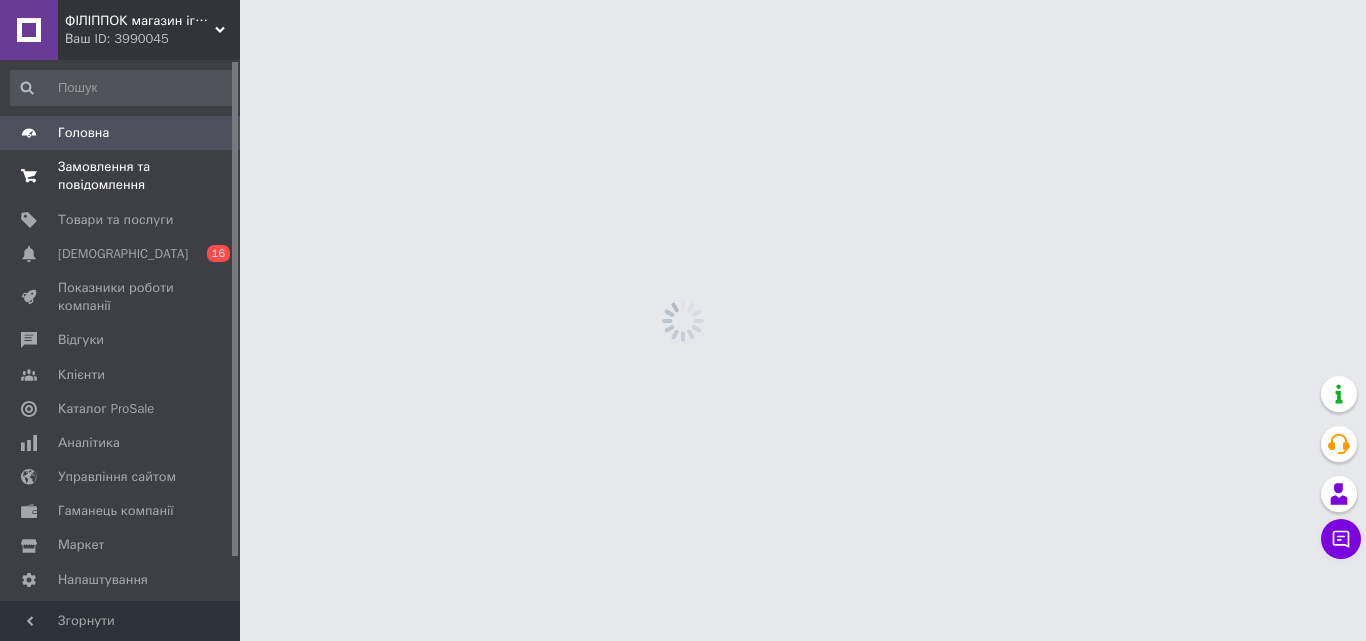 click on "Замовлення та повідомлення" at bounding box center [121, 176] 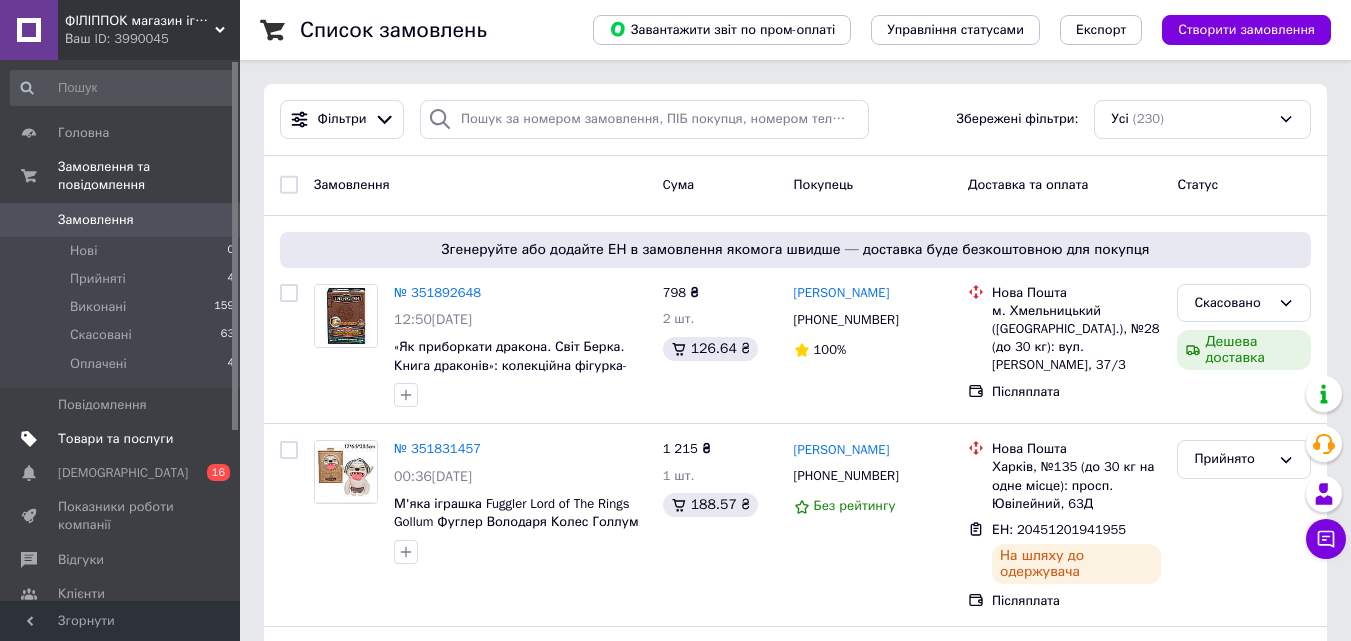 click on "Товари та послуги" at bounding box center (115, 439) 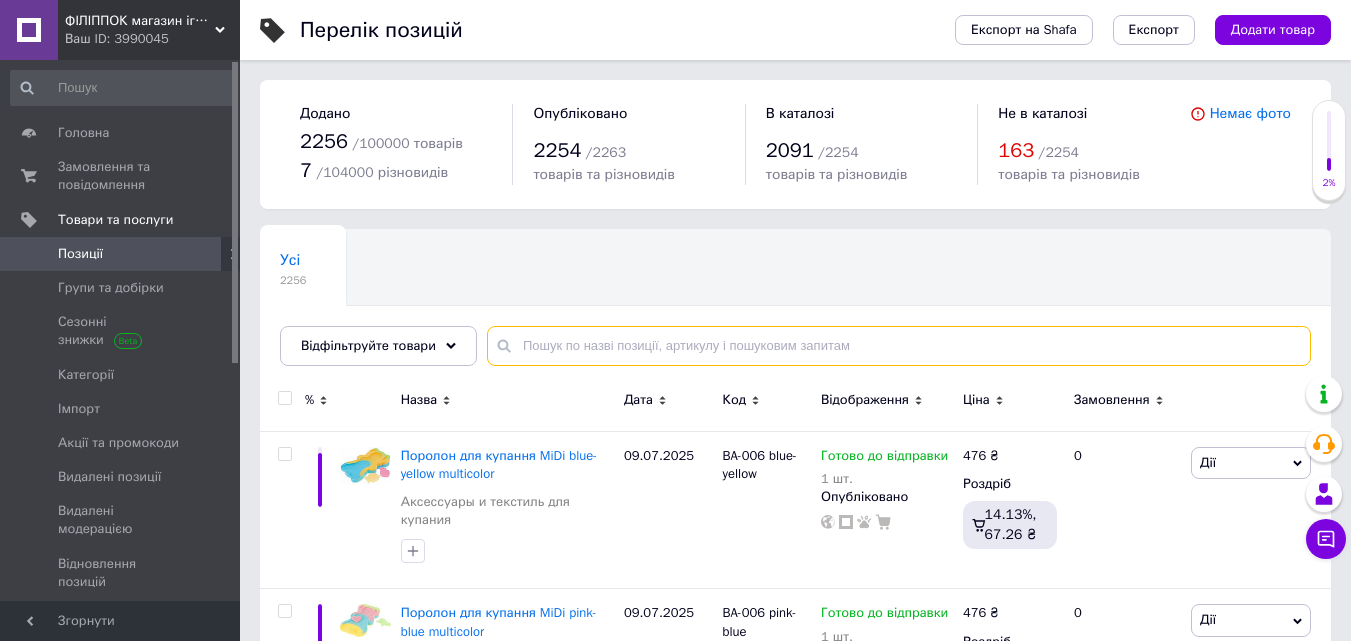 click at bounding box center [899, 346] 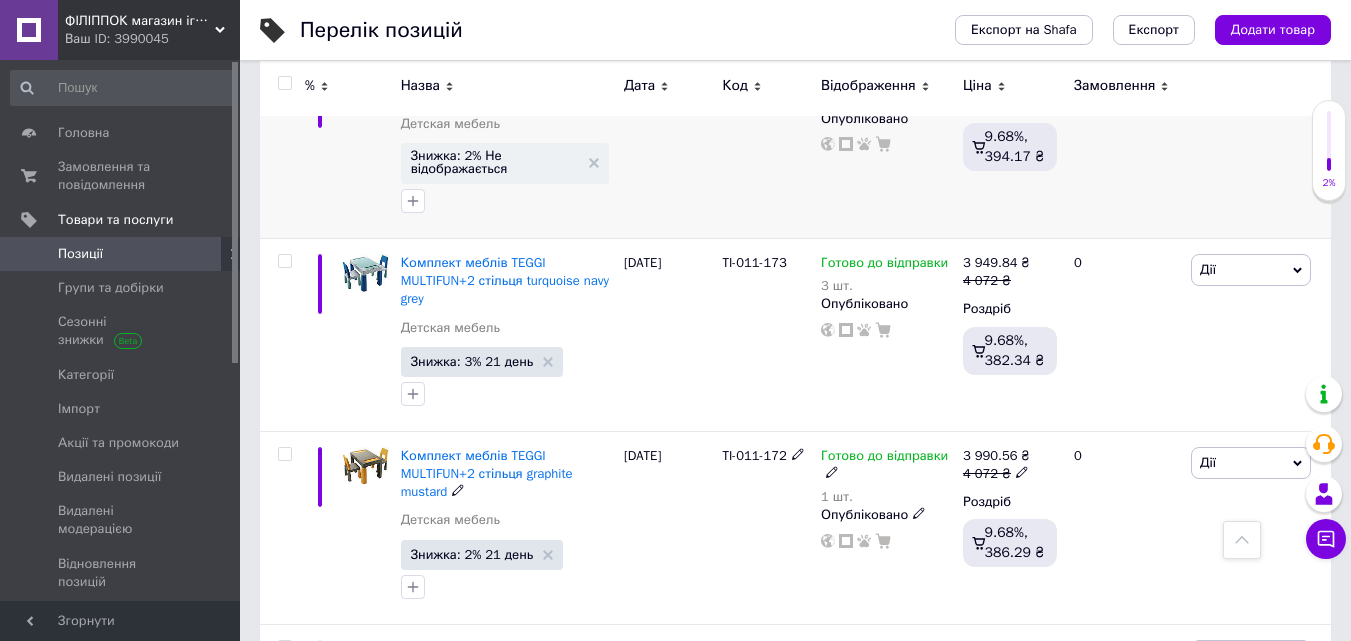 scroll, scrollTop: 2000, scrollLeft: 0, axis: vertical 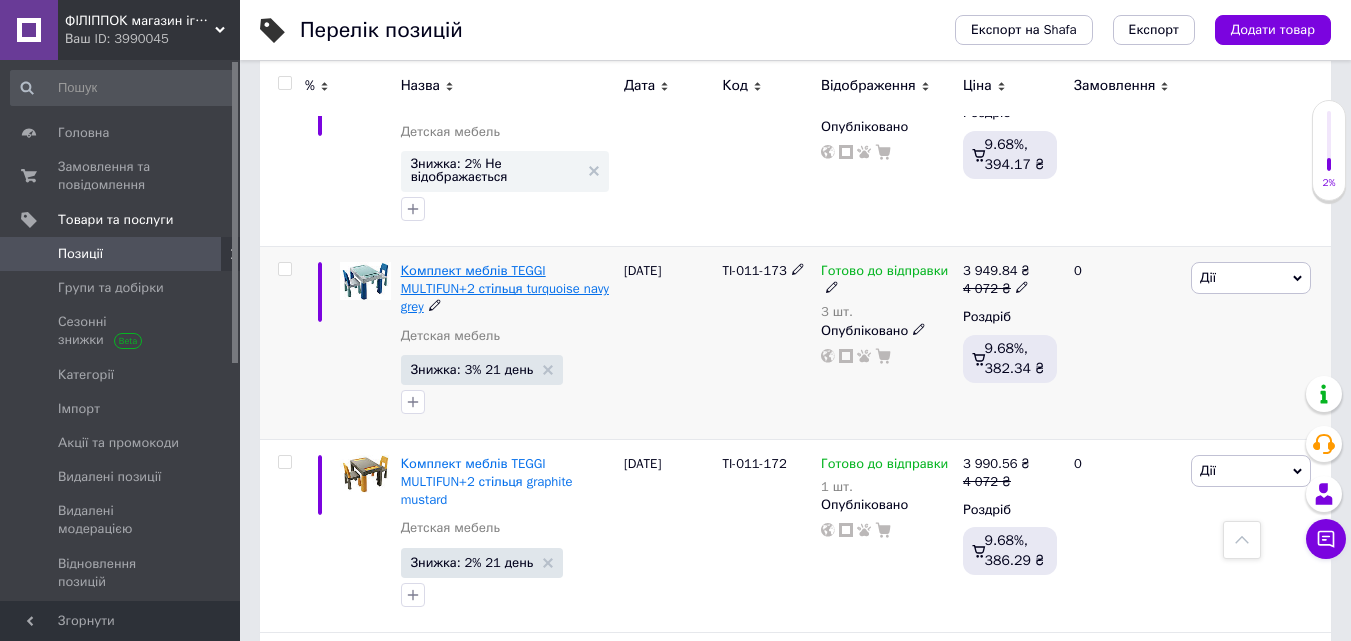 type on "мебель" 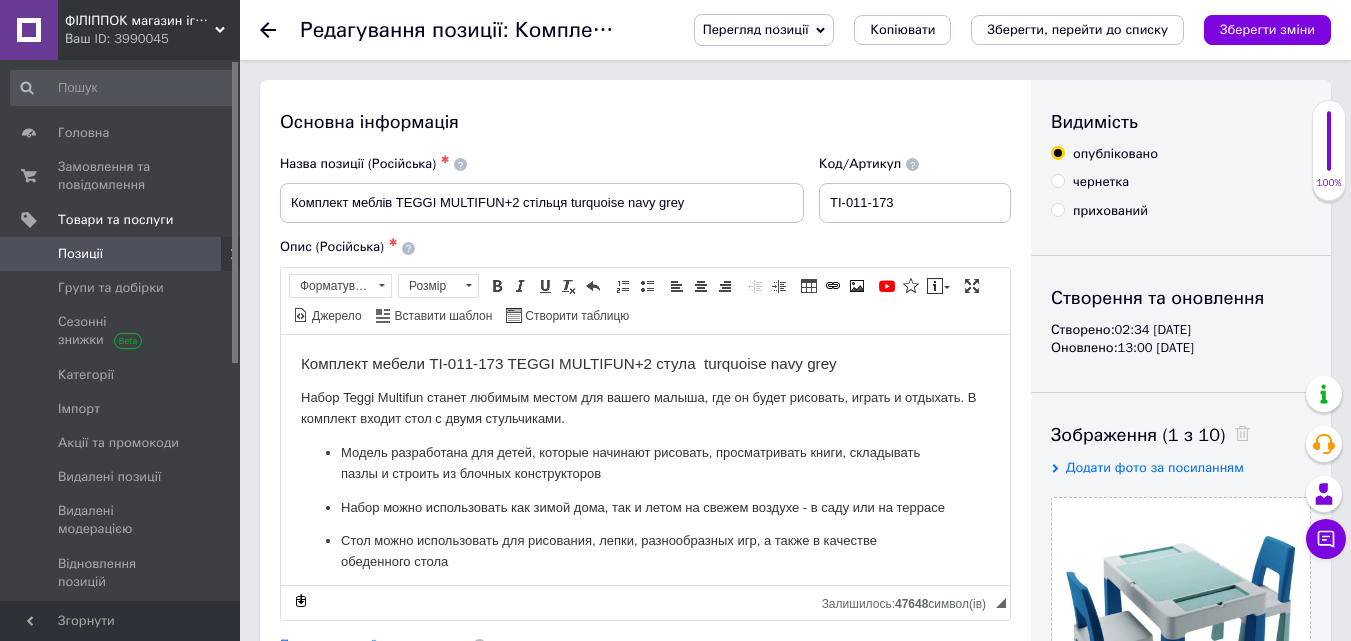 scroll, scrollTop: 0, scrollLeft: 0, axis: both 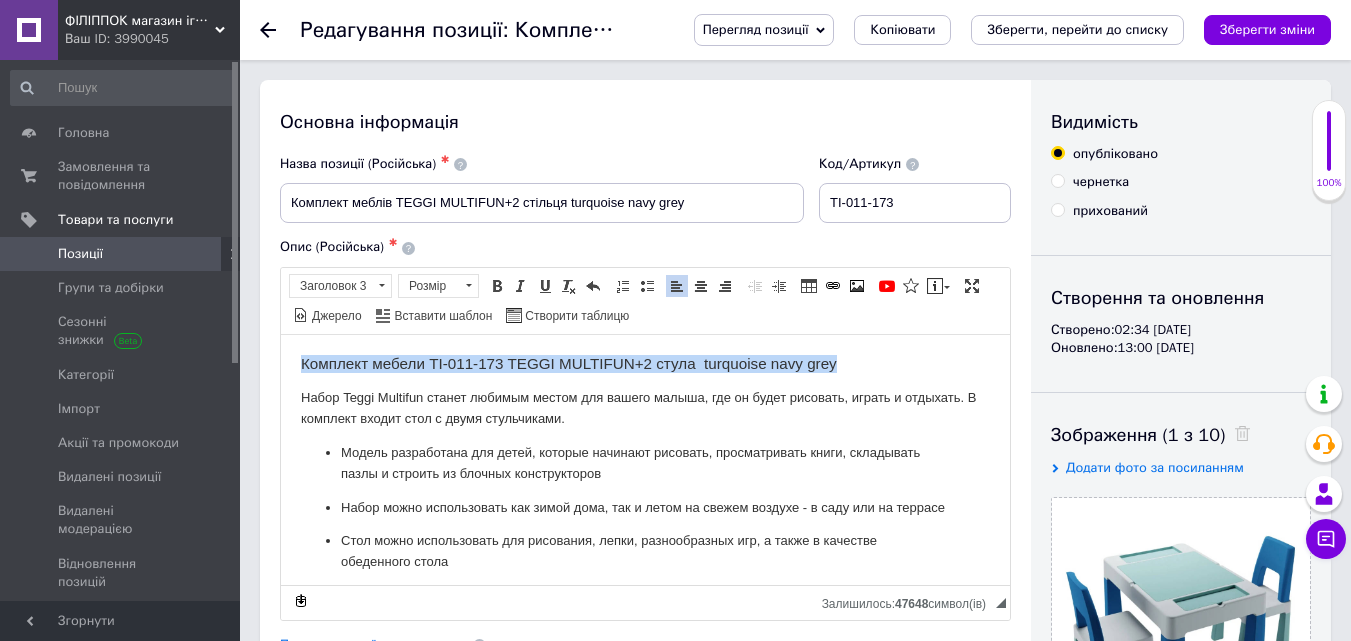 drag, startPoint x: 297, startPoint y: 361, endPoint x: 838, endPoint y: 355, distance: 541.03326 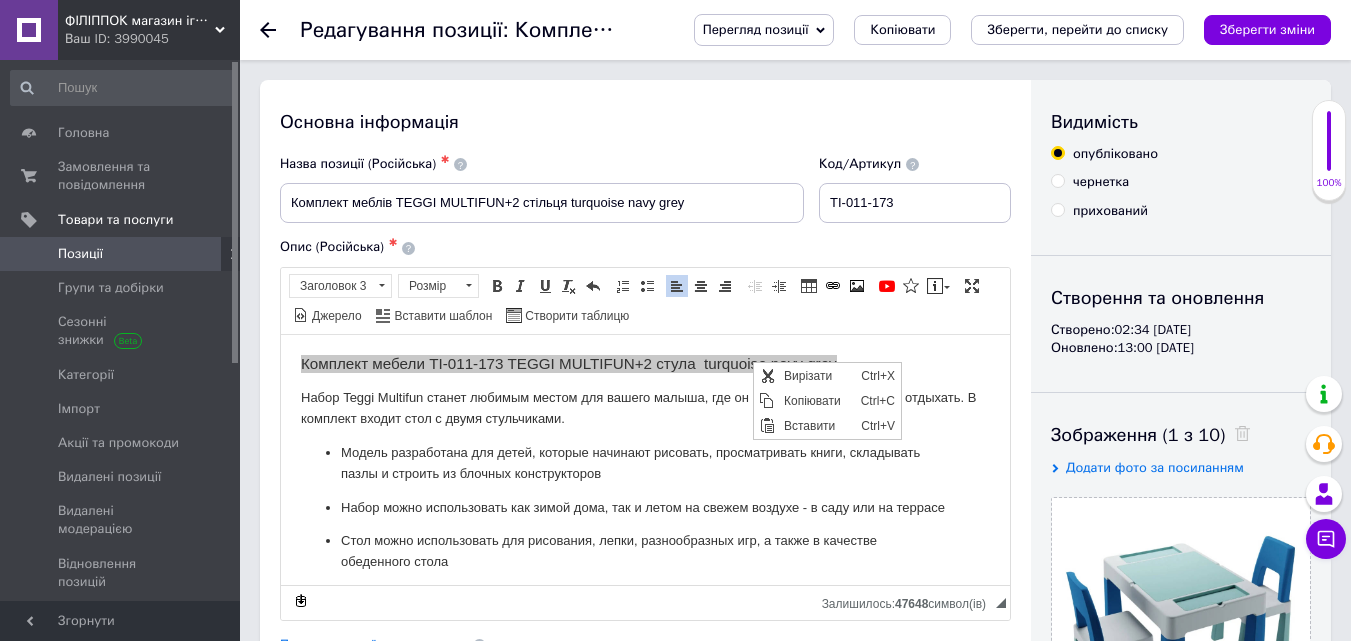 scroll, scrollTop: 0, scrollLeft: 0, axis: both 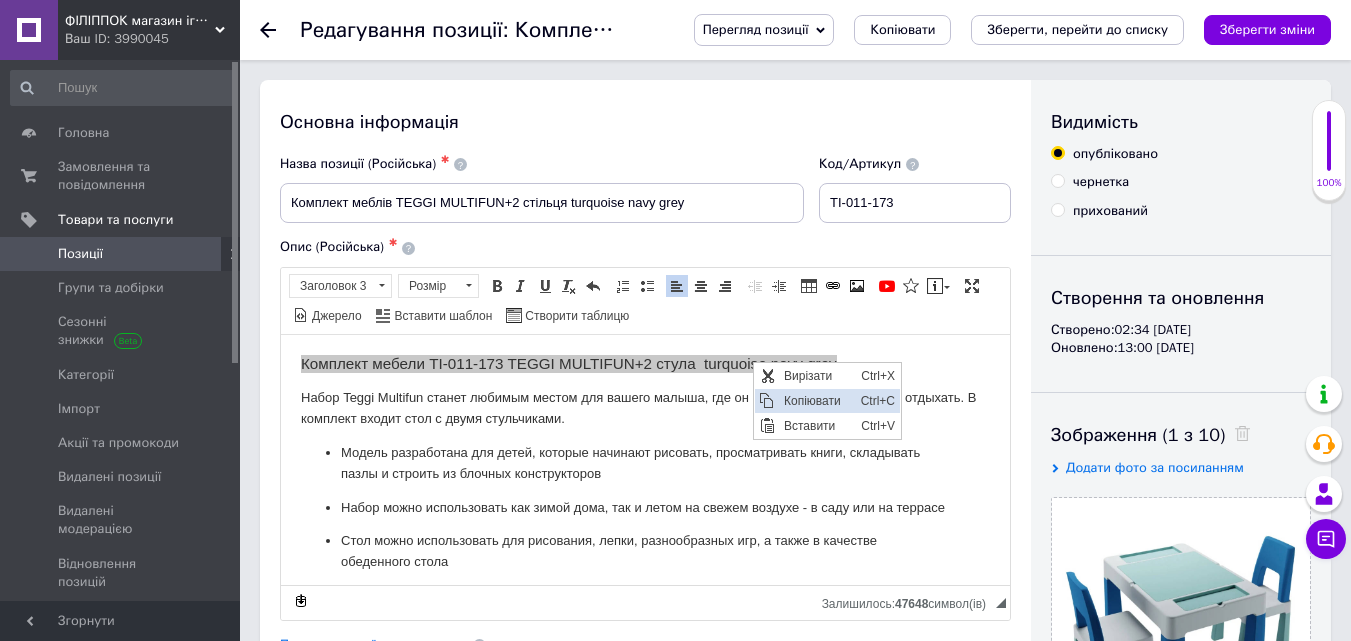 click on "Копіювати" at bounding box center (817, 400) 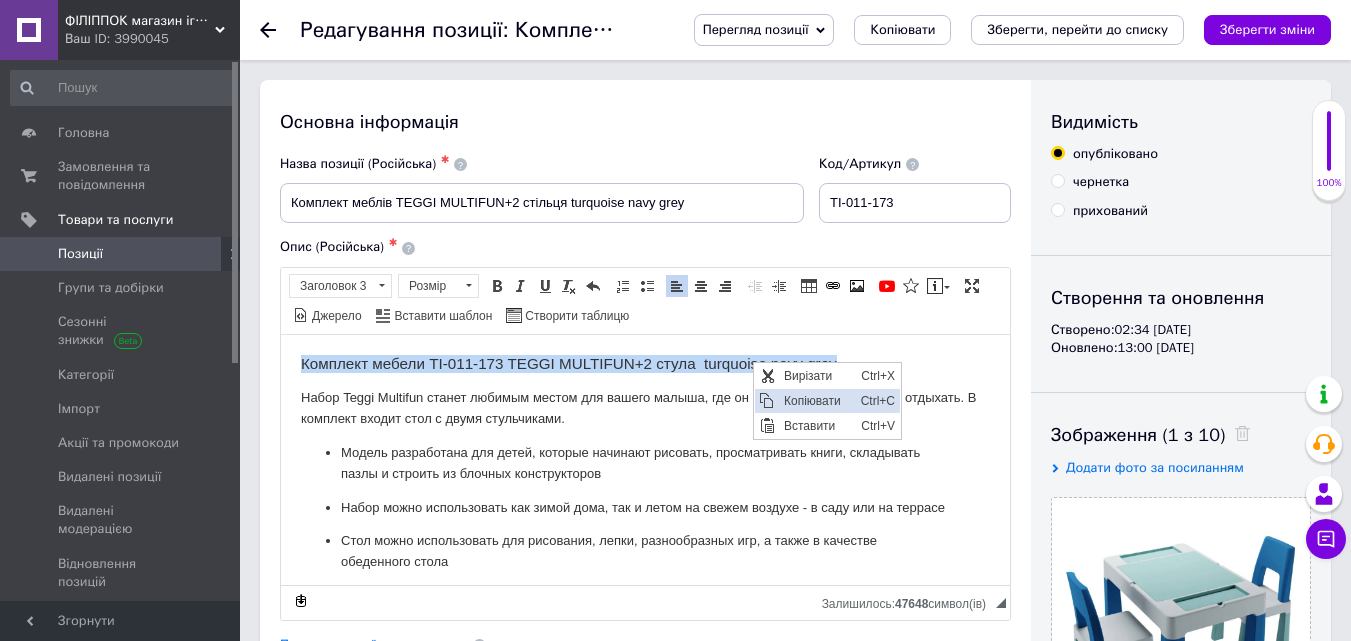 copy on "Комплект мебели TI-011-173 TEGGI MULTIFUN+2 стула  turquoise navy grey" 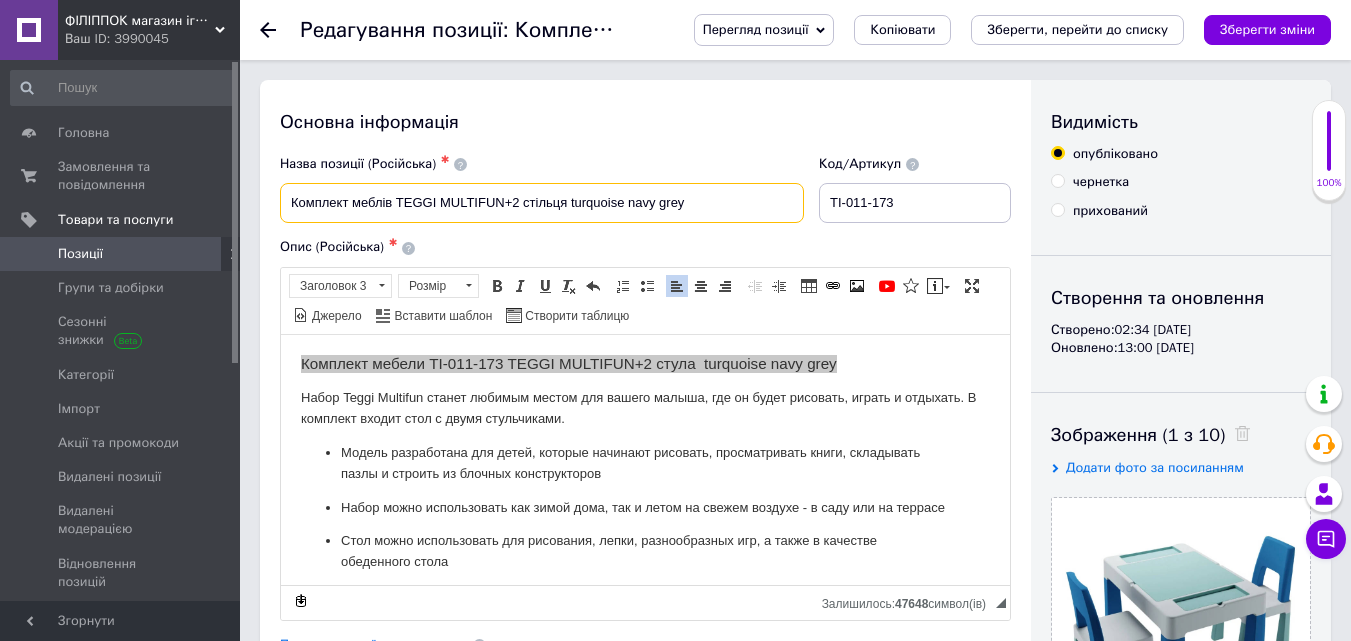 click on "Комплект меблів TEGGI MULTIFUN+2 стільця turquoise navy grey" at bounding box center (542, 203) 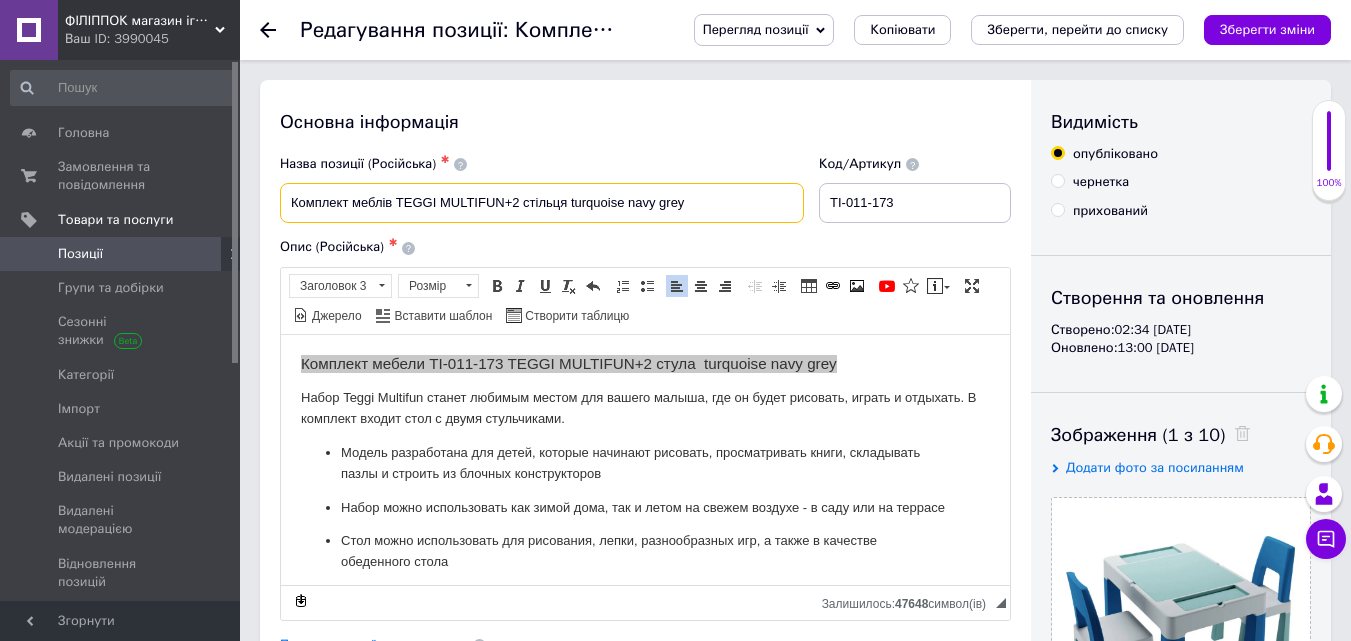 paste on "Комплект мебели TI-011-173 TEGGI MULTIFUN+2 стула" 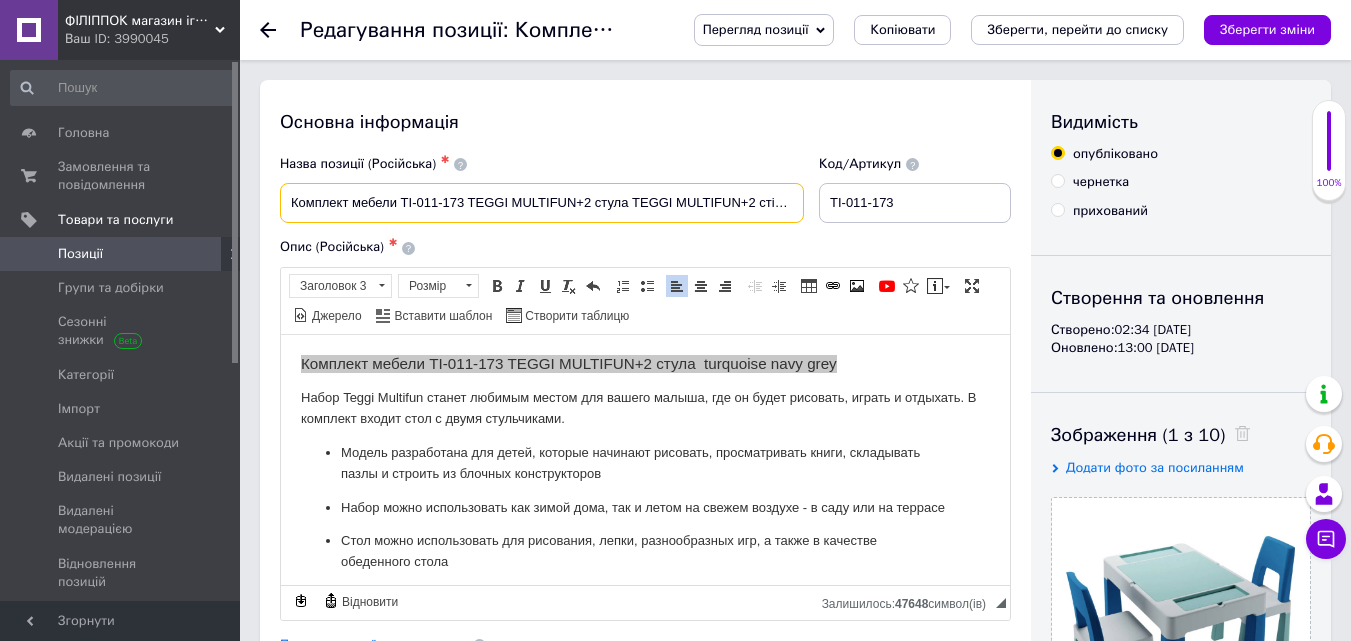 click on "Комплект мебели TI-011-173 TEGGI MULTIFUN+2 стула TEGGI MULTIFUN+2 стільця turquoise navy grey" at bounding box center [542, 203] 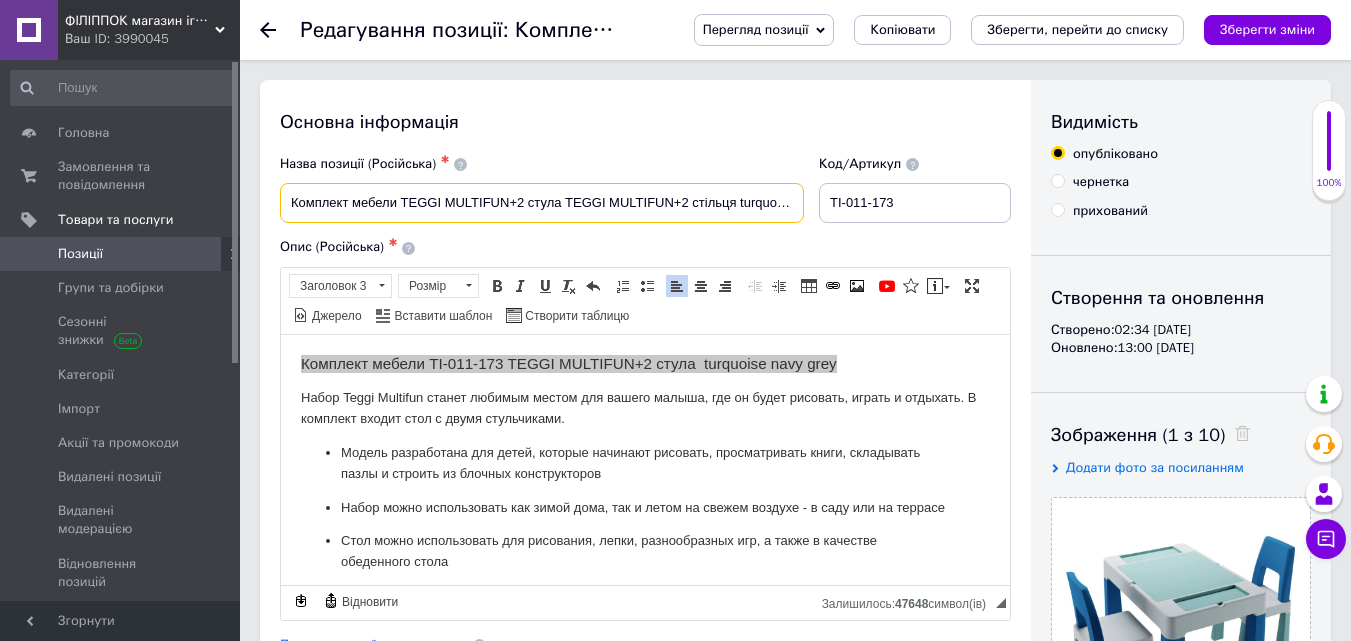 click on "Комплект мебели TEGGI MULTIFUN+2 стула TEGGI MULTIFUN+2 стільця turquoise navy grey" at bounding box center [542, 203] 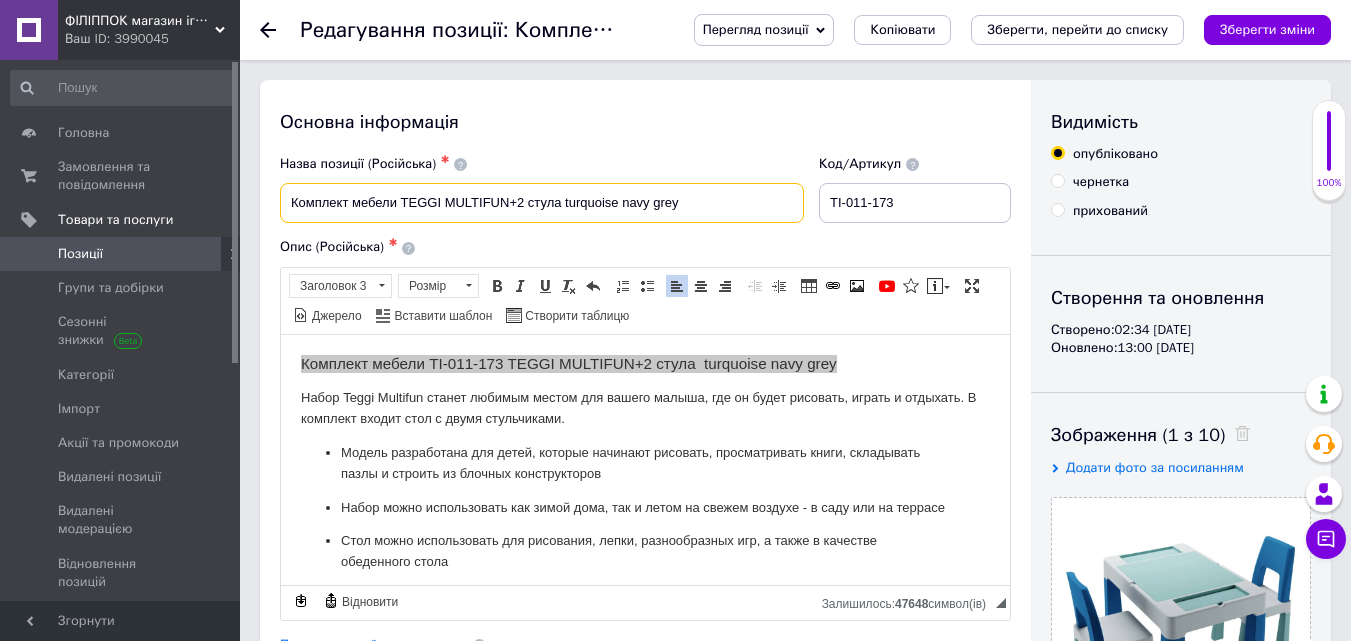 click on "Комплект мебели TEGGI MULTIFUN+2 стула turquoise navy grey" at bounding box center (542, 203) 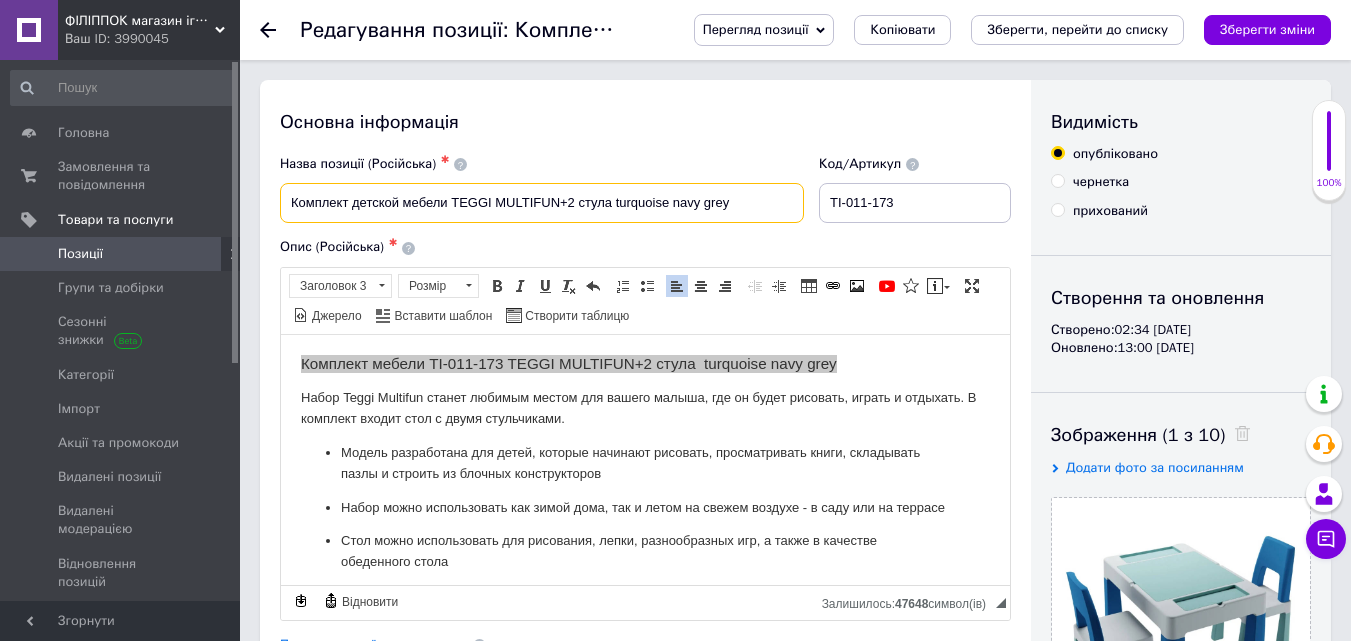 type on "Комплект детской мебели TEGGI MULTIFUN+2 стула turquoise navy grey" 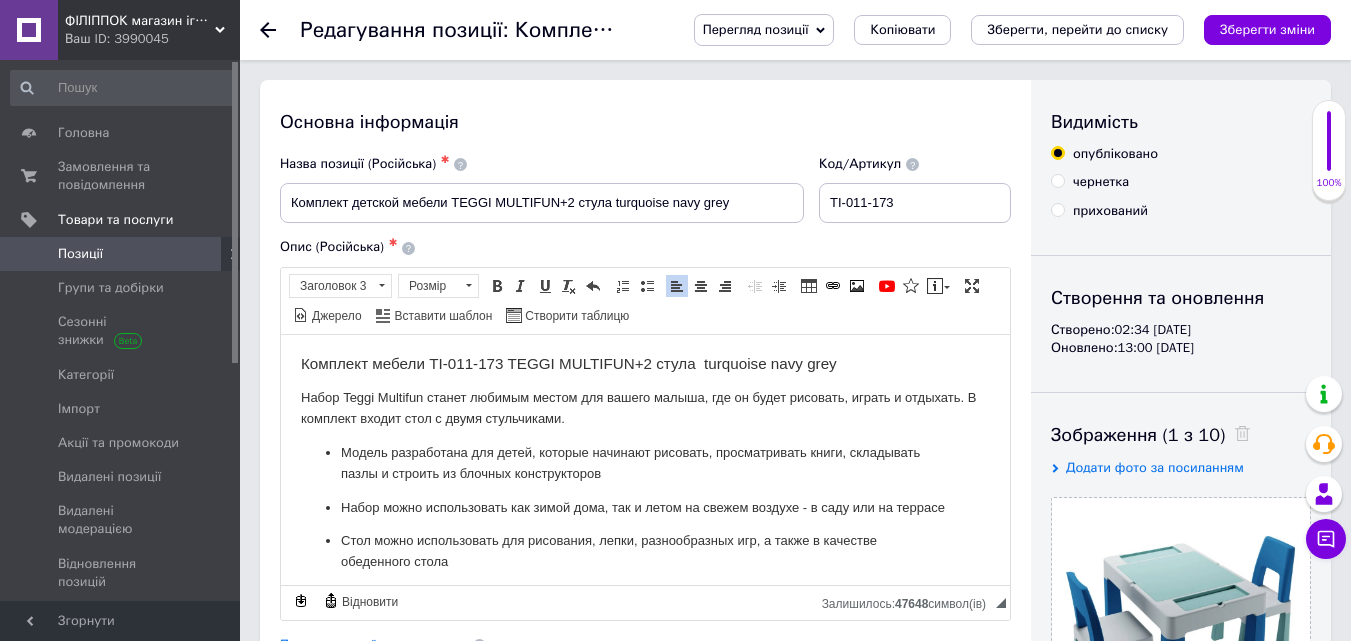 click on "Набор Teggi Multifun станет любимым местом для вашего малыша, где он будет рисовать, играть и отдыхать. В комплект входит стол с двумя стульчиками." at bounding box center (645, 408) 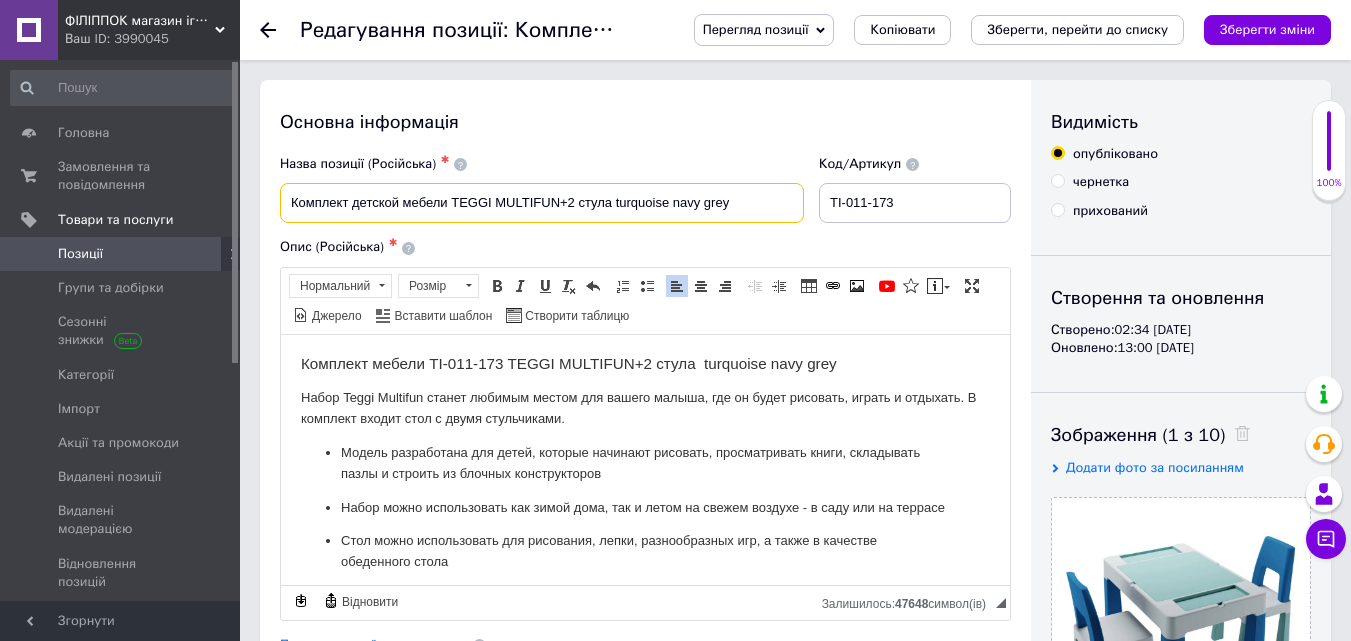 drag, startPoint x: 287, startPoint y: 204, endPoint x: 491, endPoint y: 198, distance: 204.08821 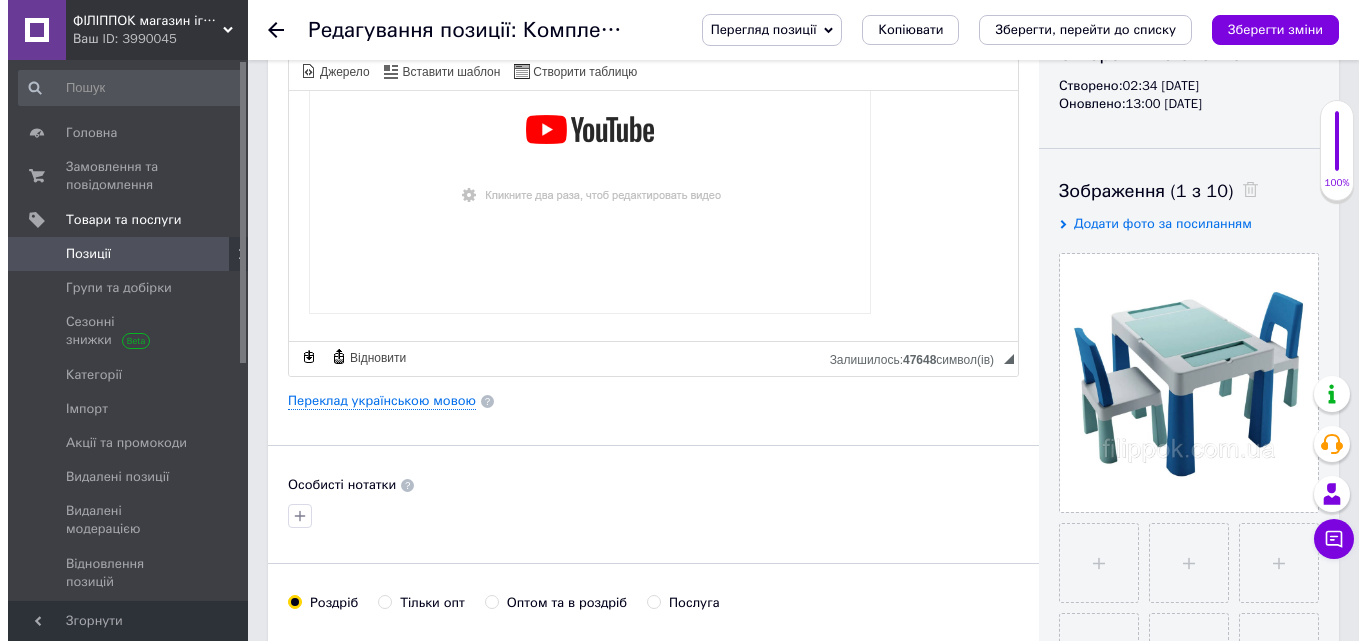 scroll, scrollTop: 400, scrollLeft: 0, axis: vertical 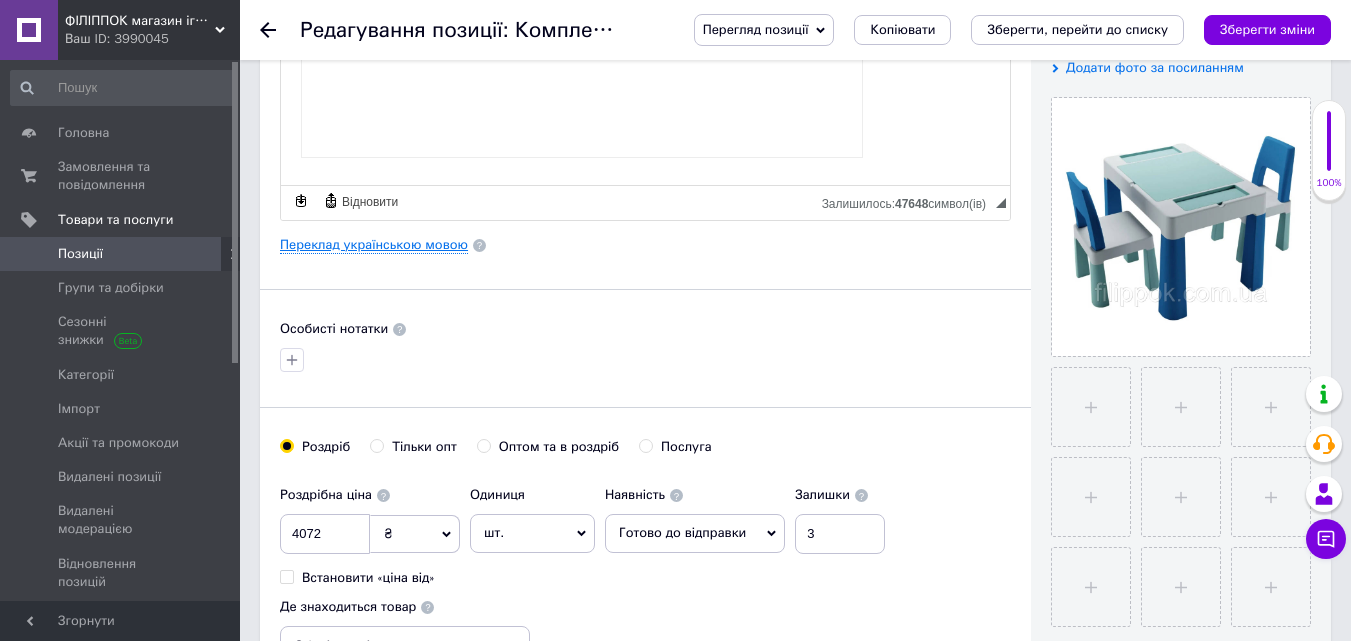 click on "Переклад українською мовою" at bounding box center (374, 245) 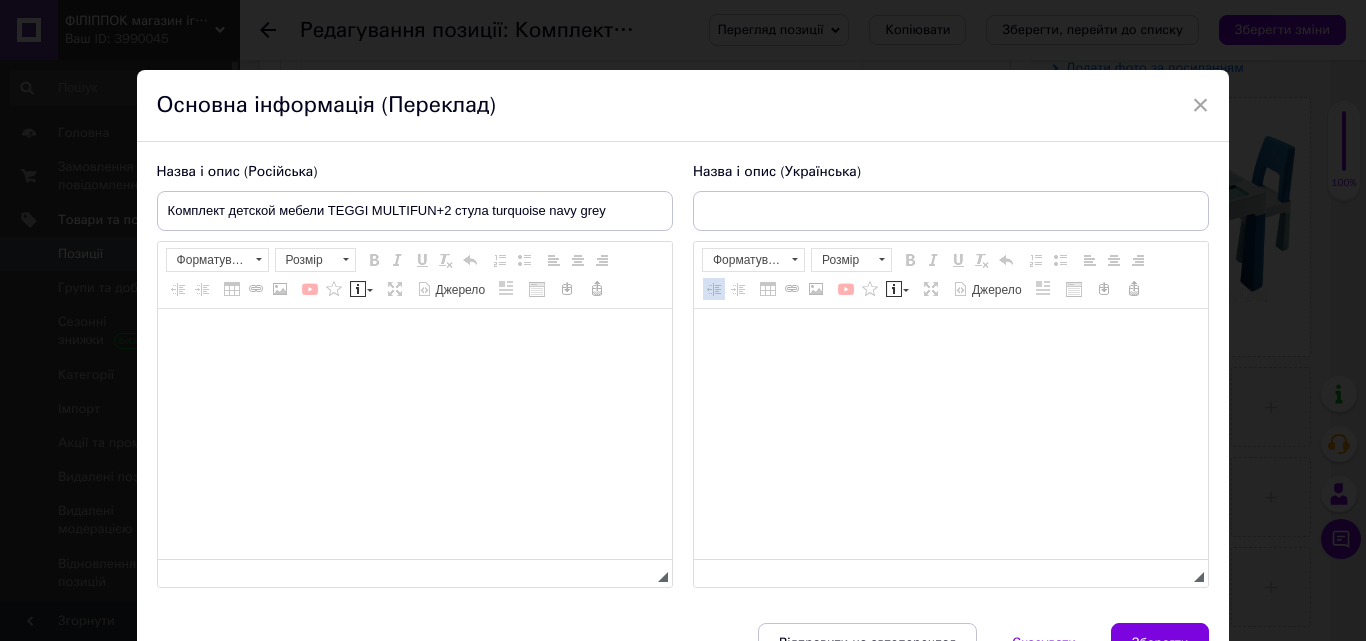 type on "Комплект меблів TEGGI MULTIFUN+2 стільця turquoise navy grey" 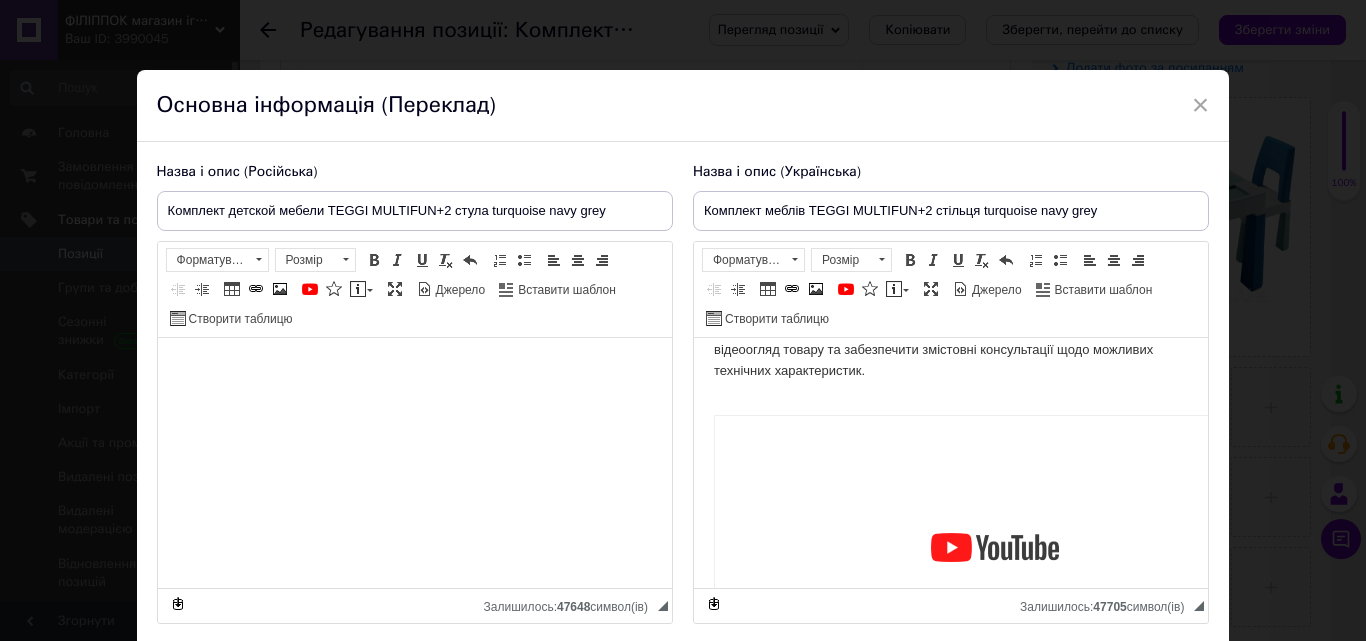 scroll, scrollTop: 1787, scrollLeft: 0, axis: vertical 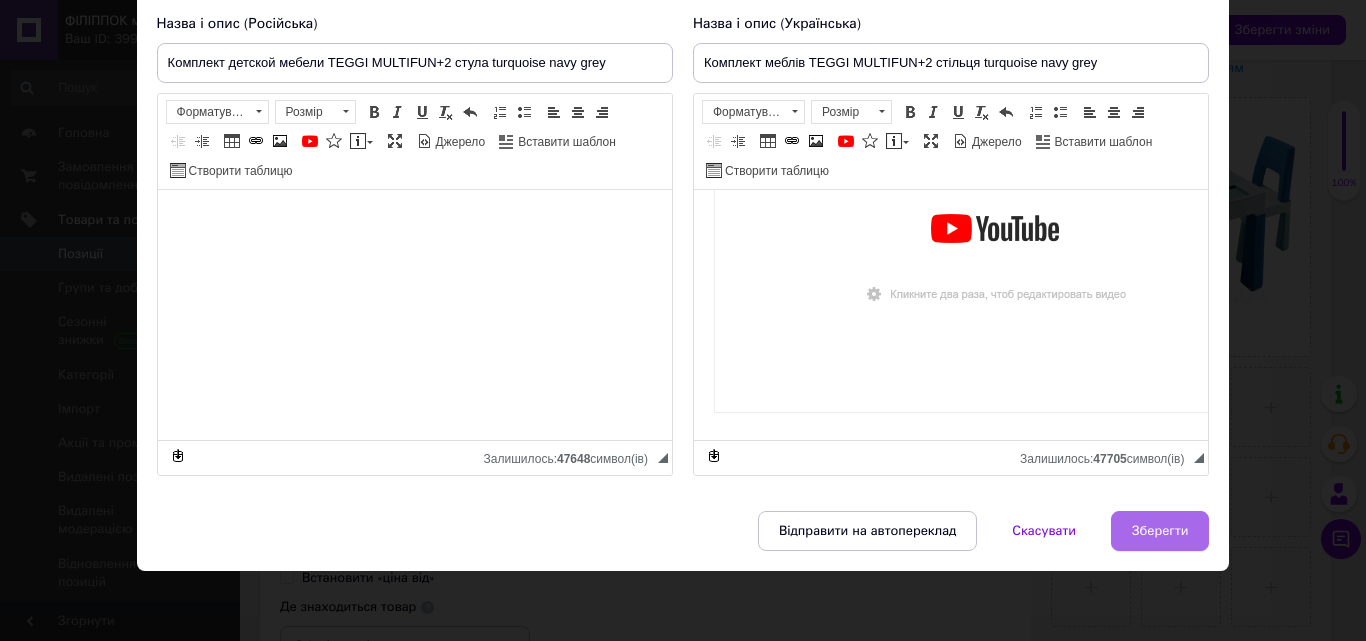 click on "Зберегти" at bounding box center [1160, 531] 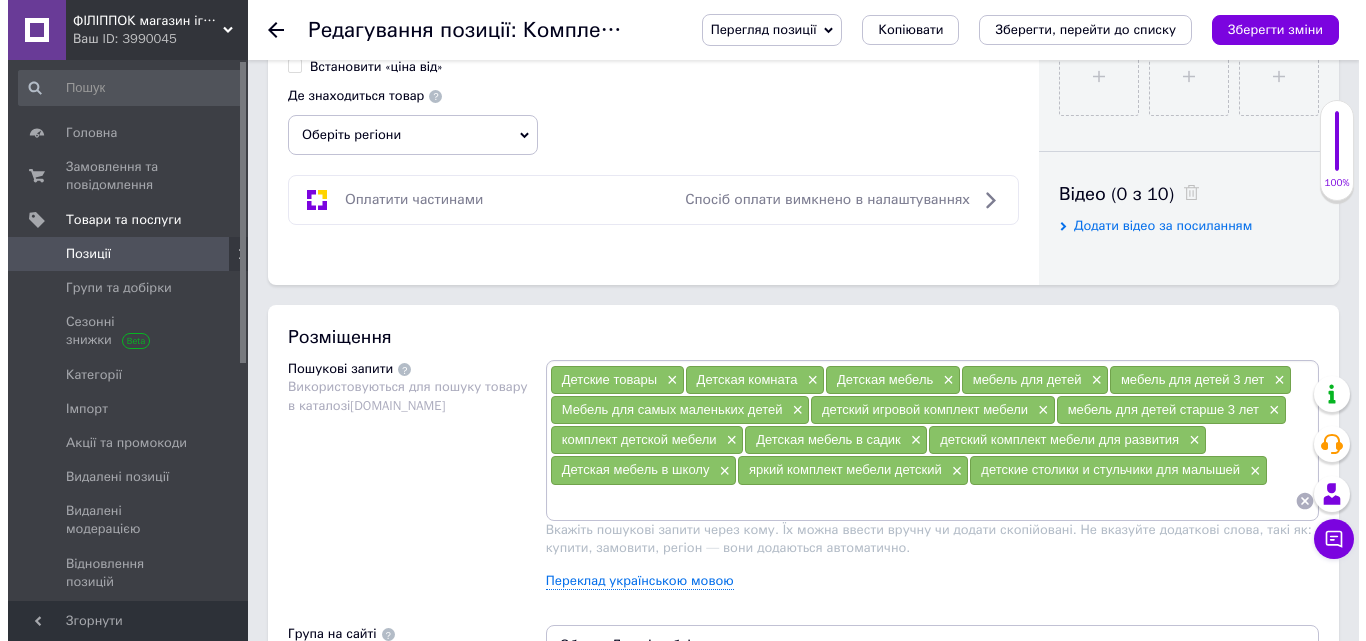 scroll, scrollTop: 1000, scrollLeft: 0, axis: vertical 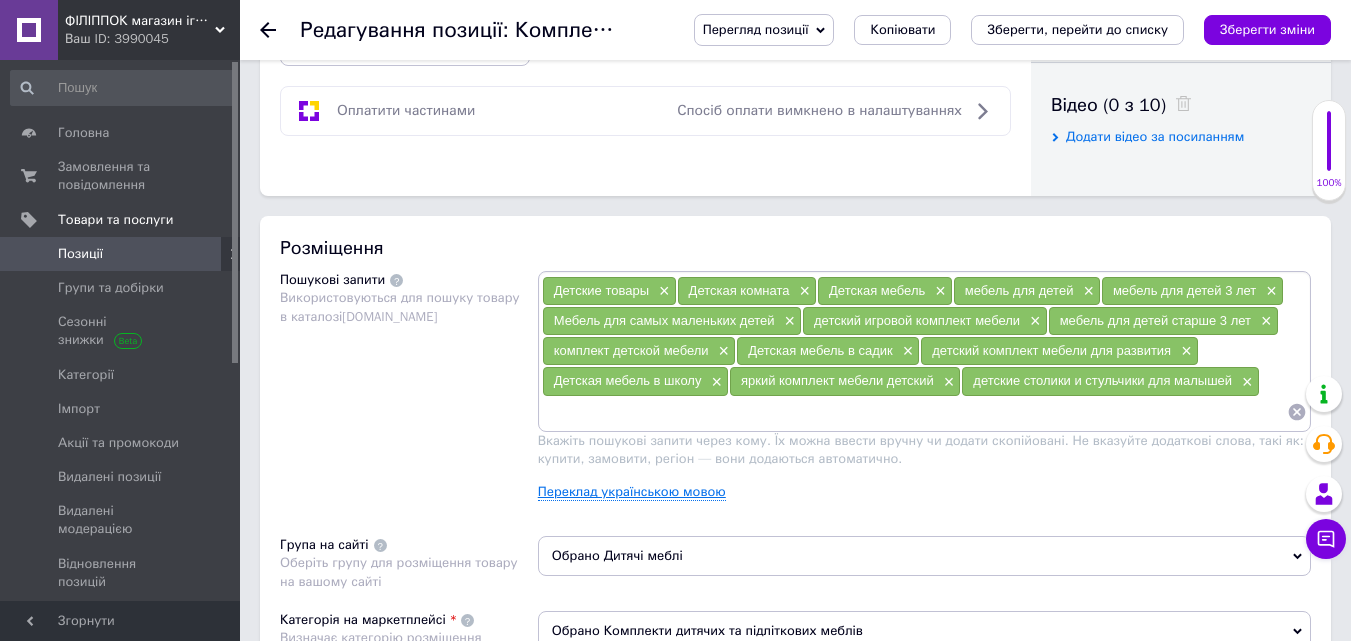 click on "Переклад українською мовою" at bounding box center [632, 492] 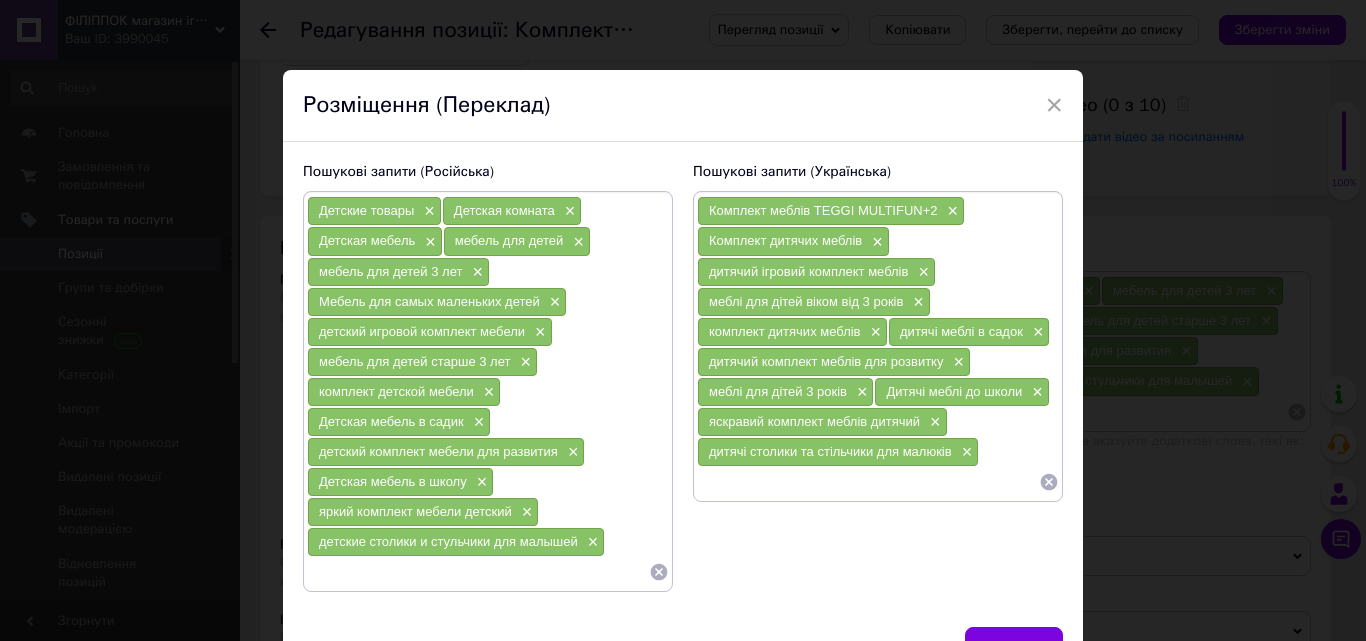 click at bounding box center [478, 572] 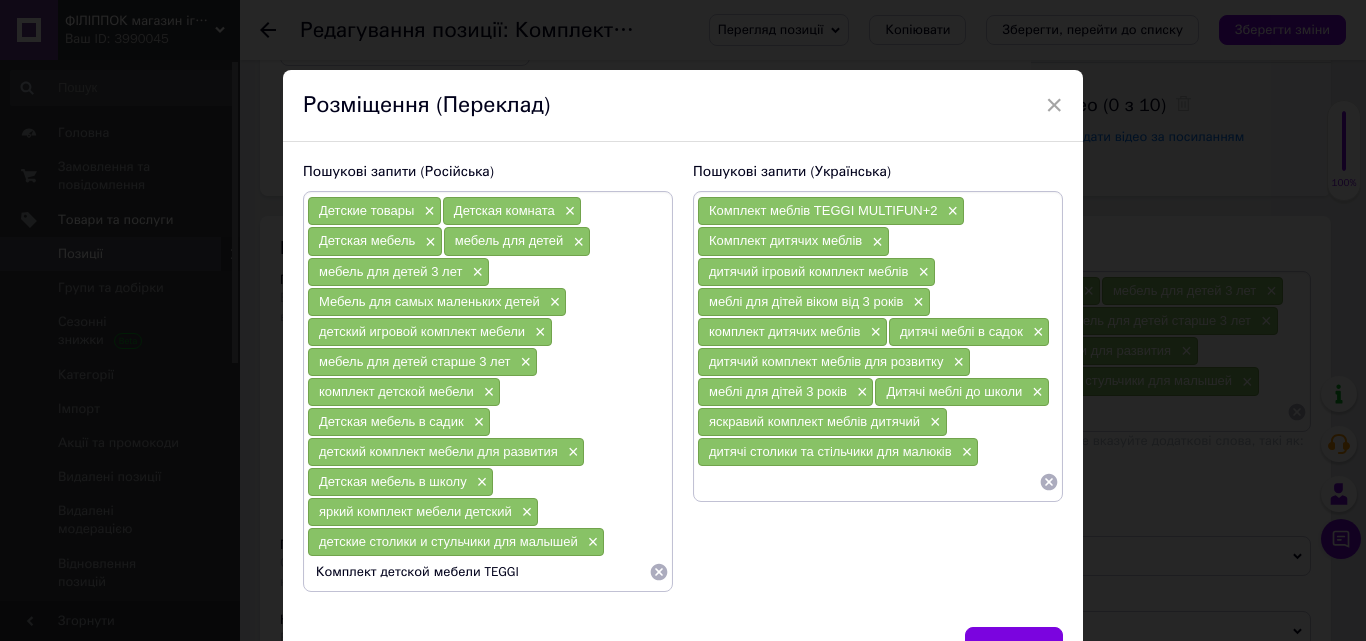 type 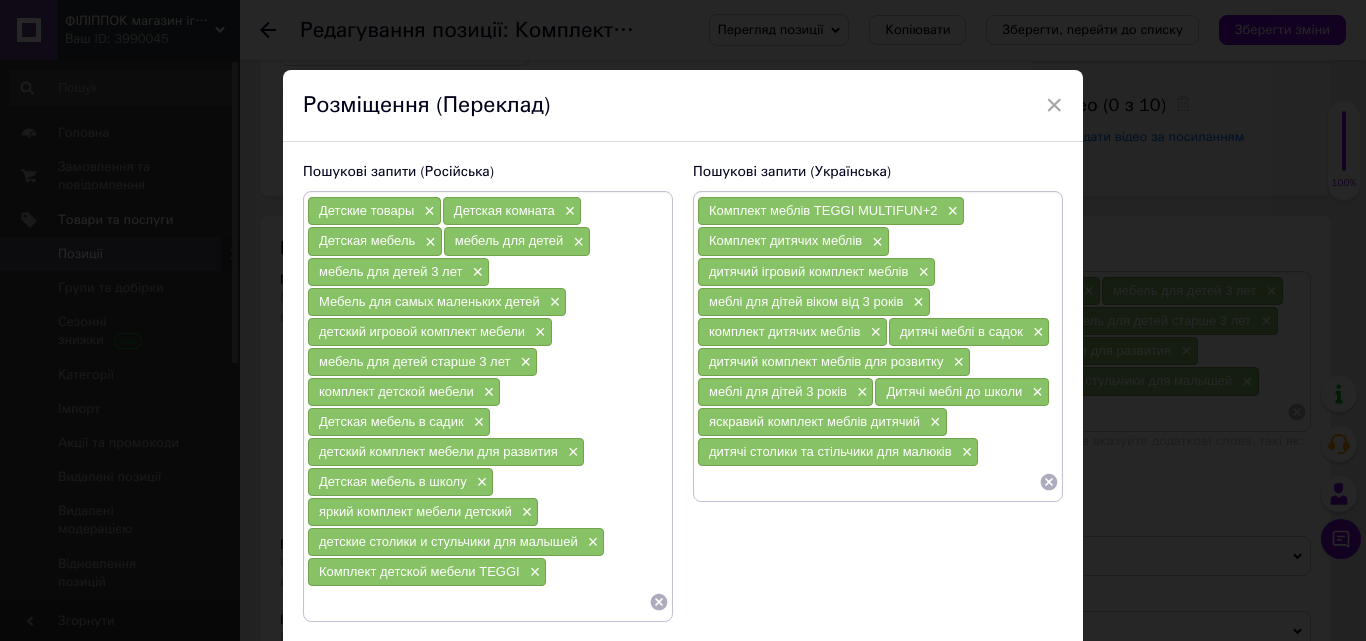 scroll, scrollTop: 147, scrollLeft: 0, axis: vertical 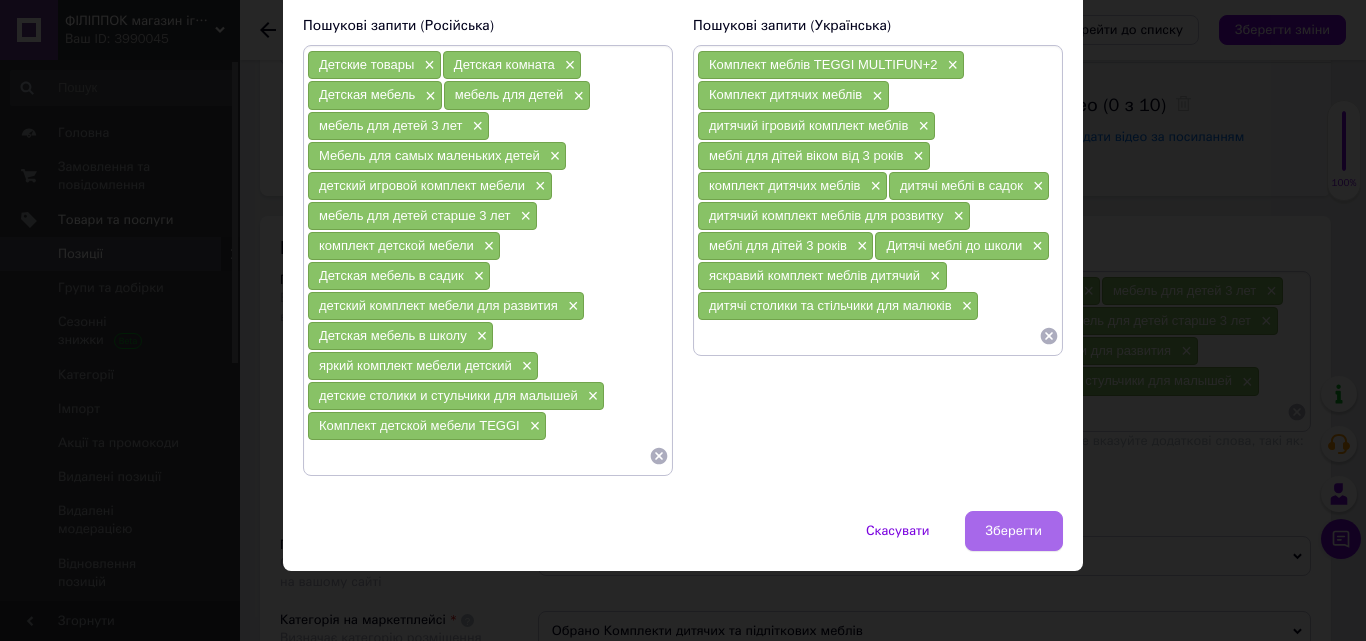click on "Зберегти" at bounding box center (1014, 531) 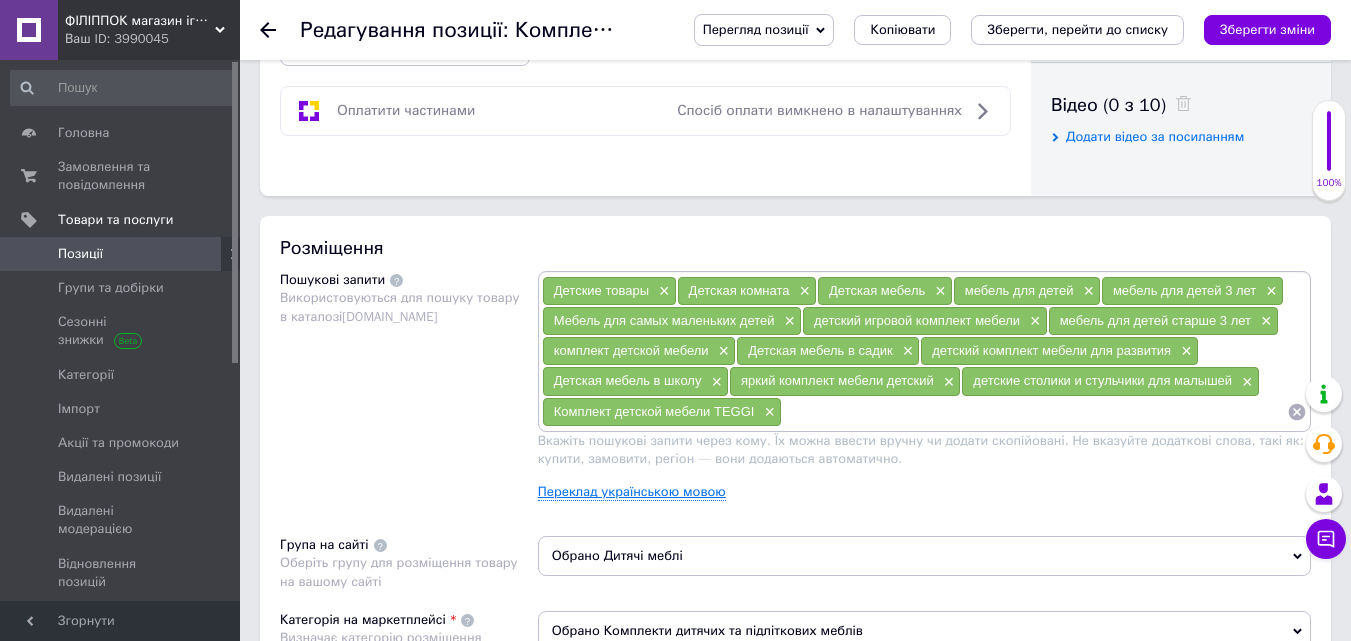 click on "Переклад українською мовою" at bounding box center (632, 492) 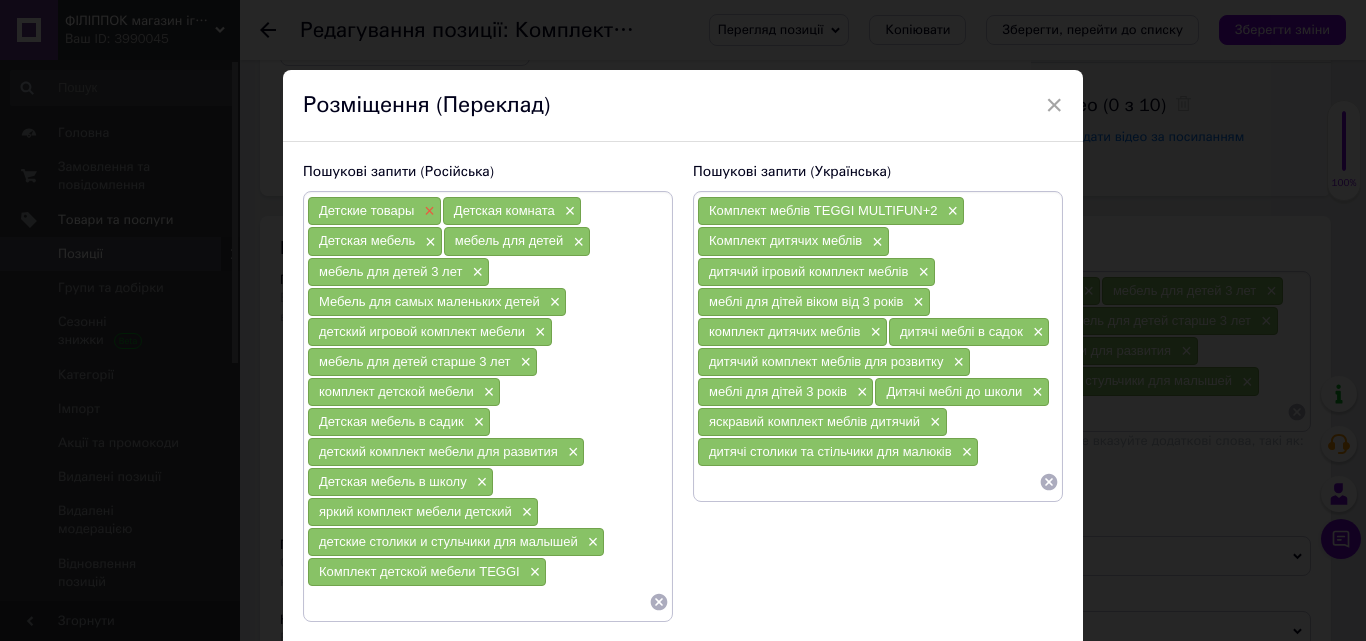 click on "×" at bounding box center (427, 211) 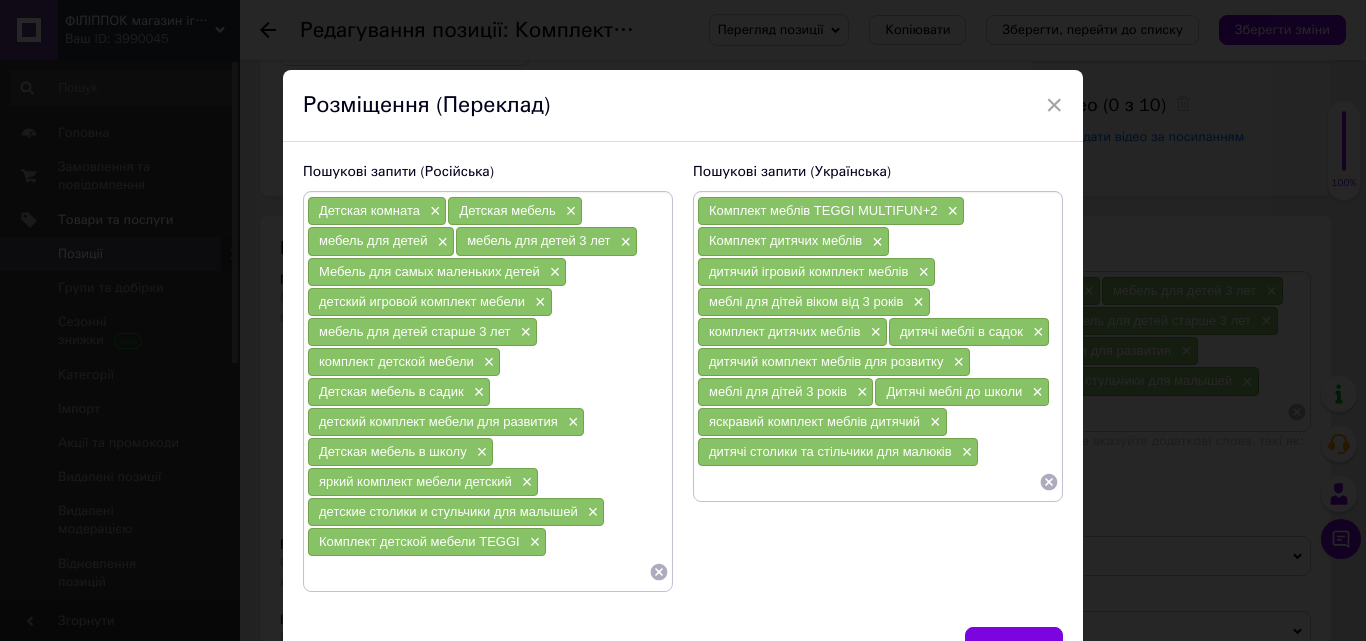 click on "×" at bounding box center [433, 211] 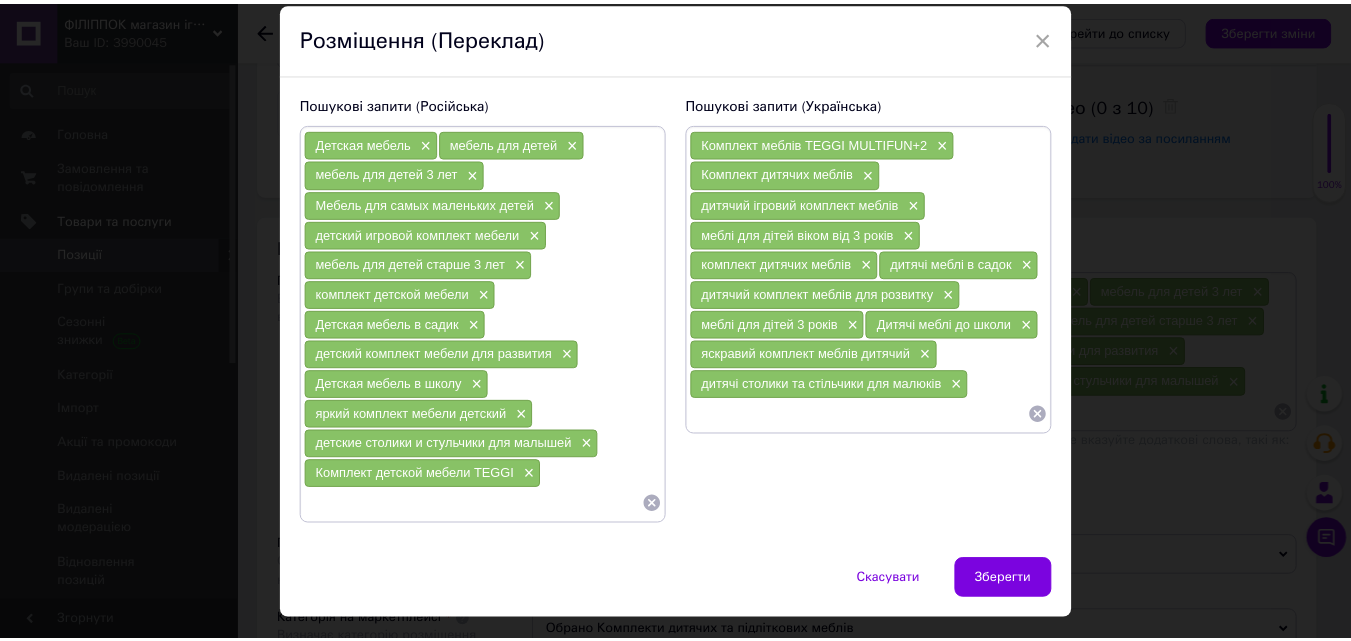 scroll, scrollTop: 100, scrollLeft: 0, axis: vertical 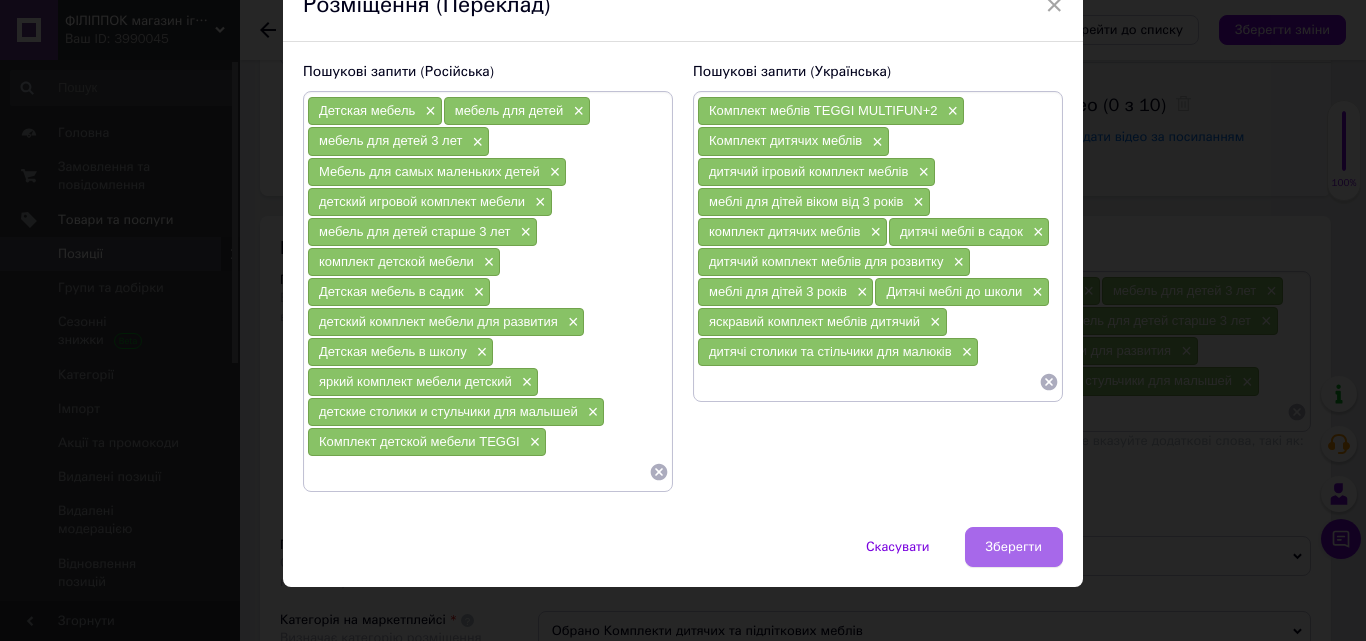 click on "Зберегти" at bounding box center [1014, 547] 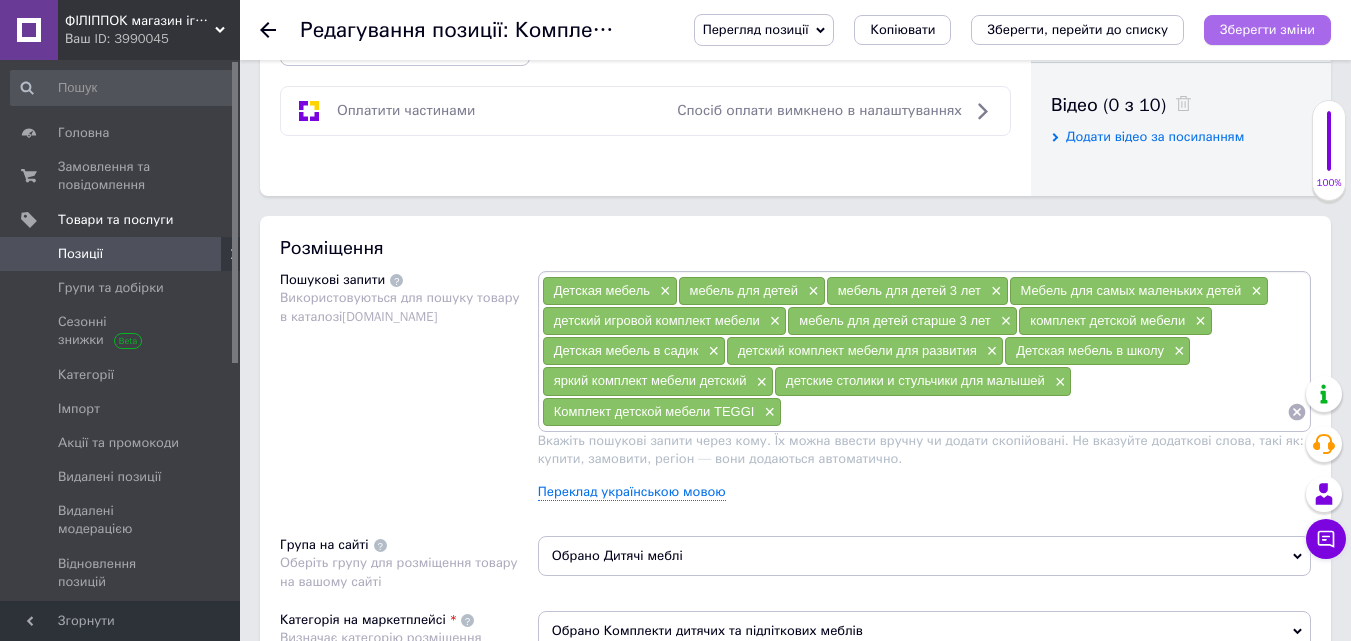 click on "Зберегти зміни" at bounding box center [1267, 29] 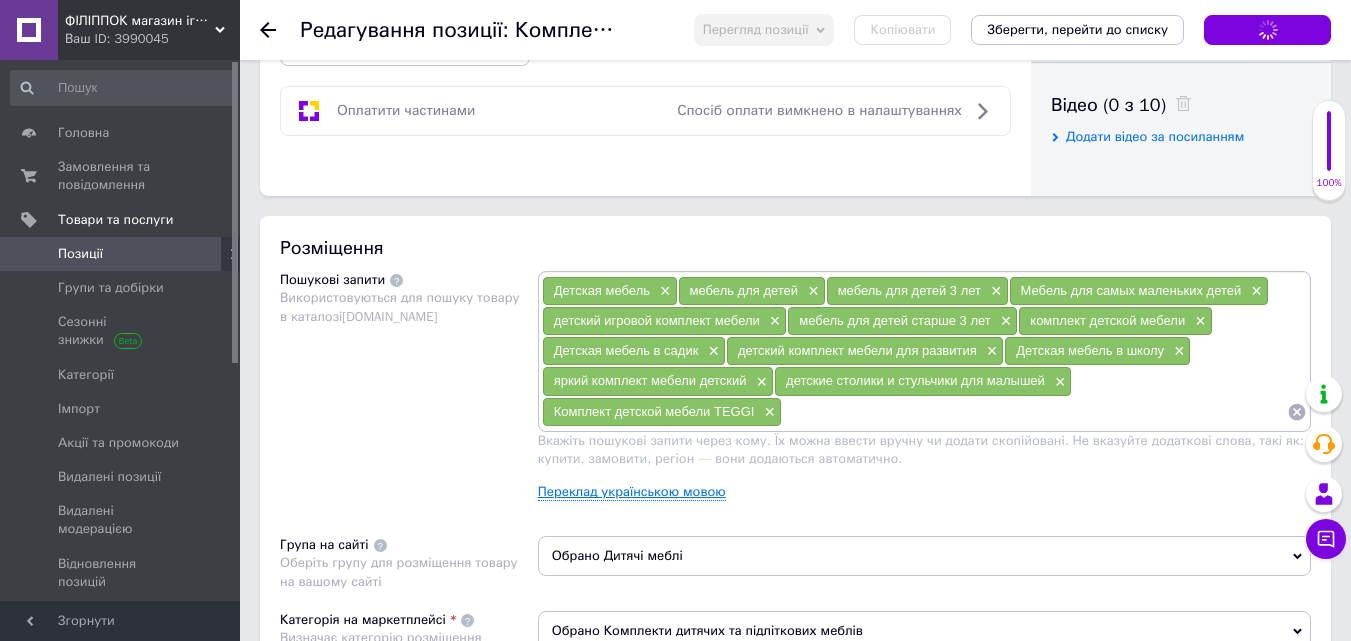 click on "Переклад українською мовою" at bounding box center [632, 492] 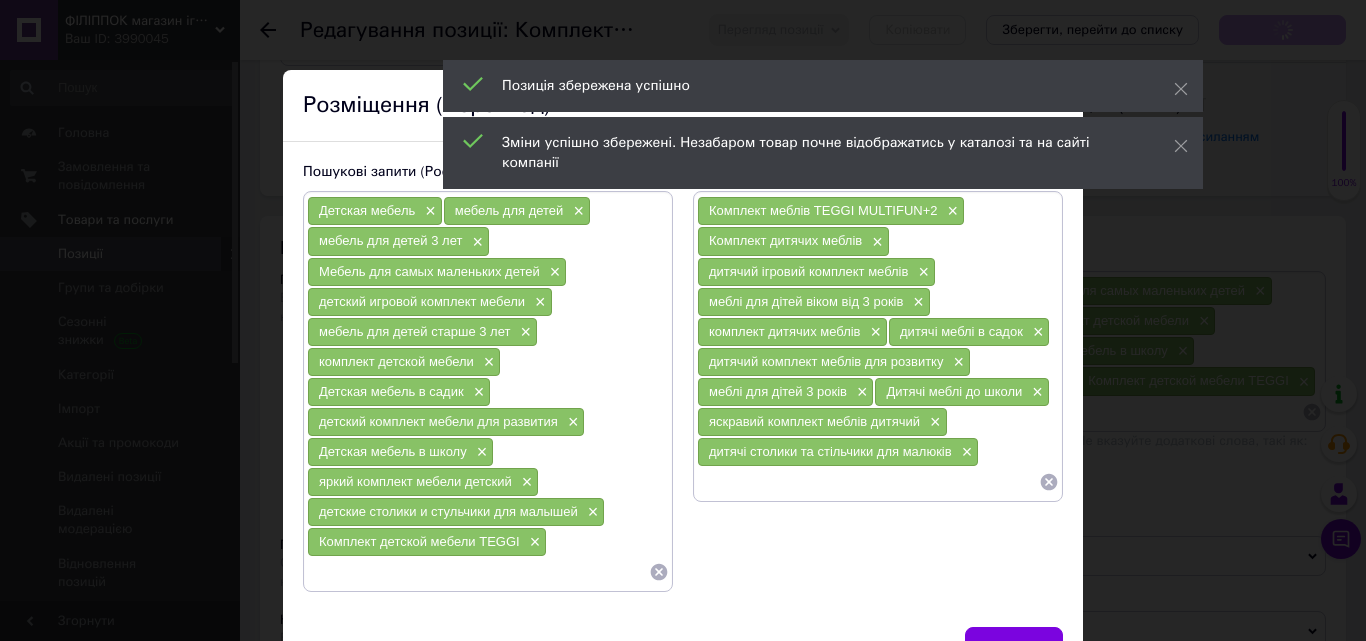 click at bounding box center [868, 482] 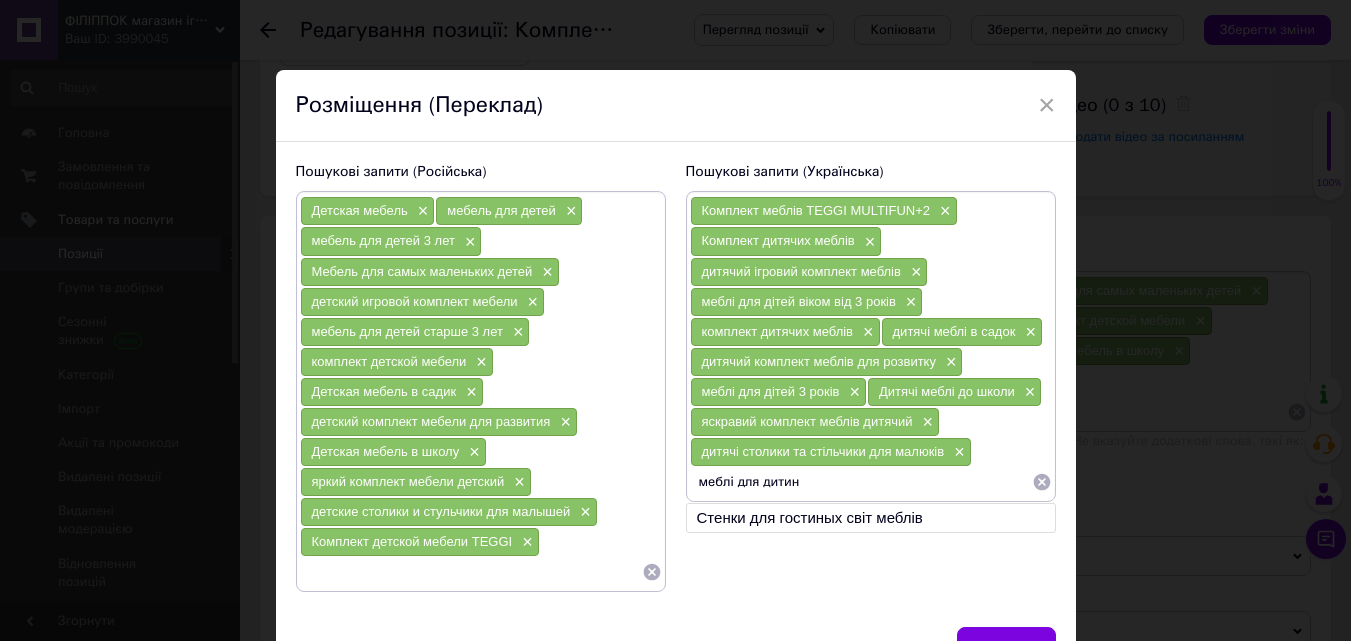 type on "меблі для дитини" 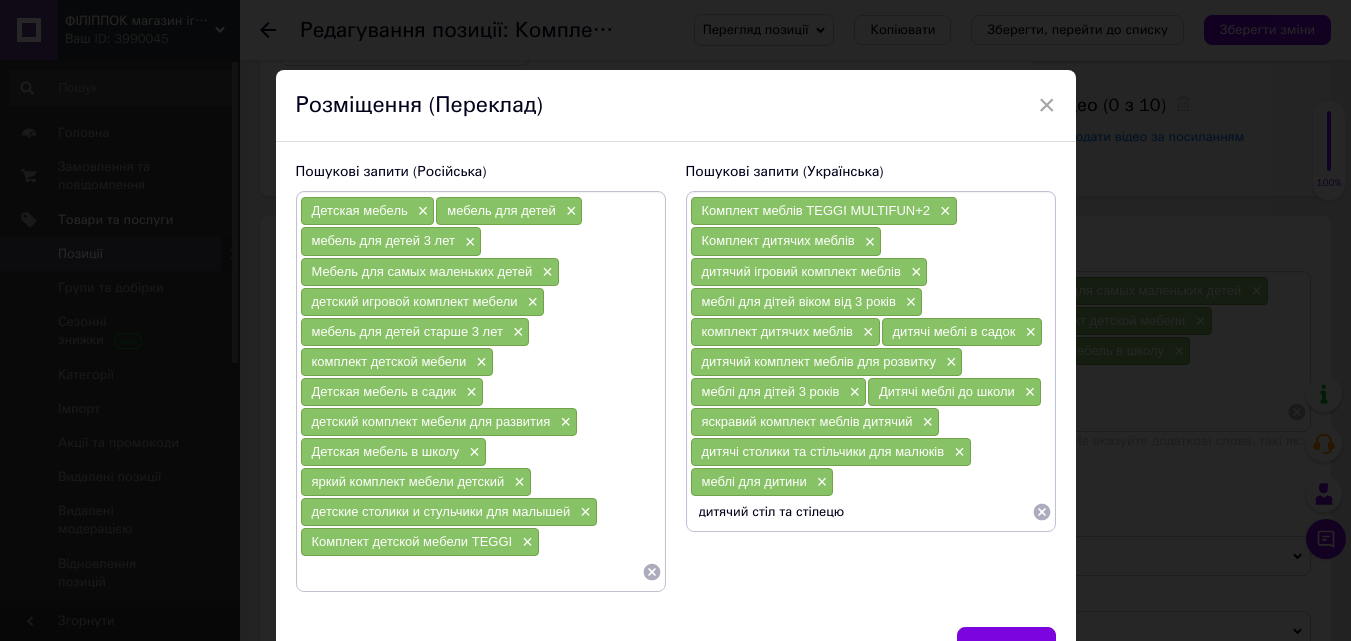 click on "дитячий стіл та стілецю" at bounding box center [861, 512] 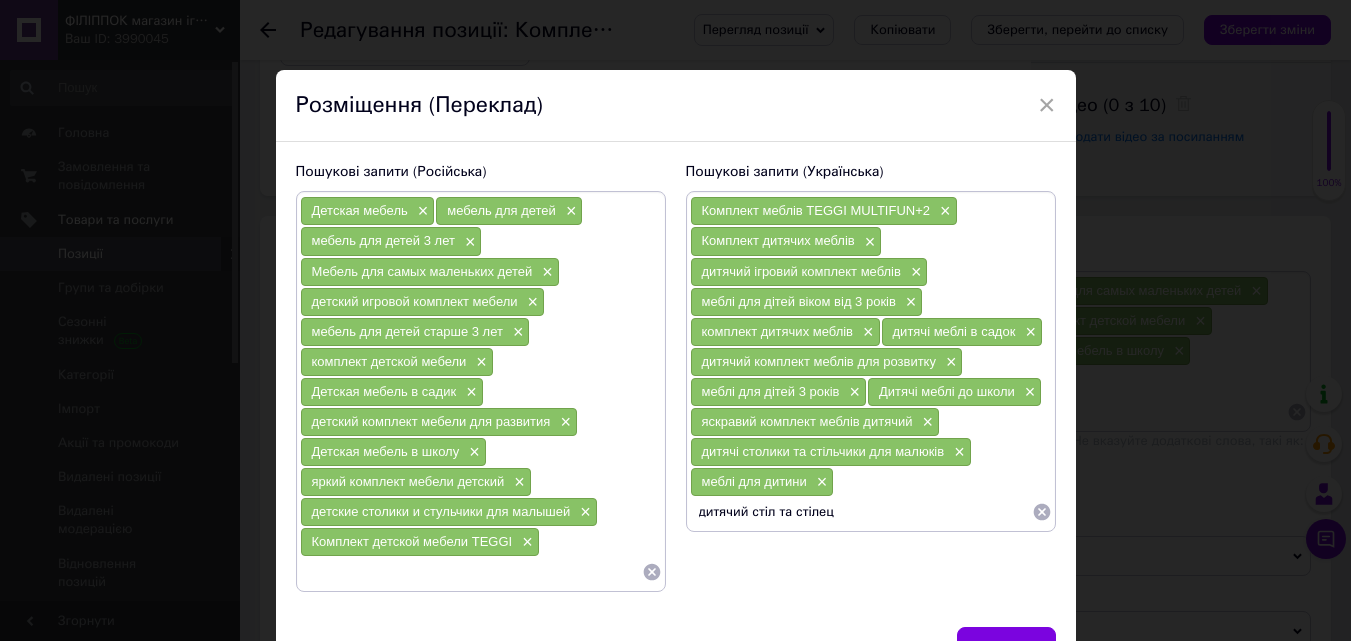 type on "дитячий стіл та стілець" 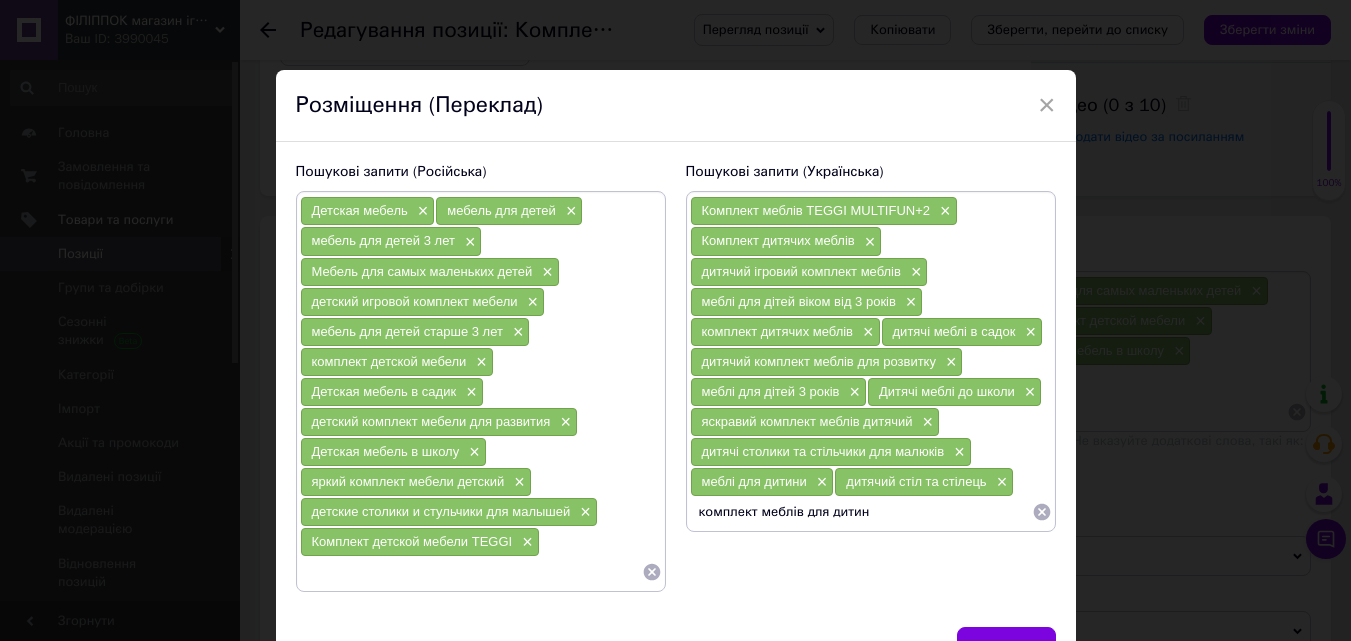 type on "комплект меблів для дитини" 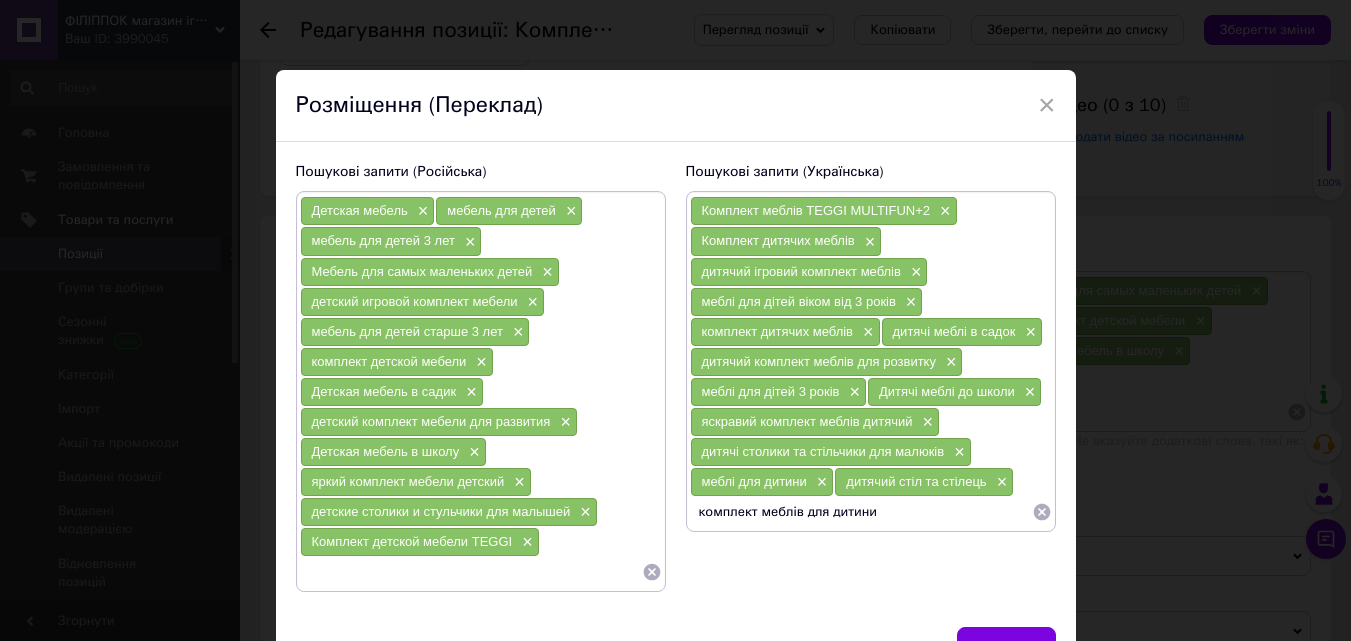 type 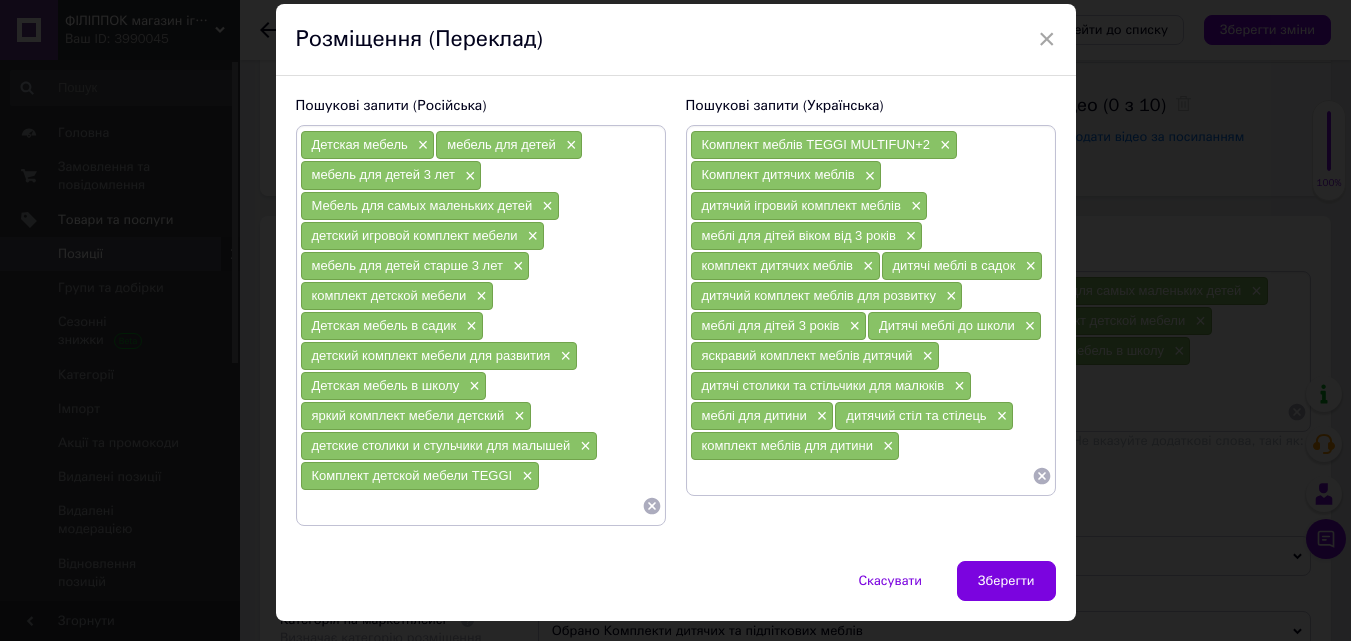 scroll, scrollTop: 100, scrollLeft: 0, axis: vertical 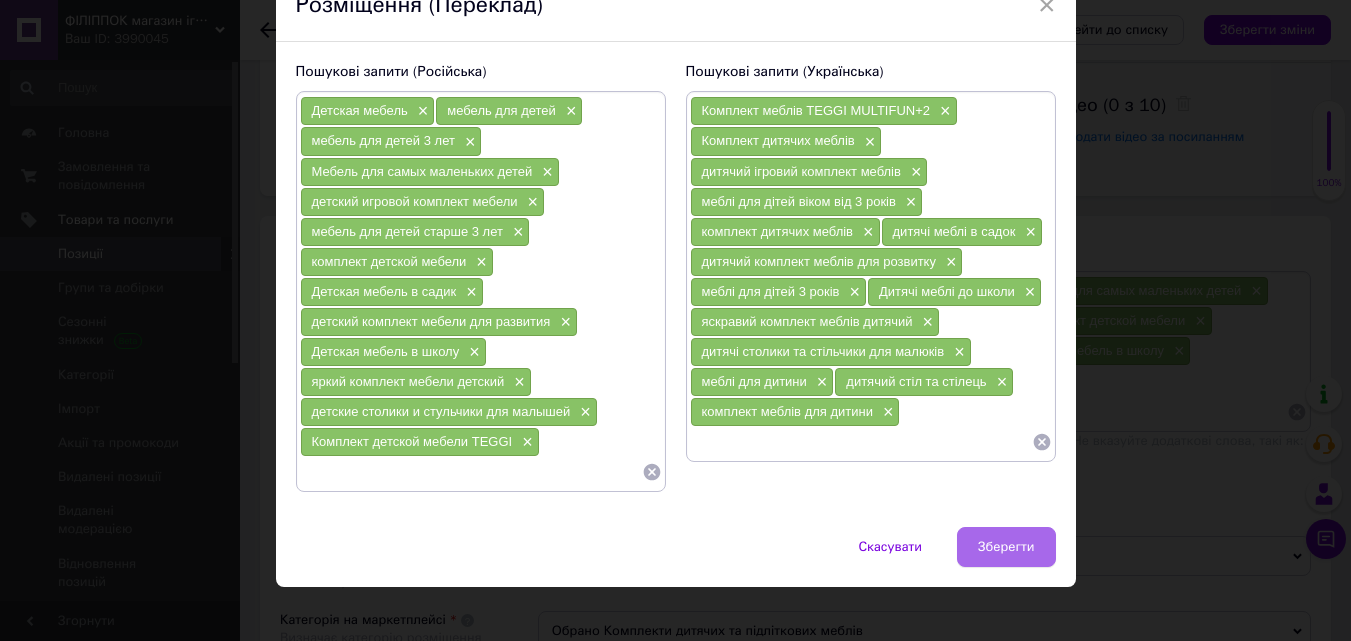 click on "Зберегти" at bounding box center [1006, 547] 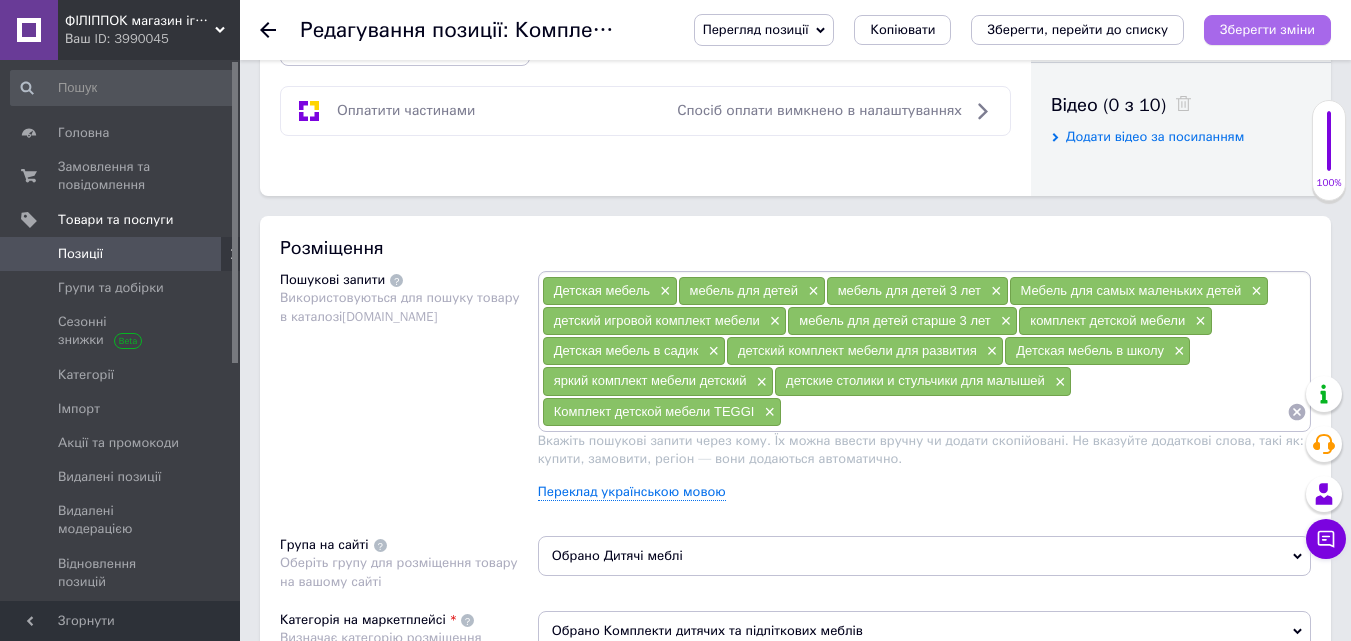 click on "Зберегти зміни" at bounding box center [1267, 29] 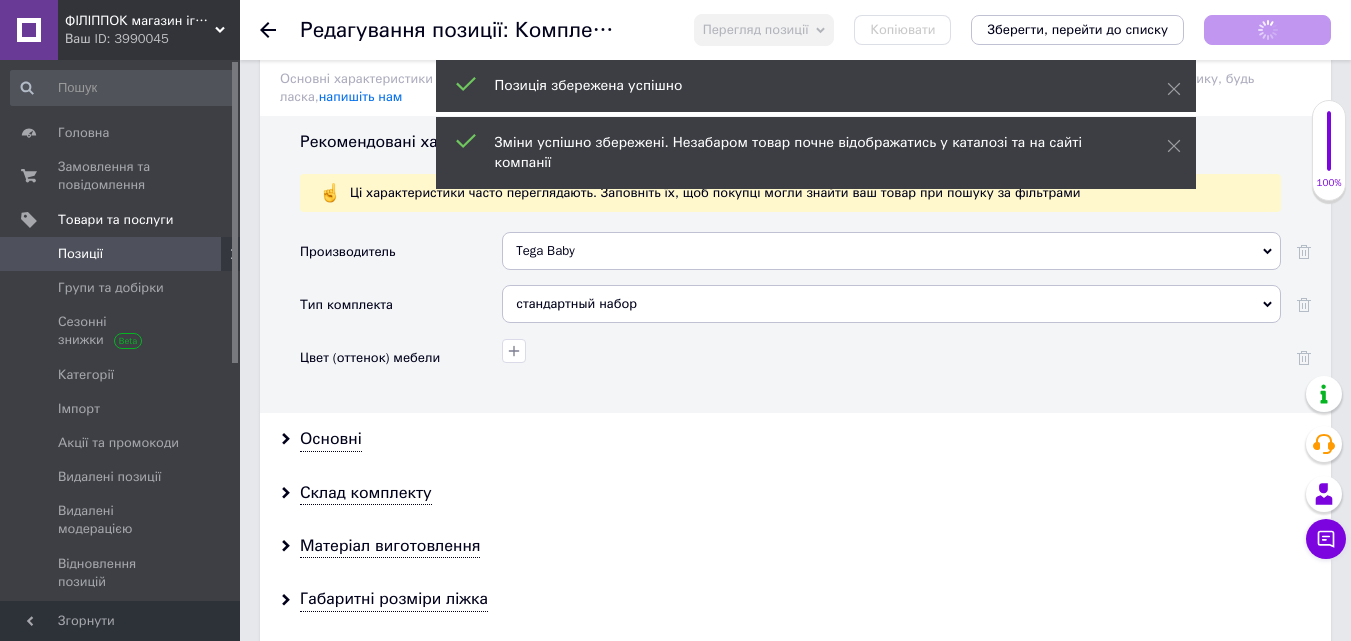 scroll, scrollTop: 1800, scrollLeft: 0, axis: vertical 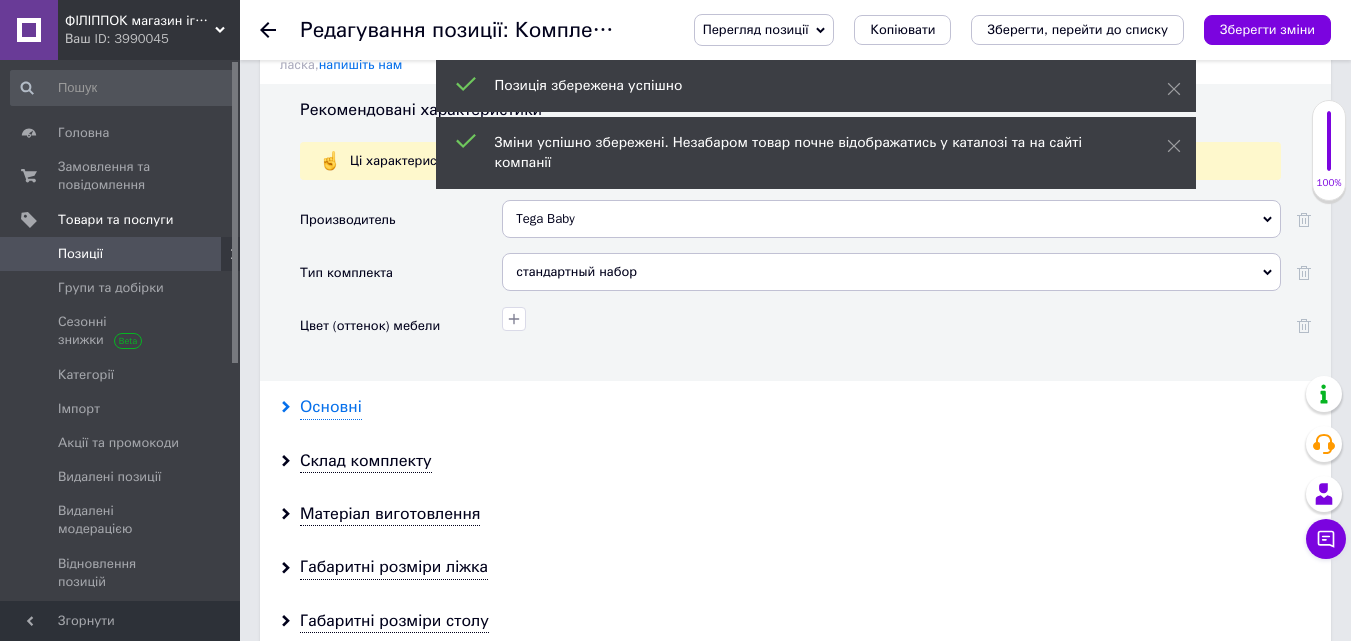 click on "Основні" at bounding box center [795, 407] 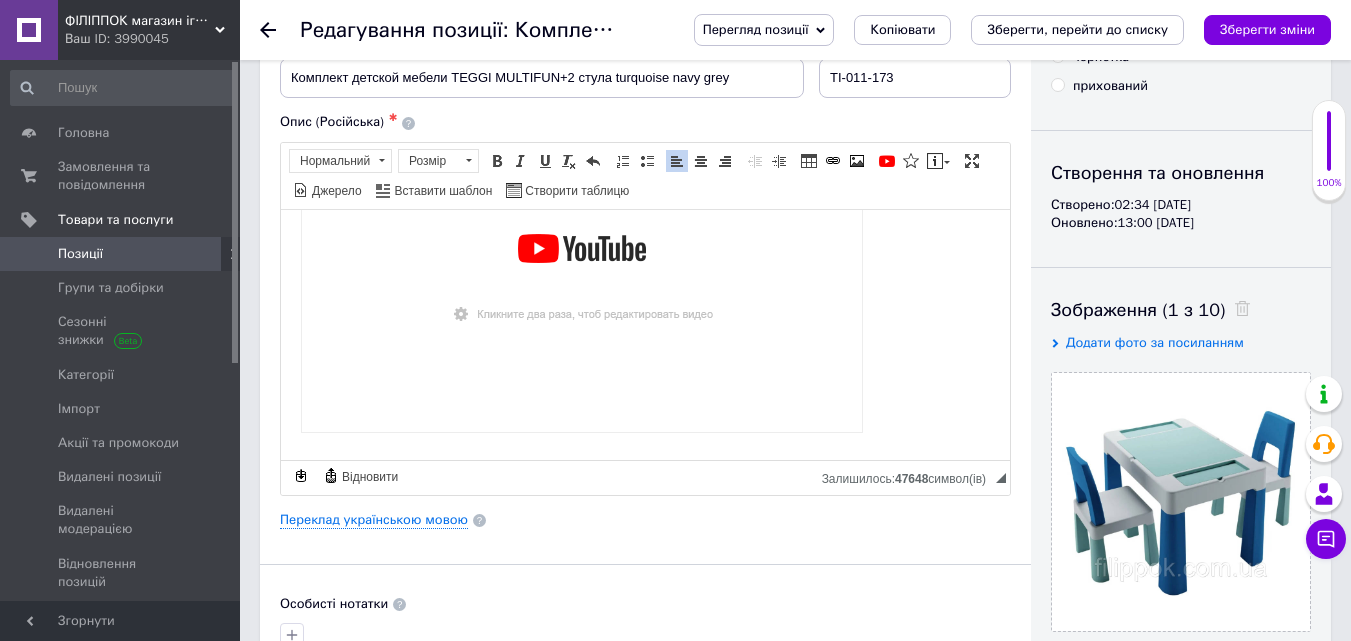 scroll, scrollTop: 0, scrollLeft: 0, axis: both 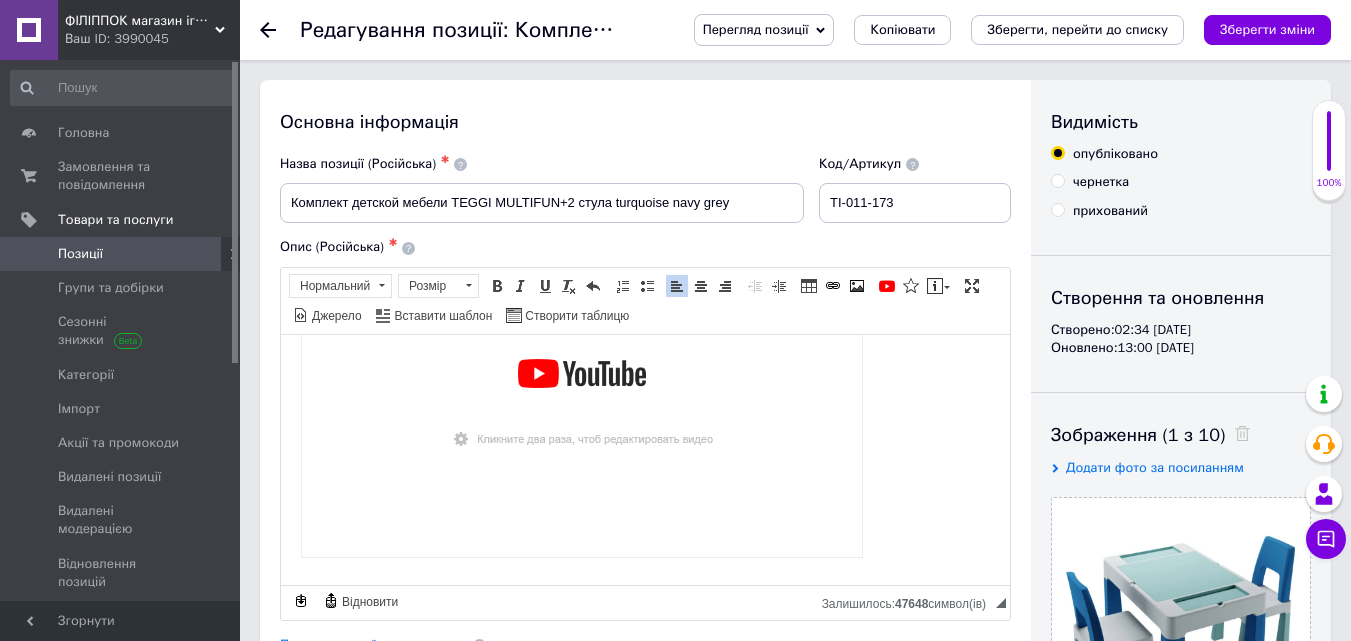 click on "Перегляд позиції" at bounding box center [756, 29] 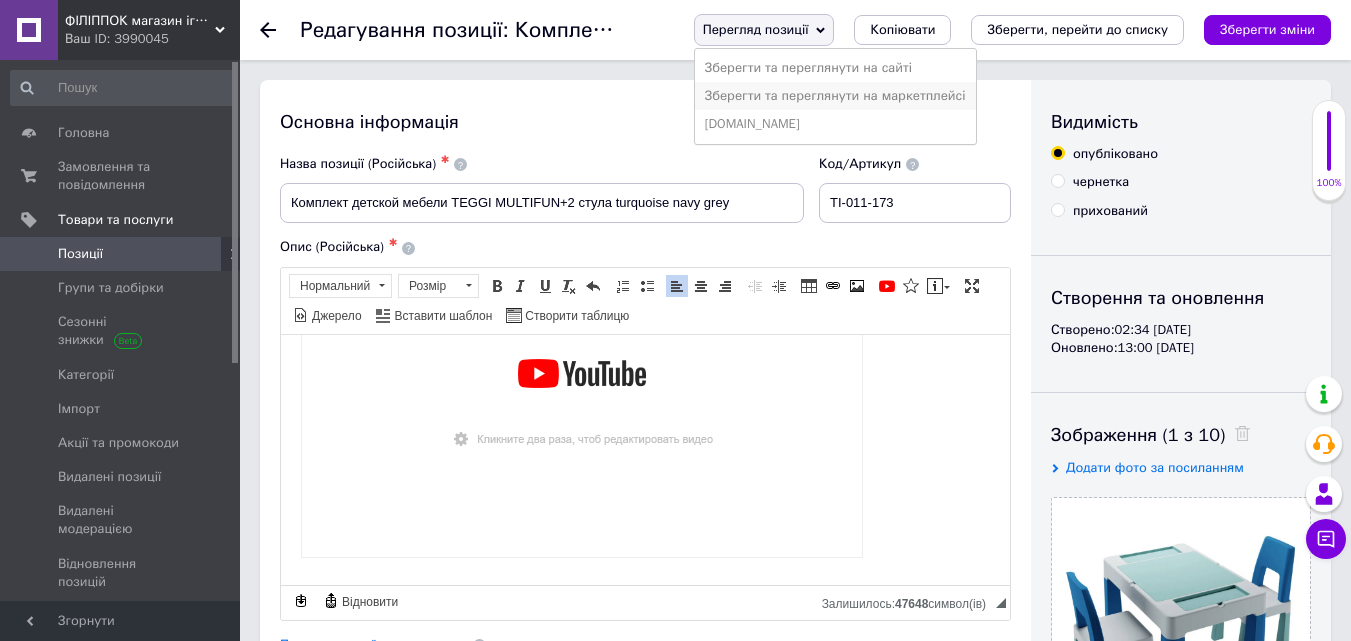 click on "Зберегти та переглянути на маркетплейсі" at bounding box center (835, 96) 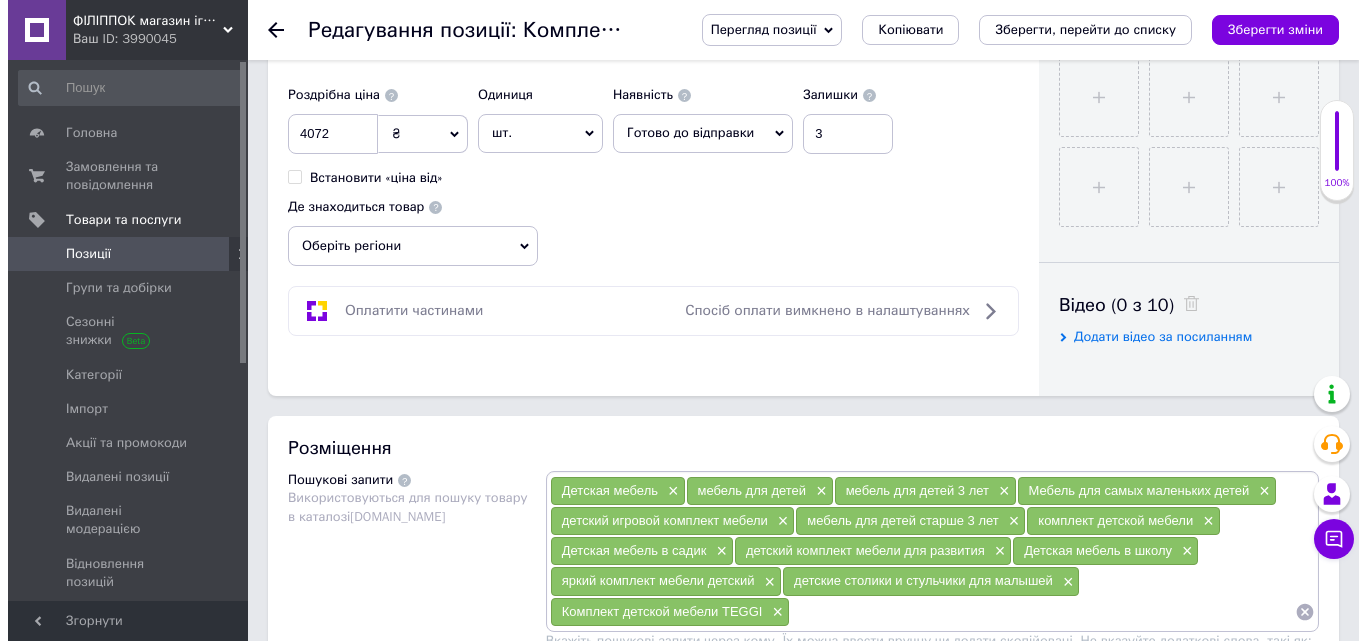 scroll, scrollTop: 1000, scrollLeft: 0, axis: vertical 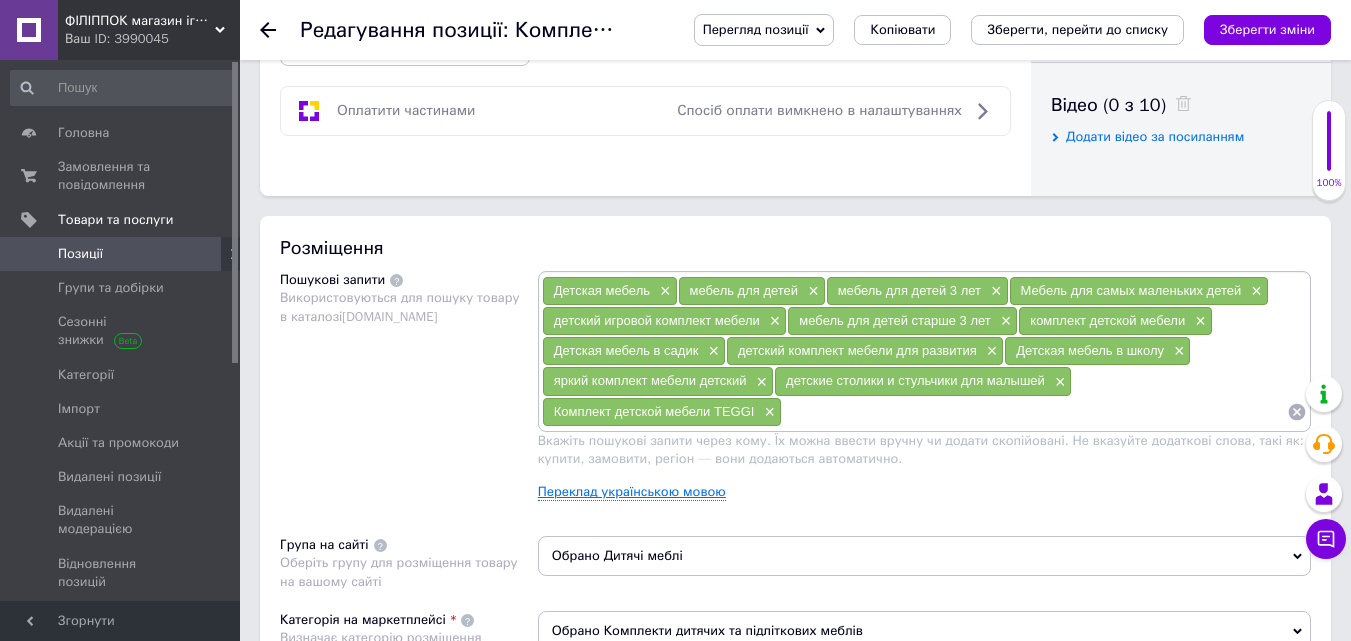 click on "Переклад українською мовою" at bounding box center (632, 492) 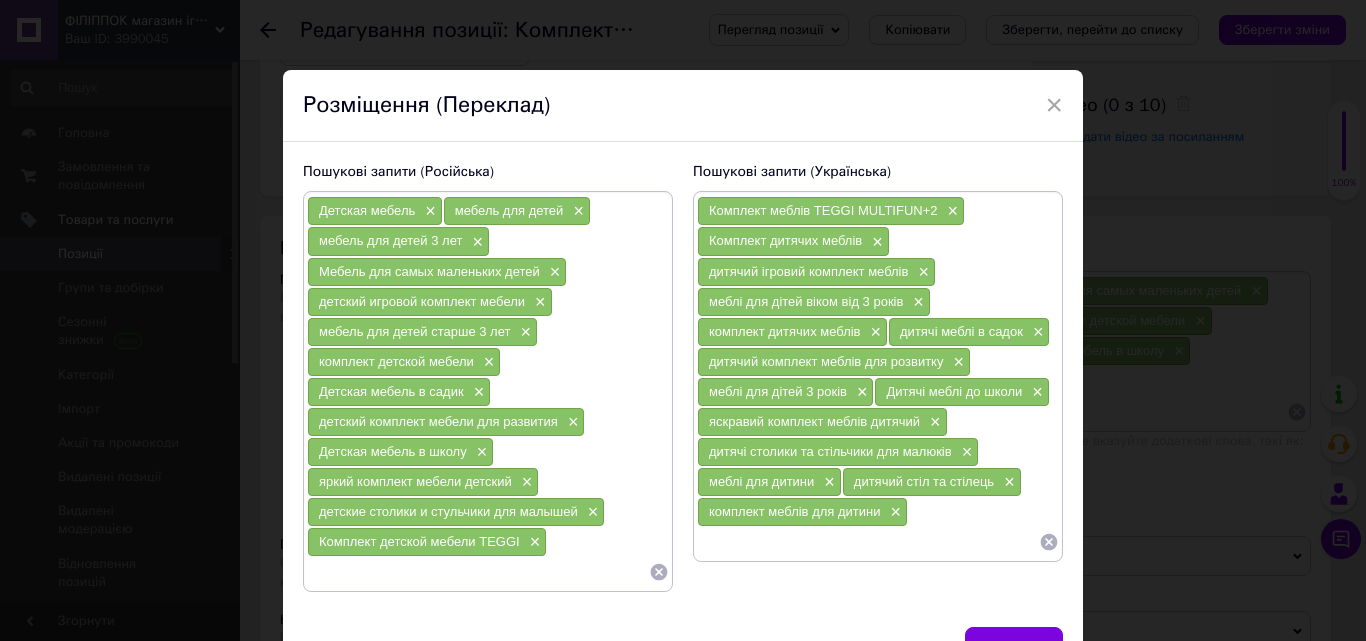 click at bounding box center (478, 572) 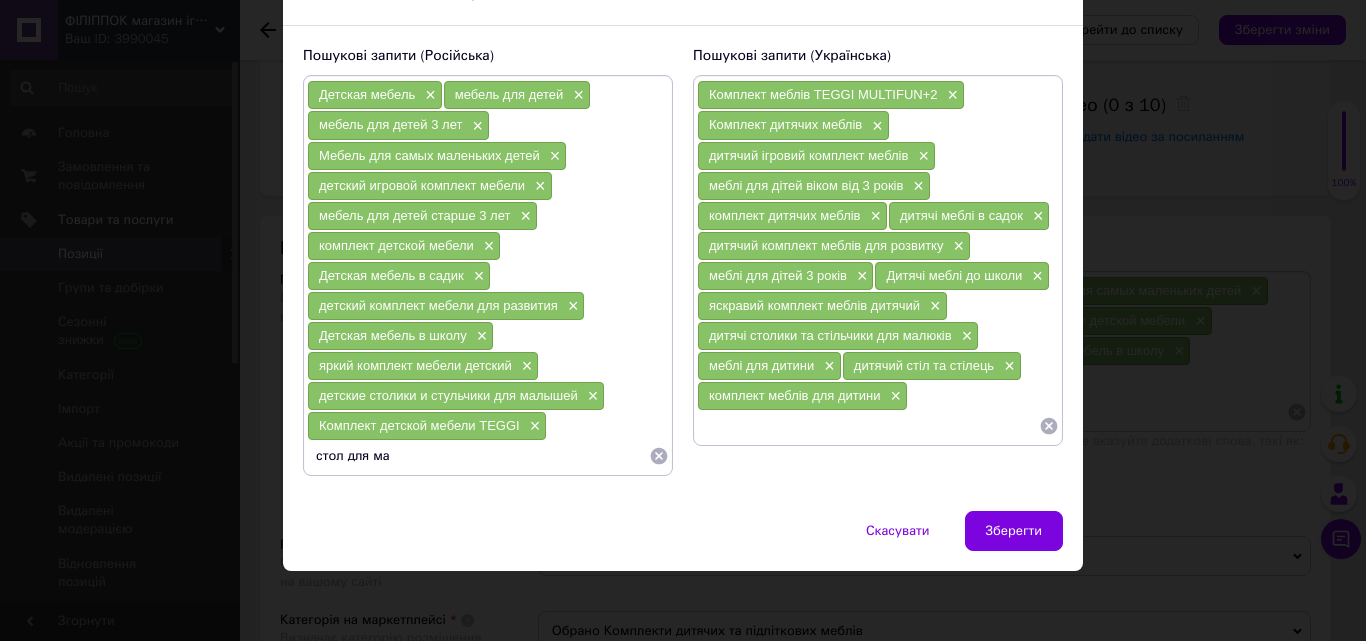 scroll, scrollTop: 117, scrollLeft: 0, axis: vertical 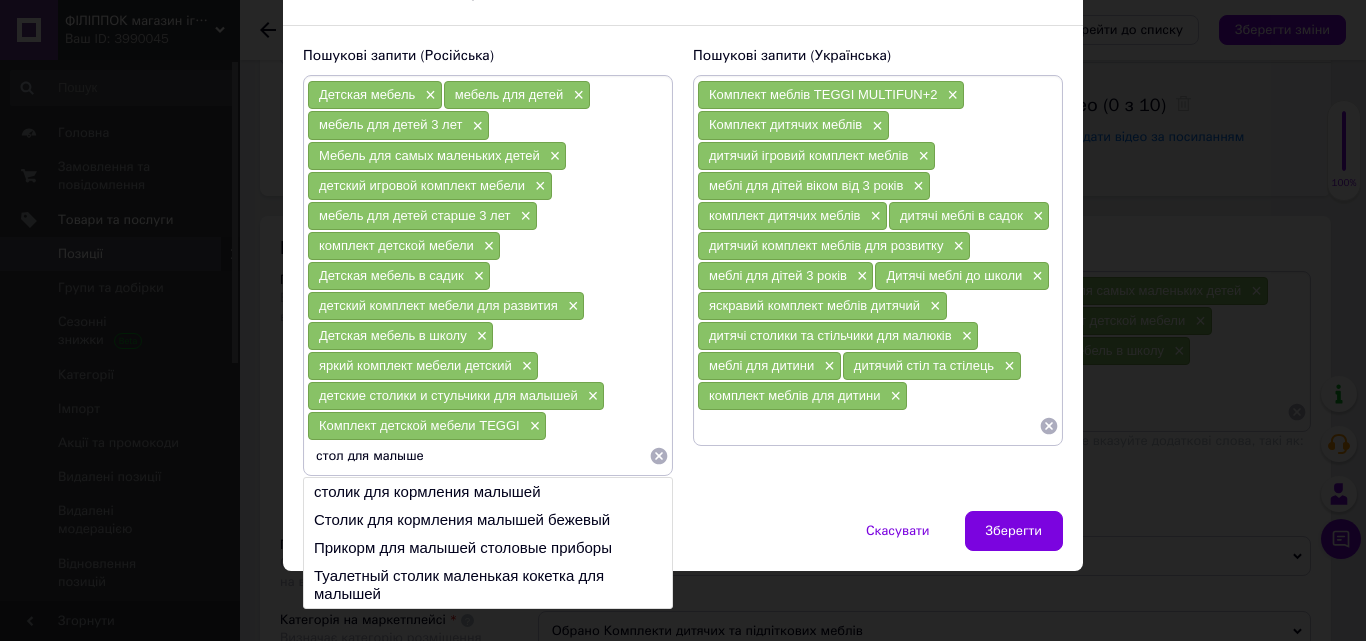 type on "стол для малышей" 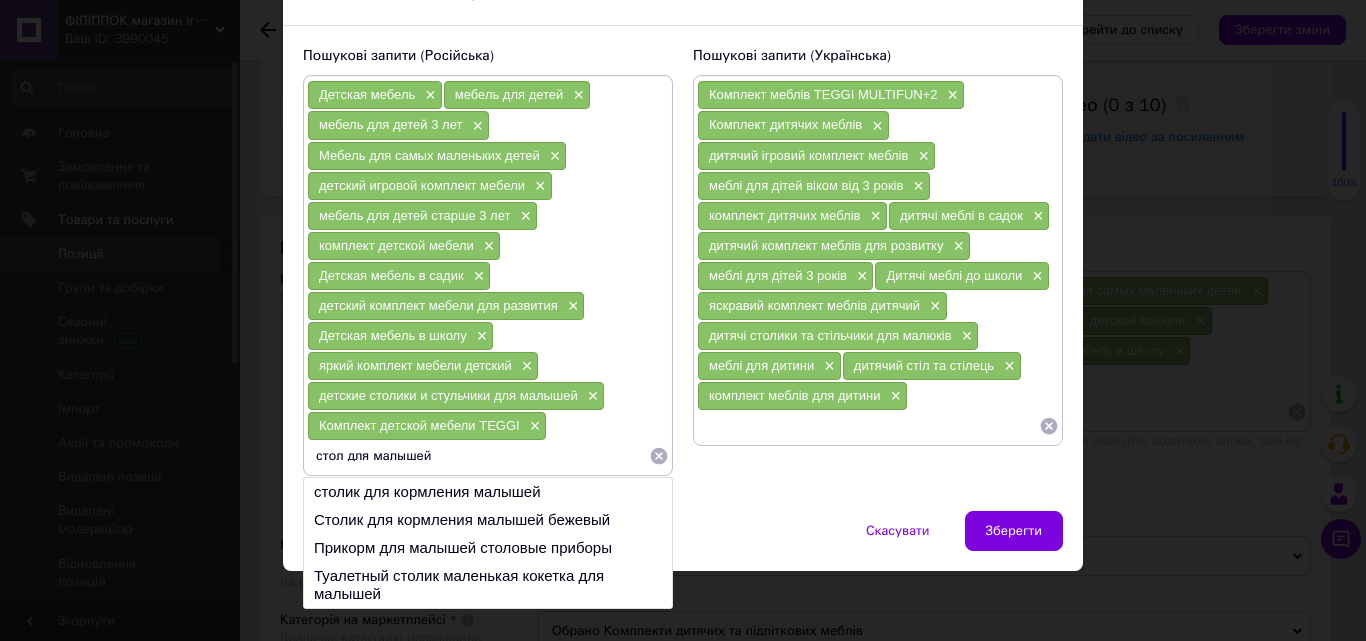 type 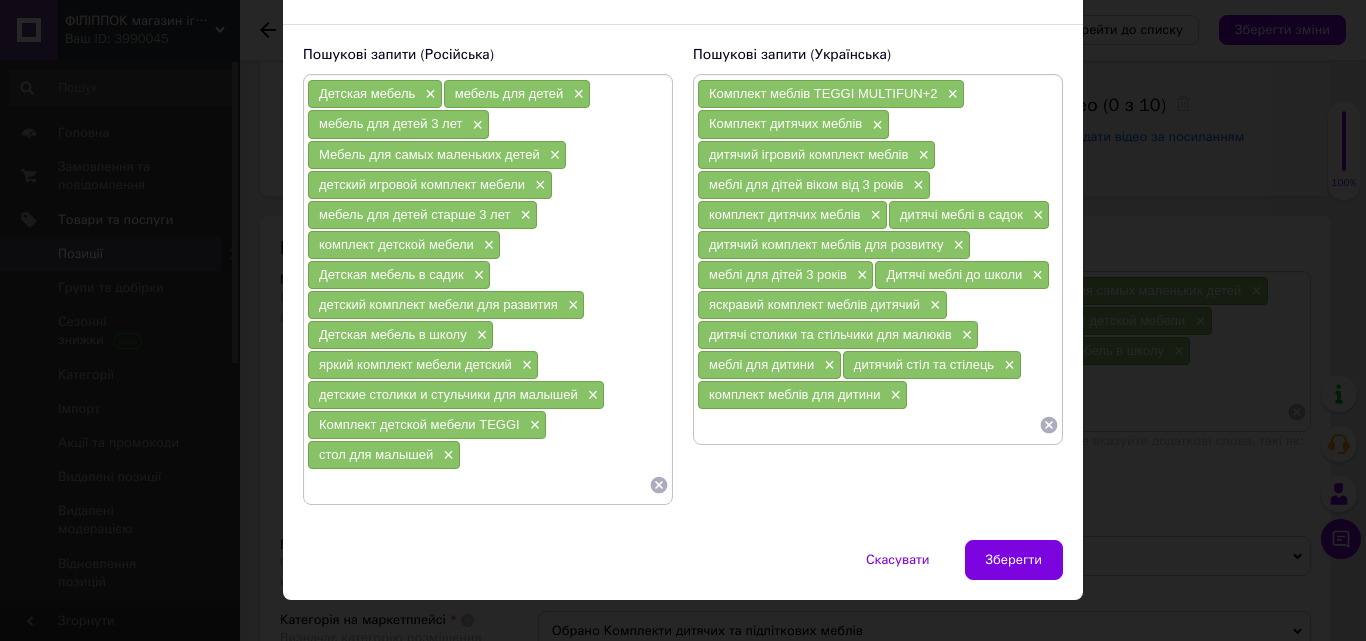 click on "Зберегти" at bounding box center [1014, 560] 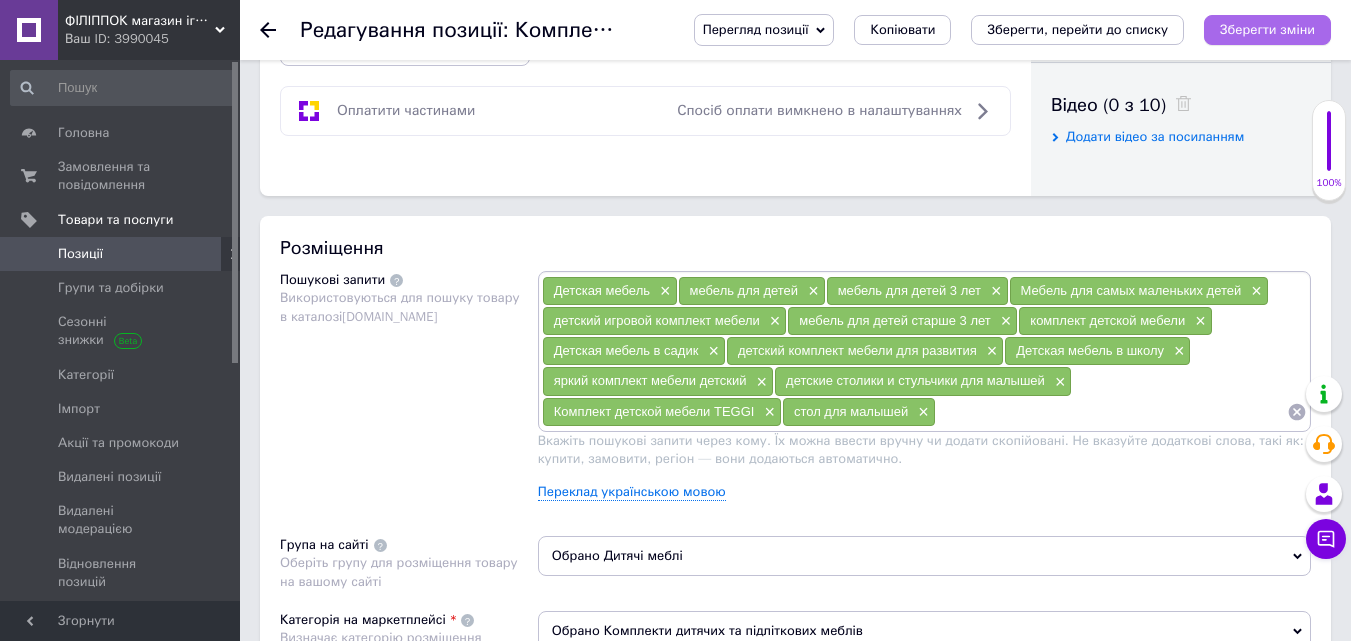 click on "Зберегти зміни" at bounding box center (1267, 29) 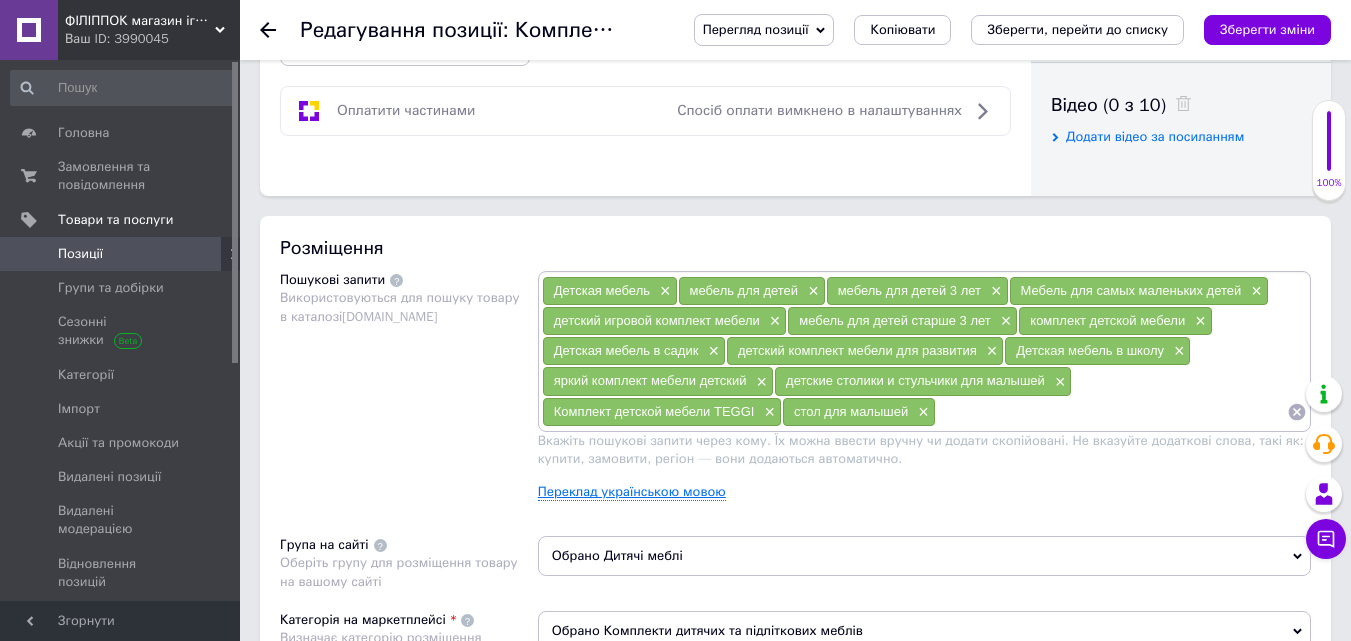 click on "Переклад українською мовою" at bounding box center [632, 492] 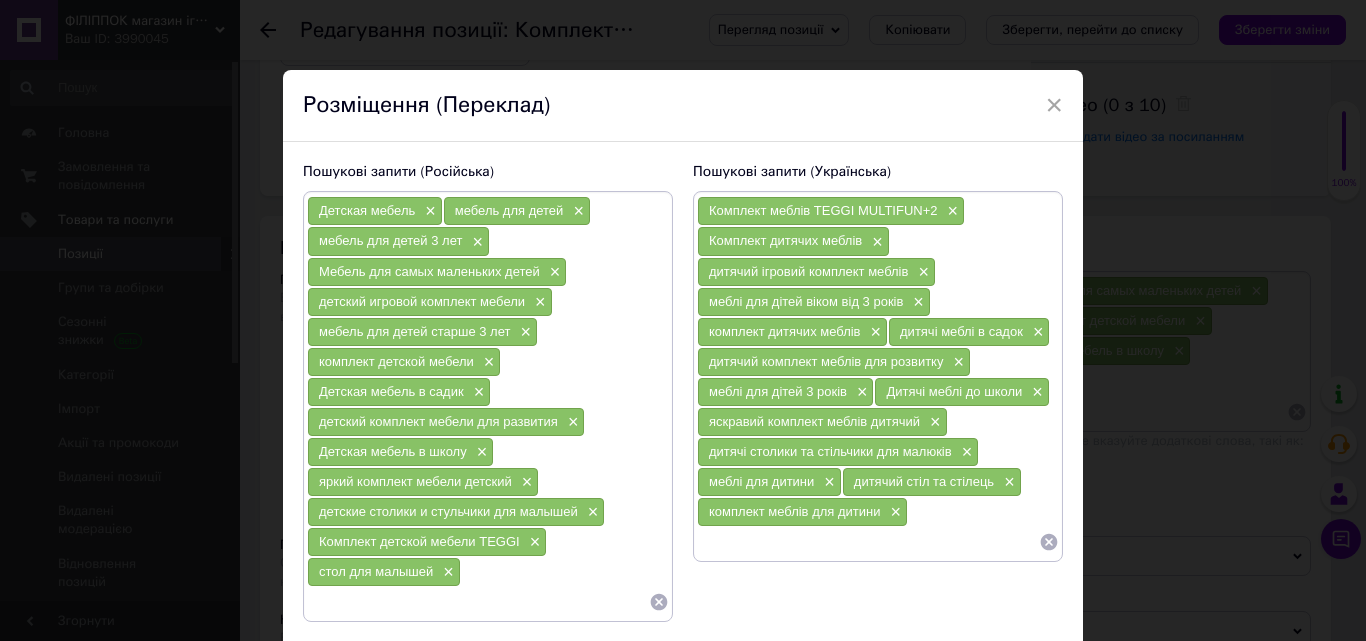 click at bounding box center [478, 602] 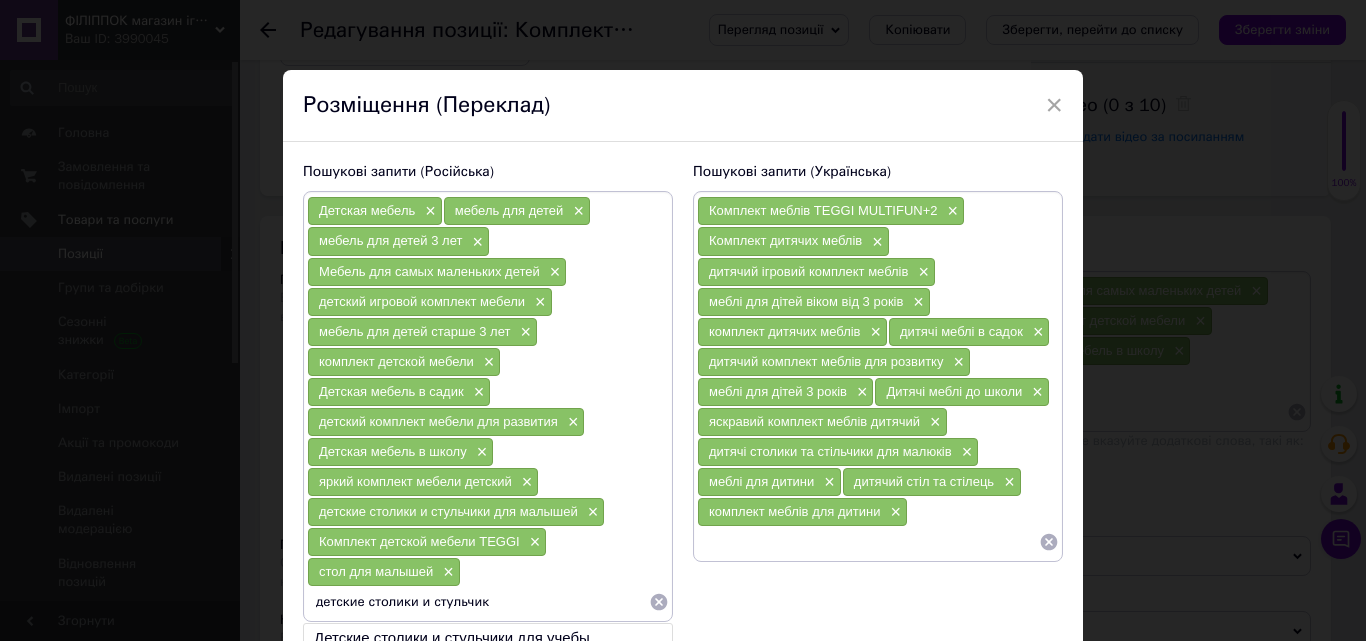 type on "детские столики и стульчики" 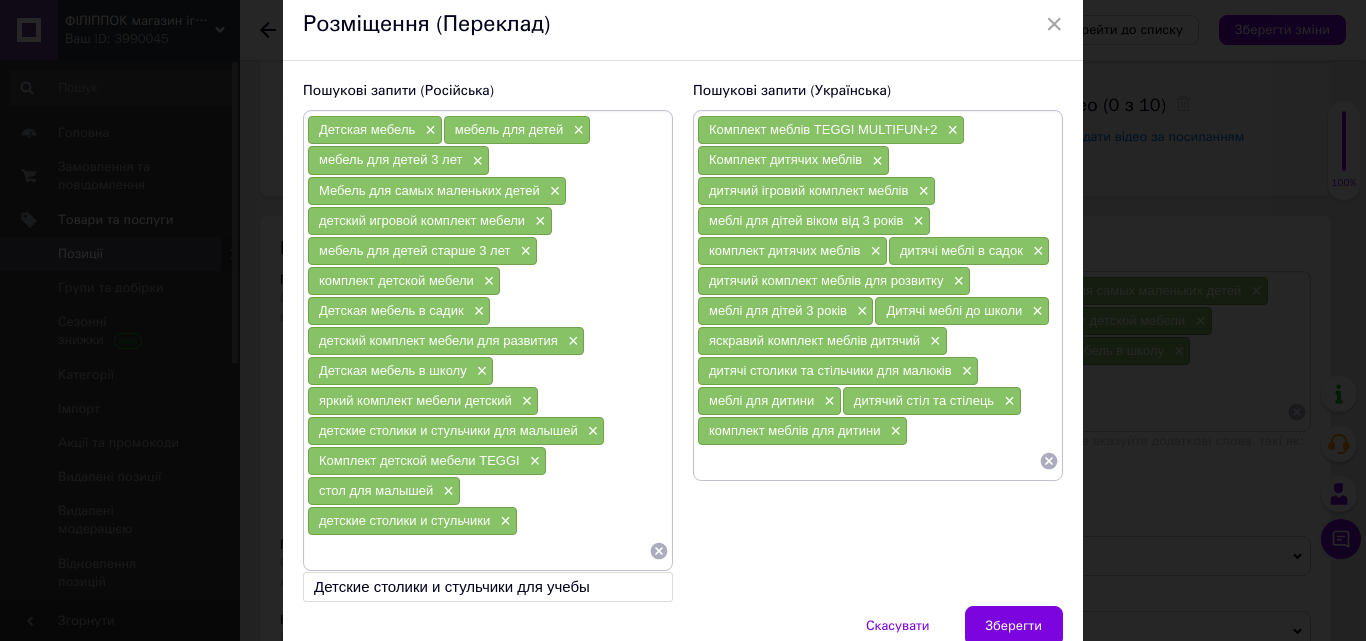 scroll, scrollTop: 177, scrollLeft: 0, axis: vertical 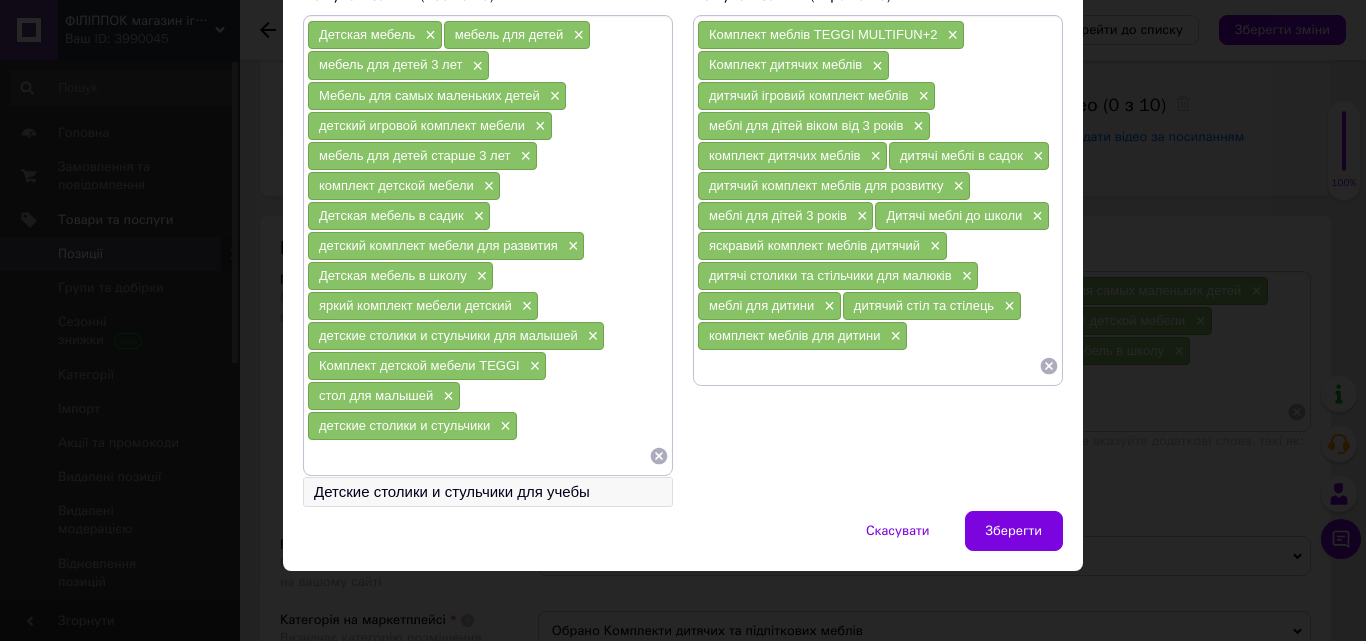 click on "Детские столики и стульчики для учебы" at bounding box center [488, 492] 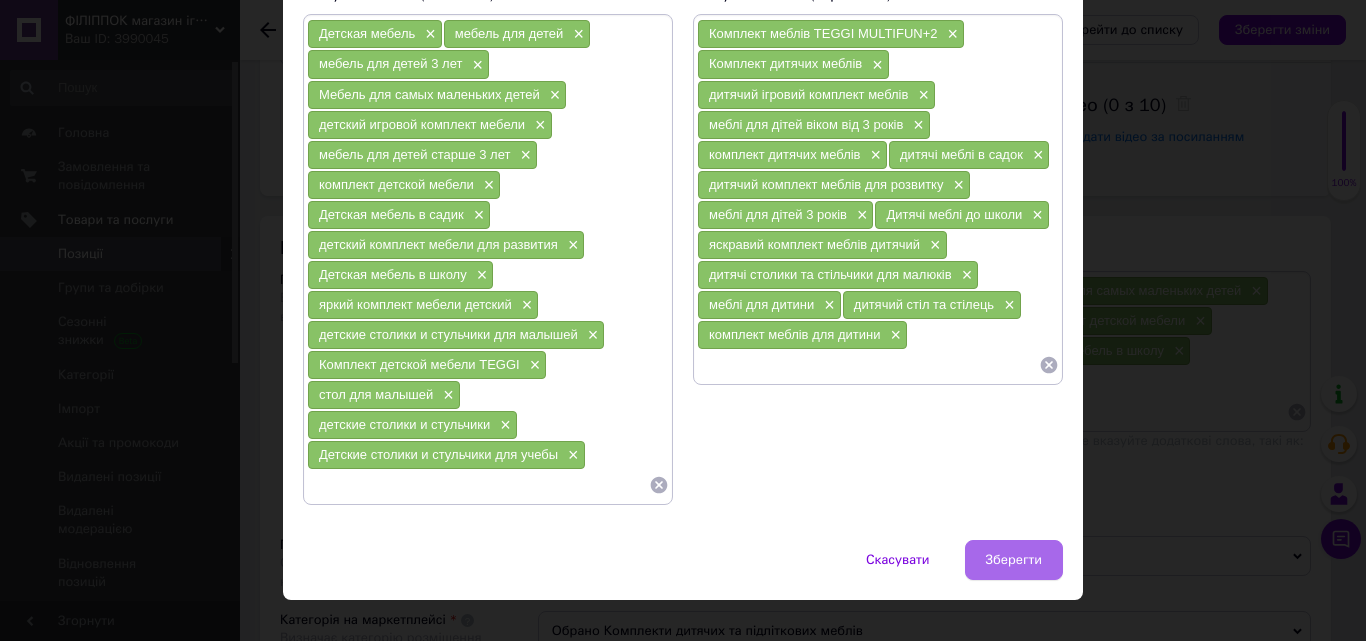 click on "Зберегти" at bounding box center (1014, 560) 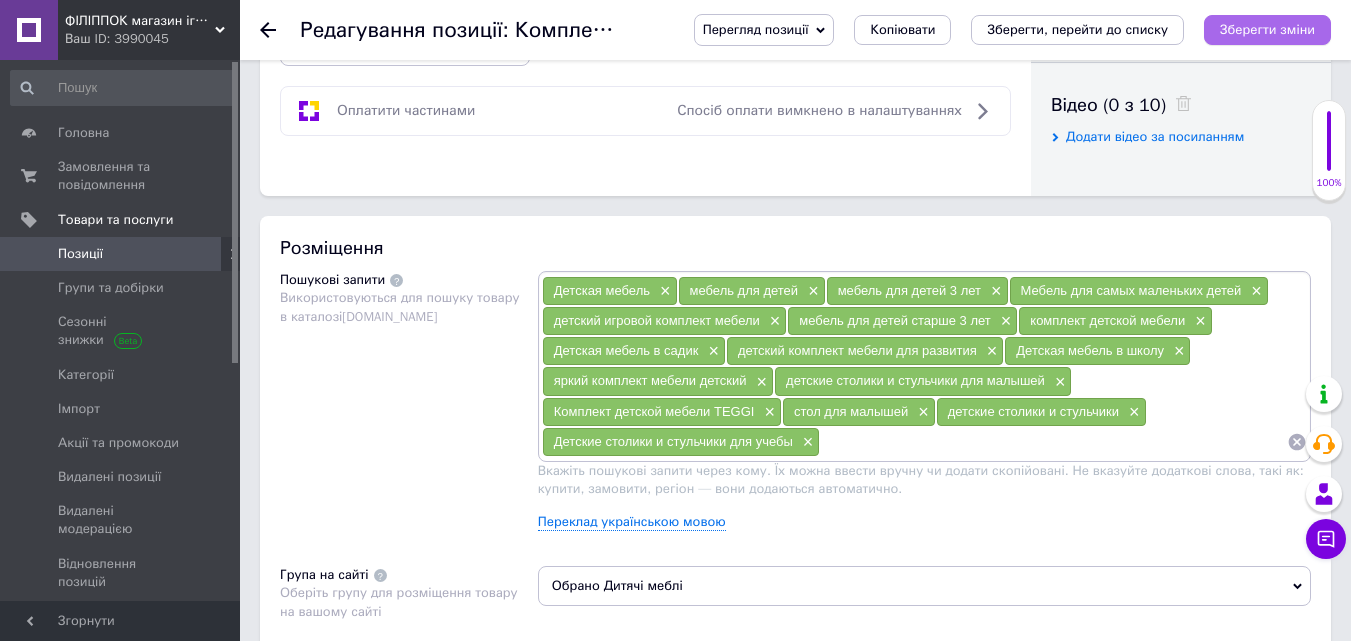 click on "Зберегти зміни" at bounding box center [1267, 29] 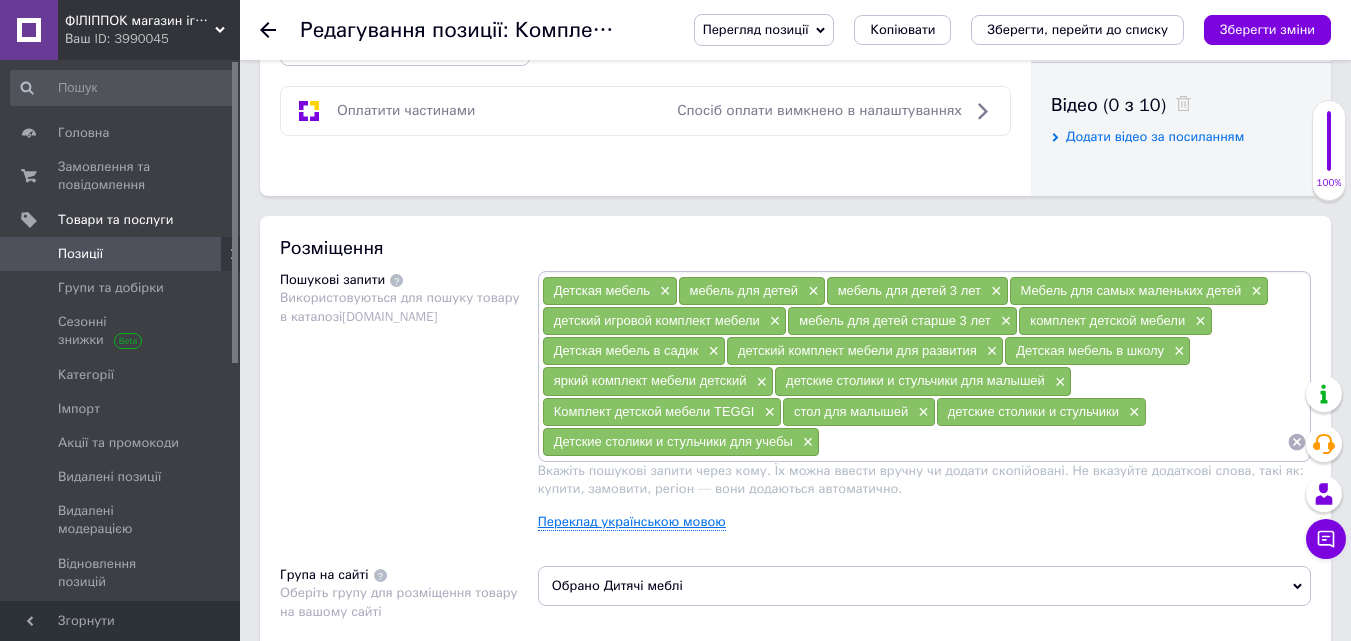 click on "Переклад українською мовою" at bounding box center [632, 522] 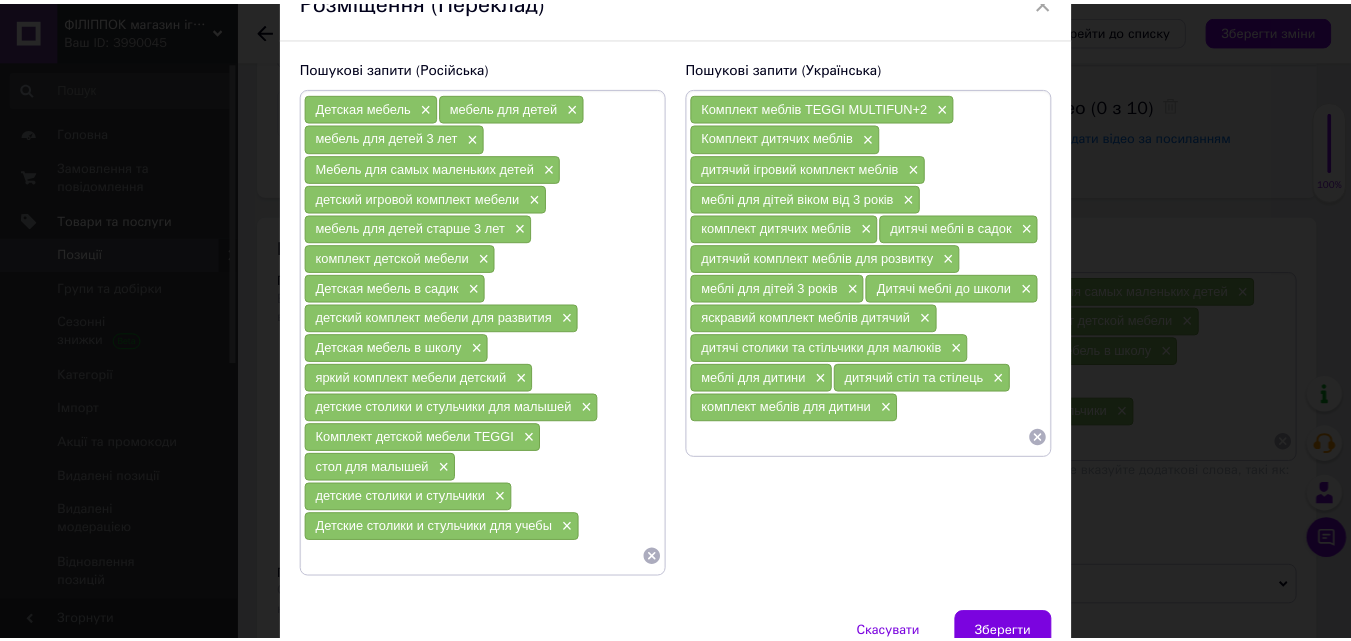 scroll, scrollTop: 200, scrollLeft: 0, axis: vertical 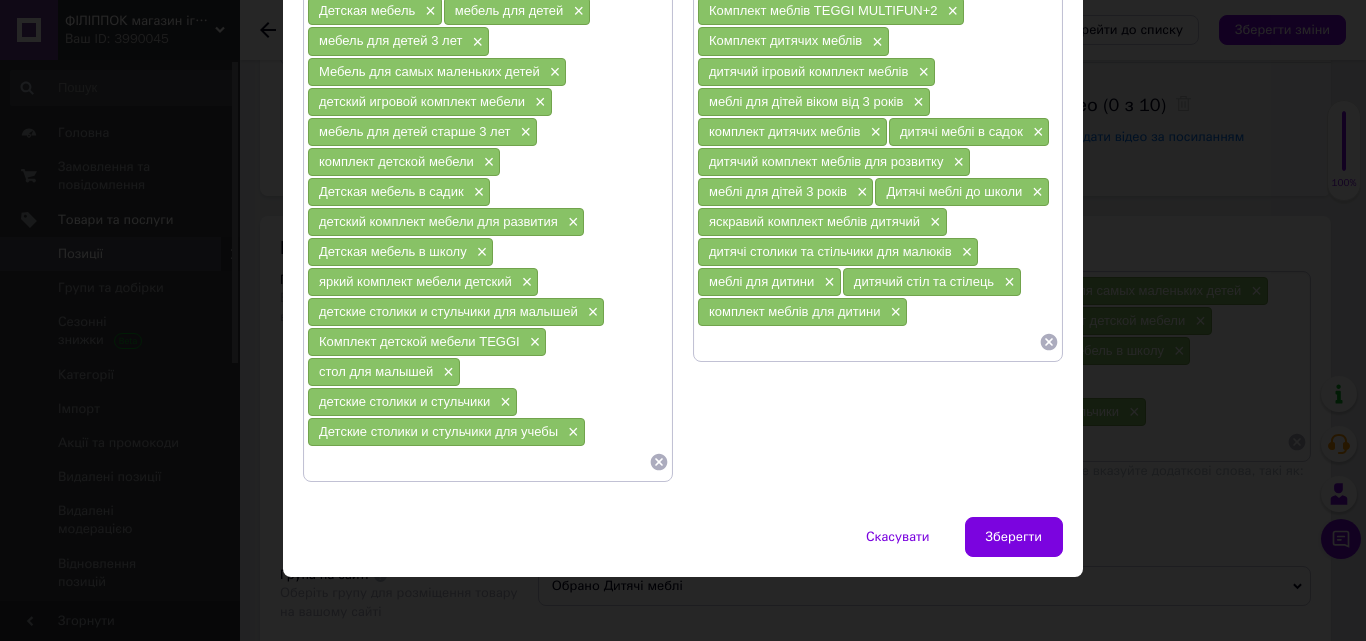 click at bounding box center (478, 462) 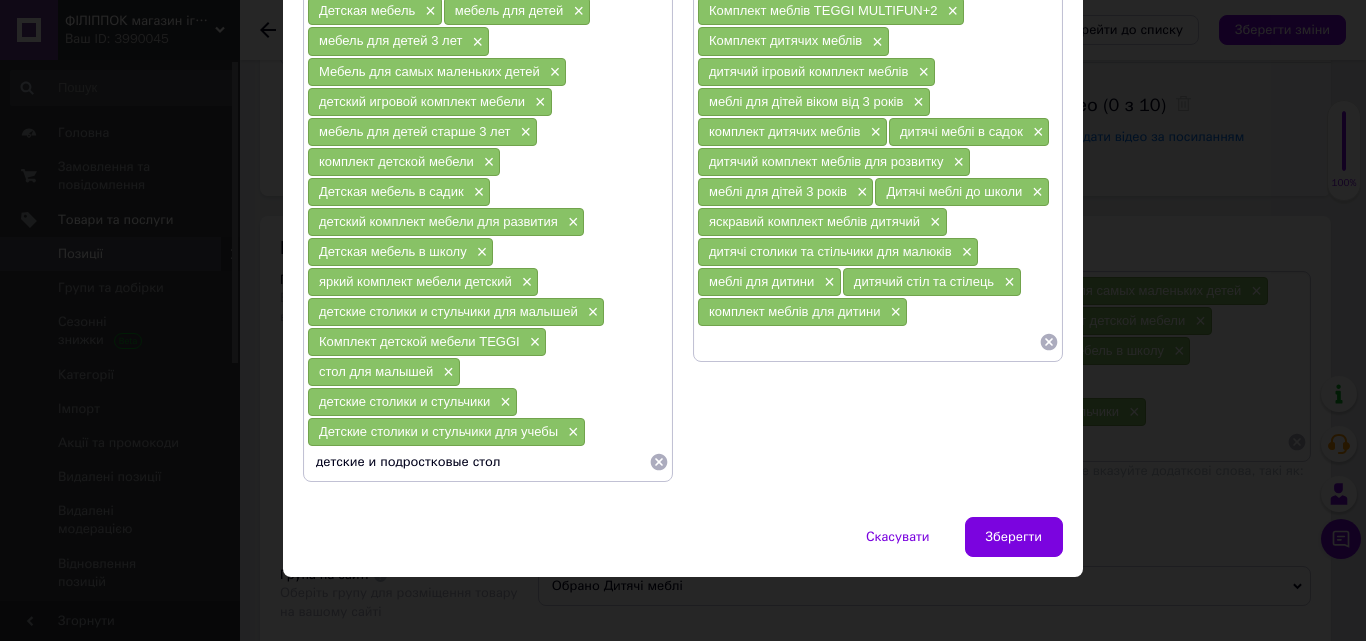 type on "детские и подростковые столы" 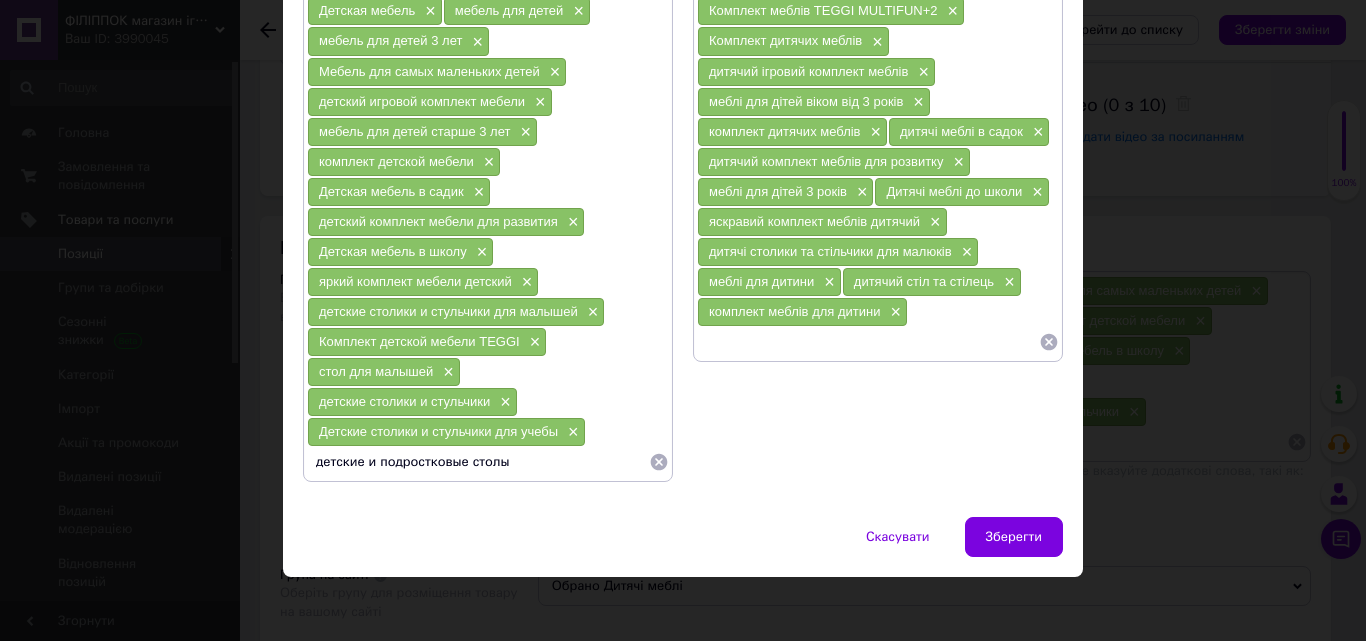 type 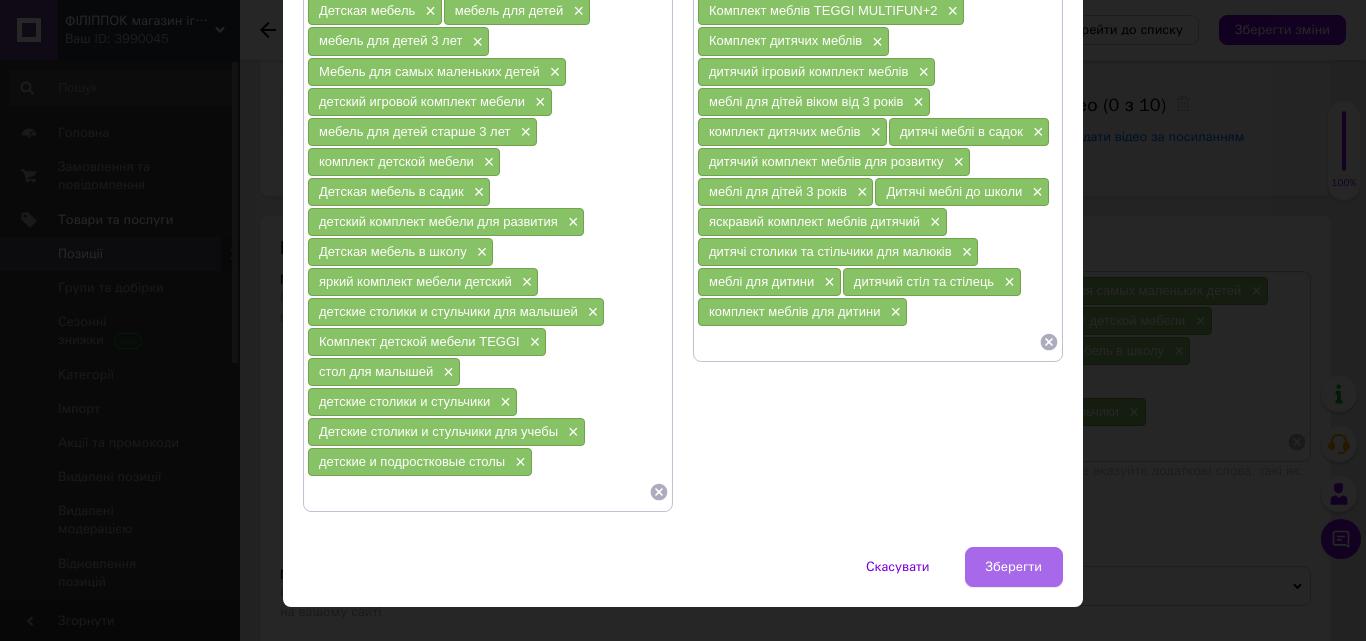 click on "Зберегти" at bounding box center (1014, 567) 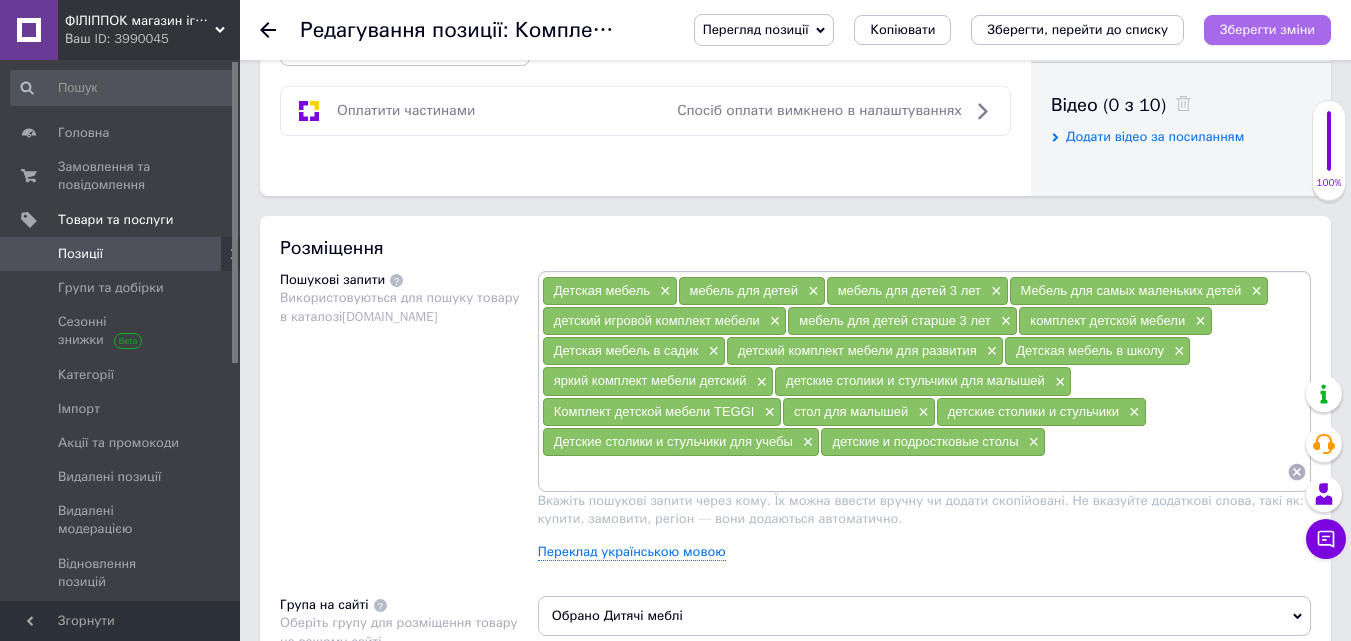click on "Зберегти зміни" at bounding box center (1267, 30) 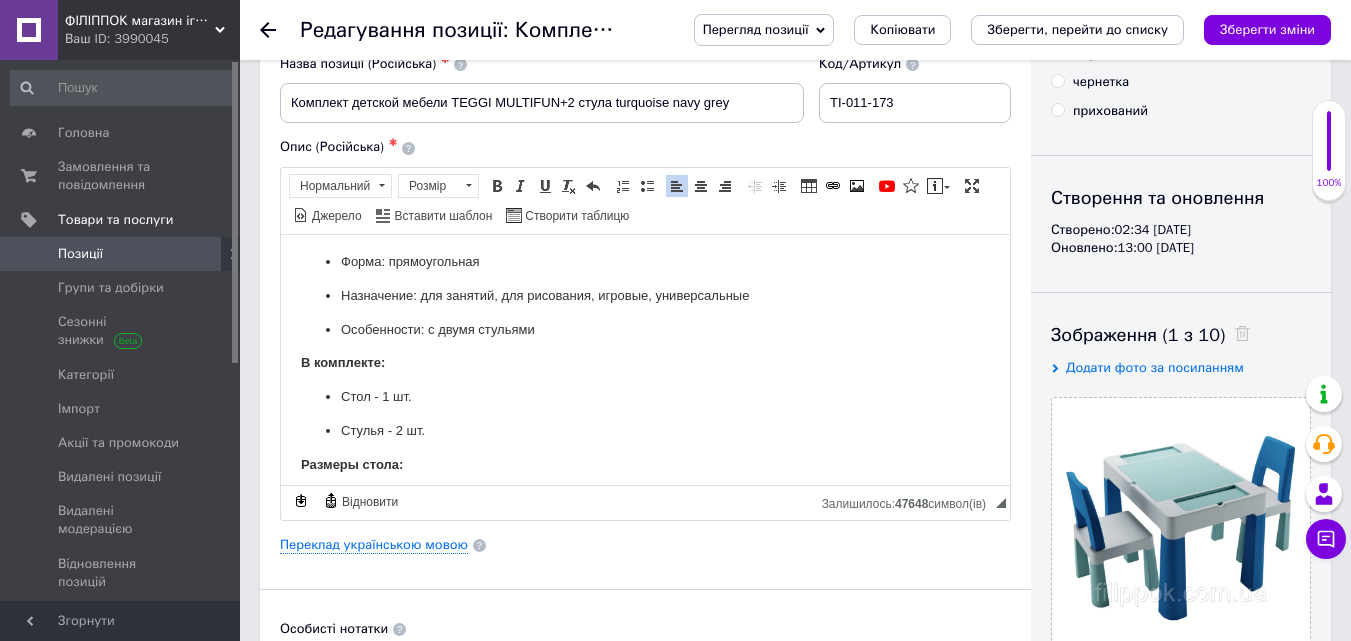 scroll, scrollTop: 667, scrollLeft: 0, axis: vertical 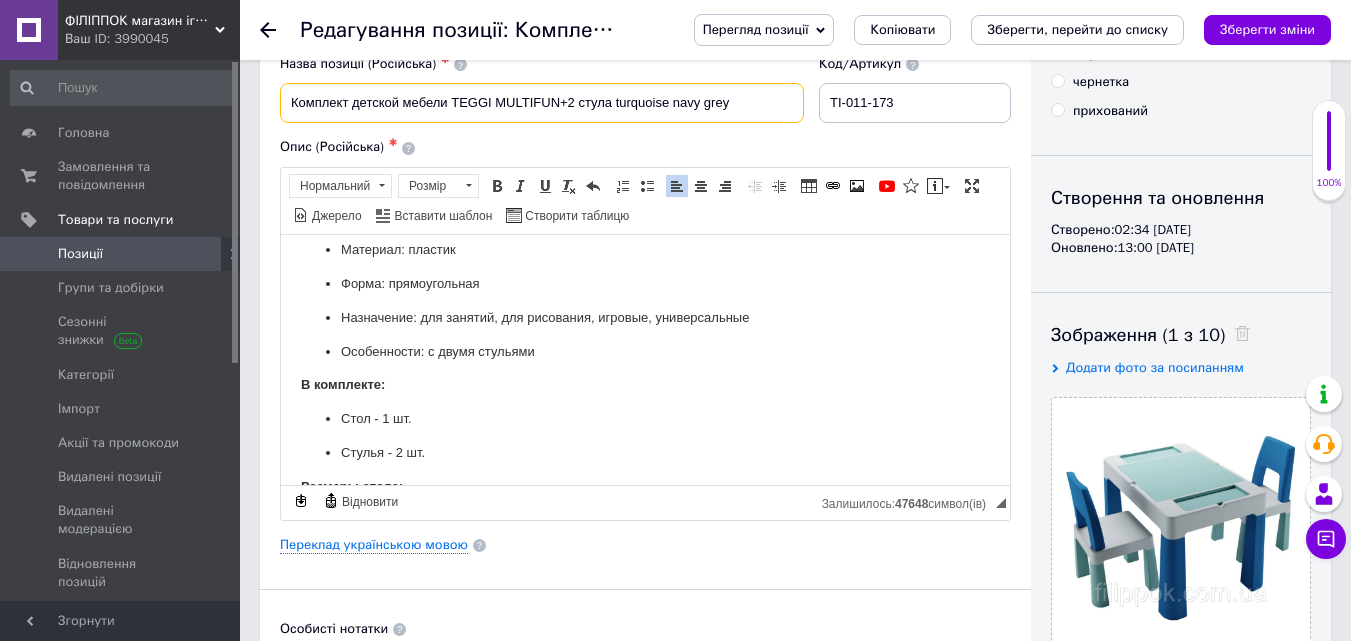 drag, startPoint x: 289, startPoint y: 98, endPoint x: 767, endPoint y: 105, distance: 478.05124 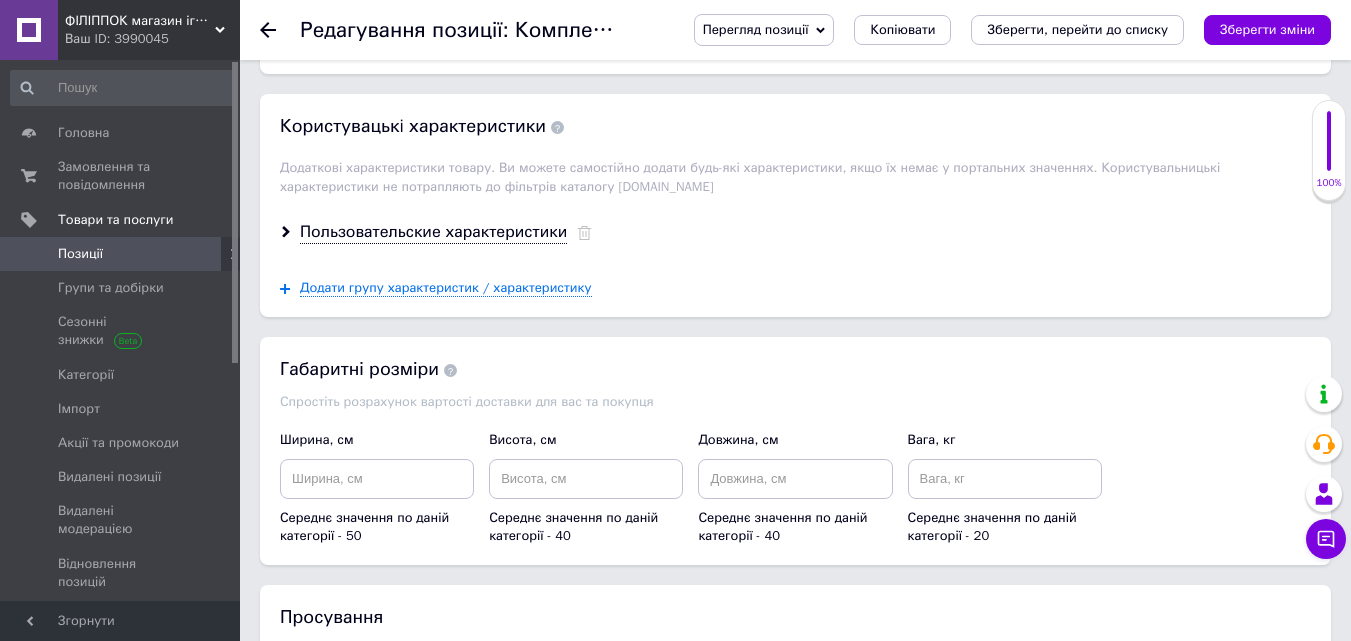 scroll, scrollTop: 3300, scrollLeft: 0, axis: vertical 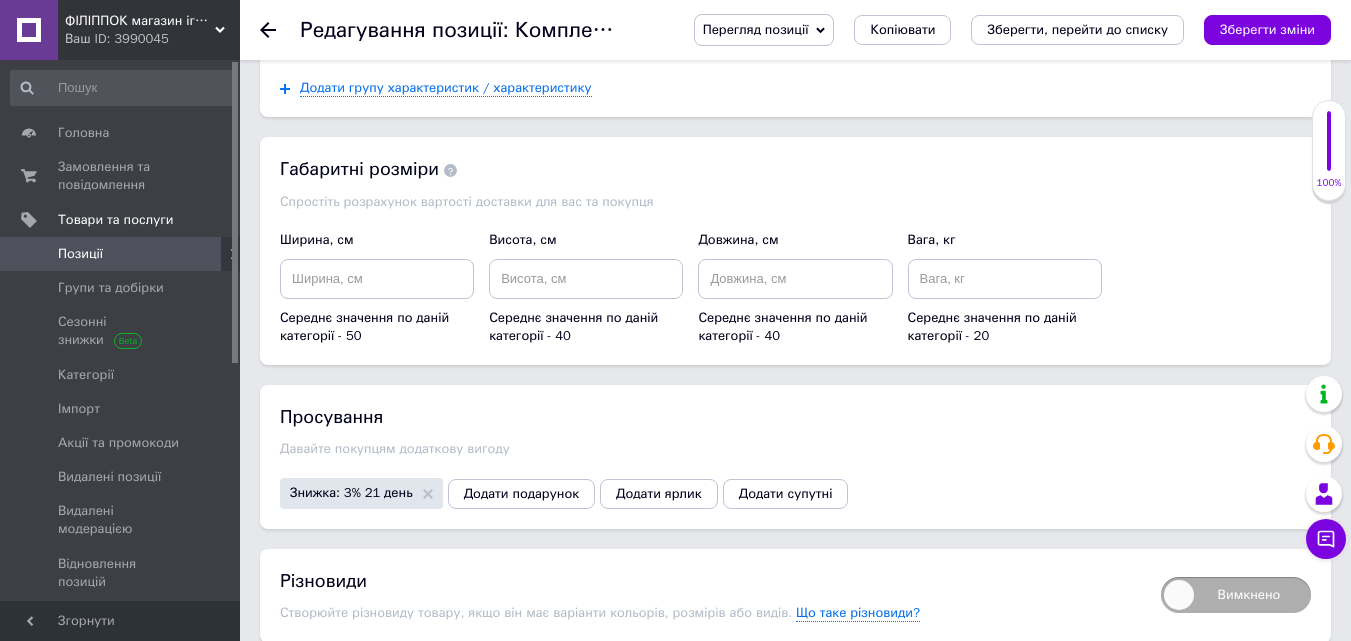 click on "Знижка: 3% 21 день" at bounding box center (361, 493) 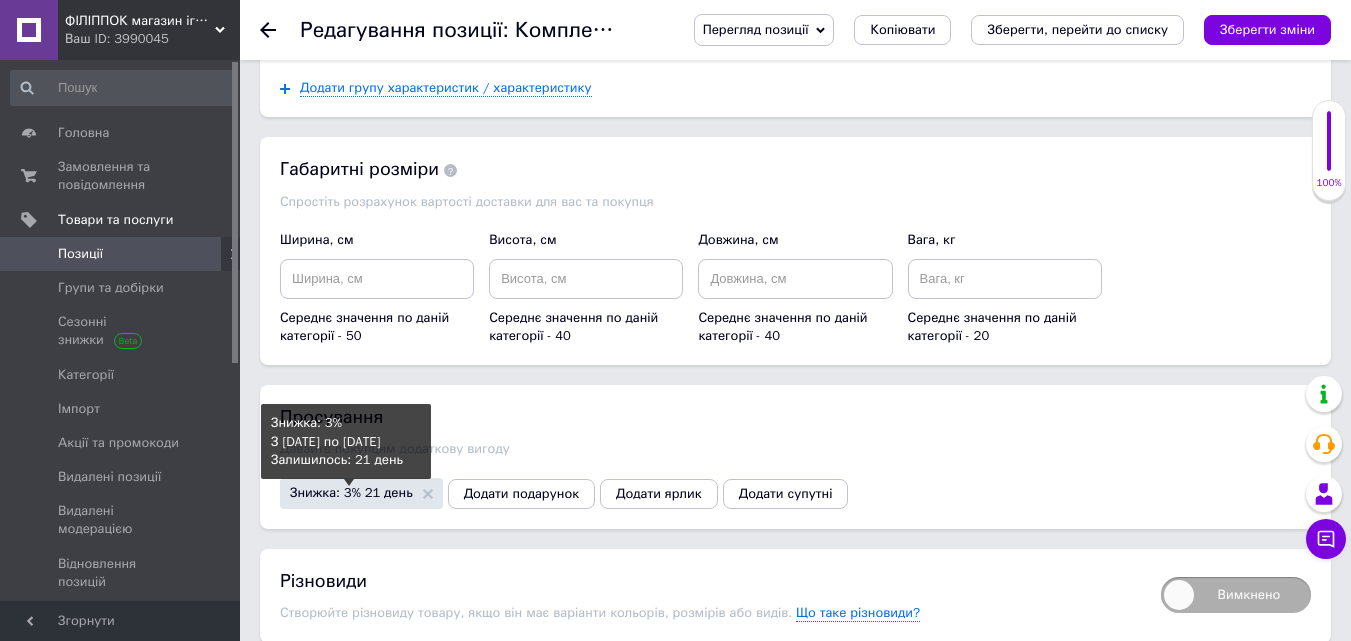click on "Знижка: 3% 21 день" at bounding box center [361, 492] 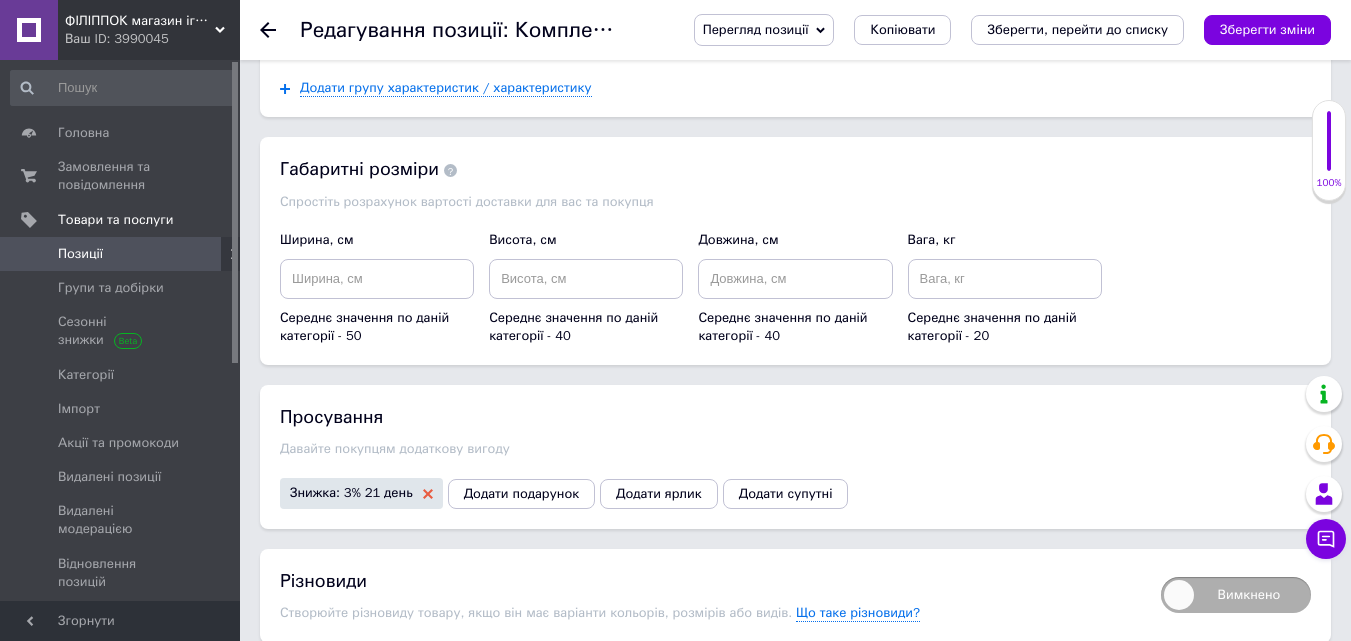 click 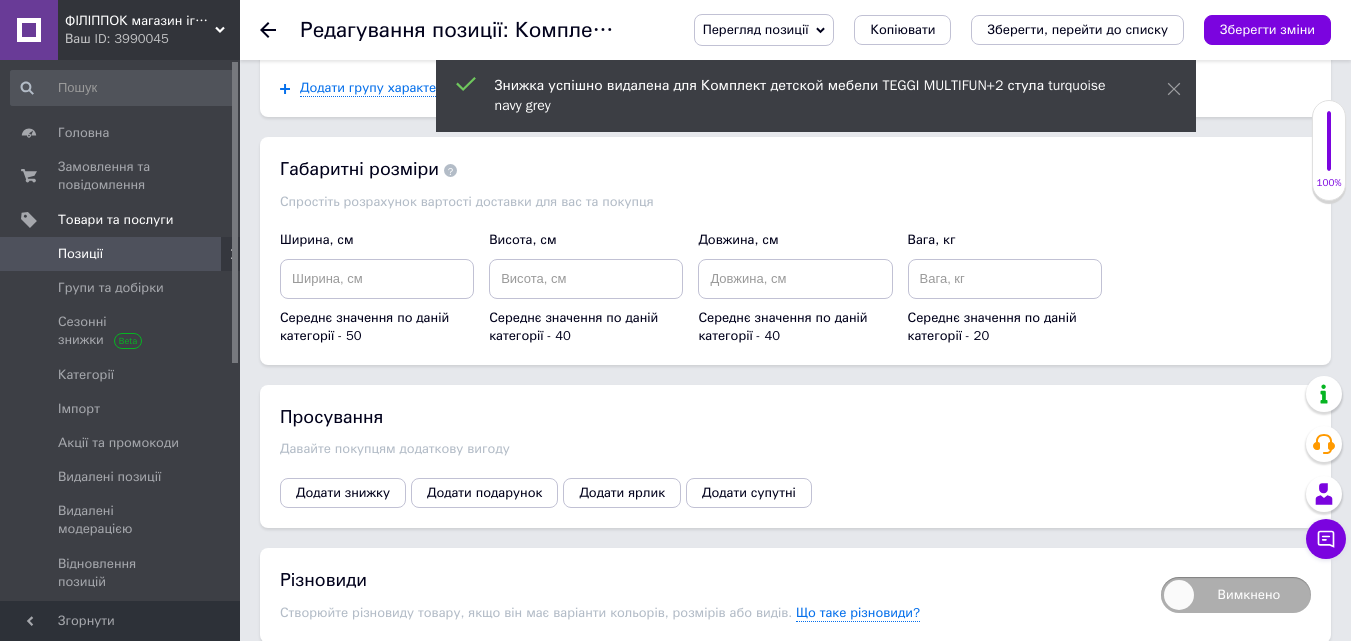 click on "Додати знижку Додати подарунок Додати ярлик Додати супутні" at bounding box center [795, 493] 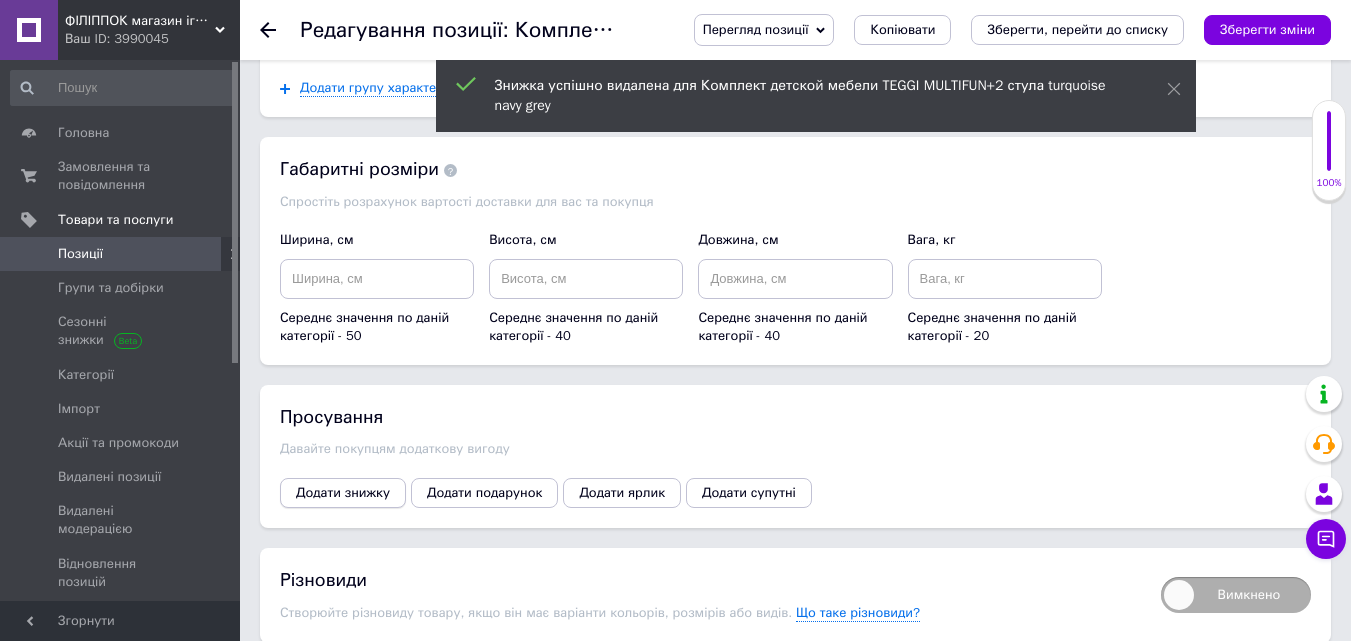 click on "Додати знижку" at bounding box center [343, 493] 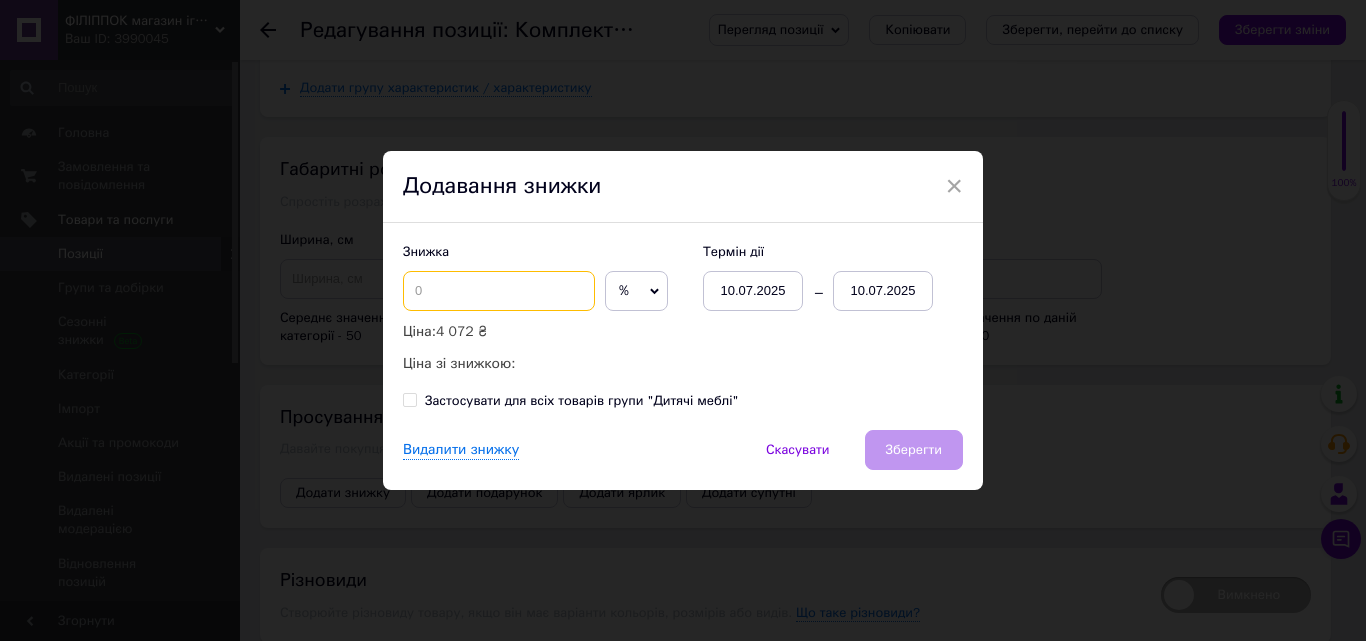 click at bounding box center [499, 291] 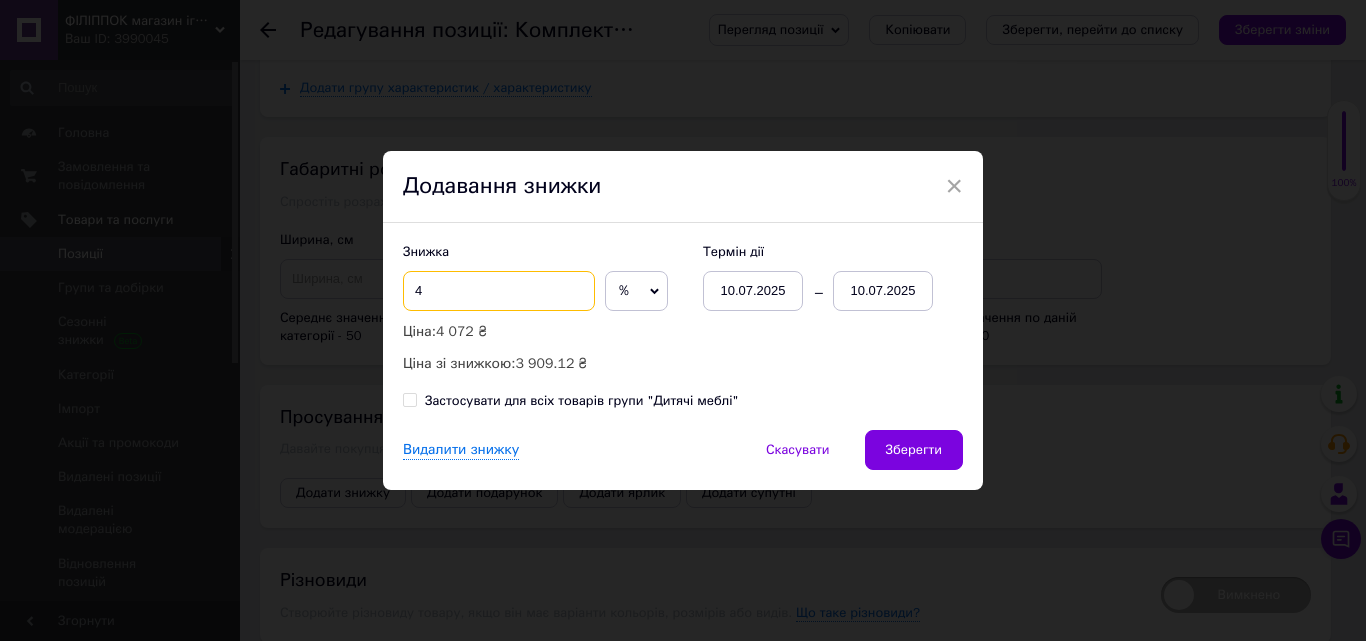 type on "4" 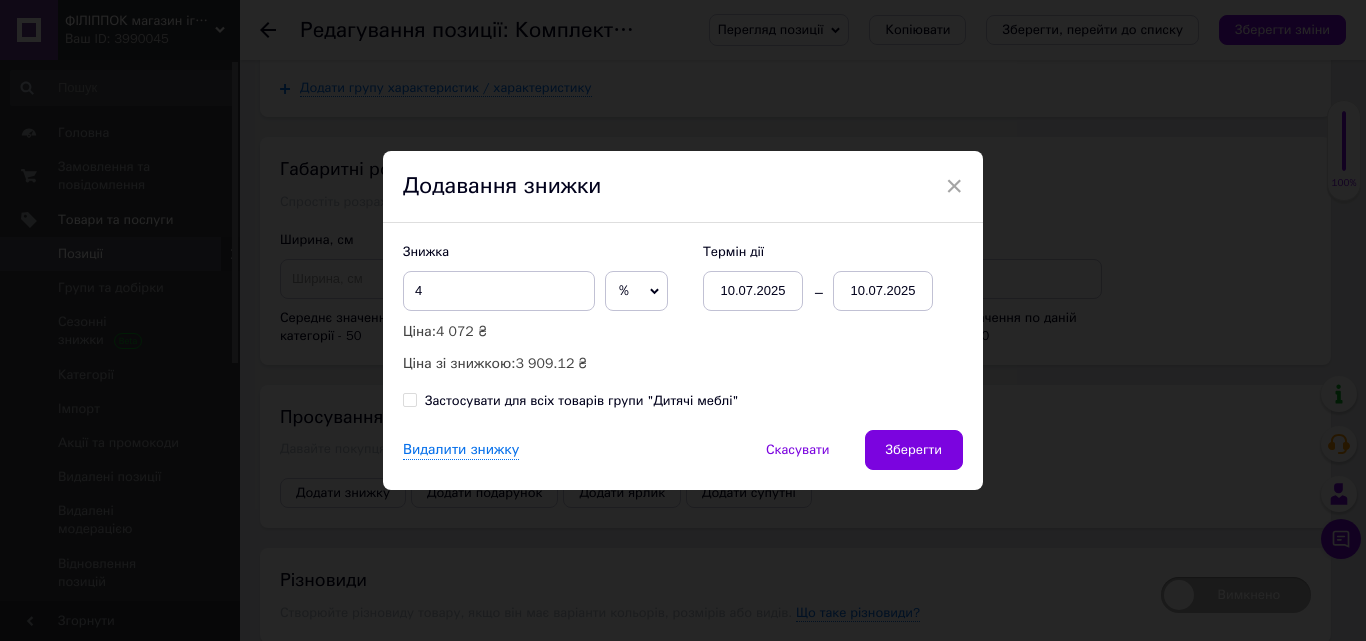 click on "10.07.2025" at bounding box center [883, 291] 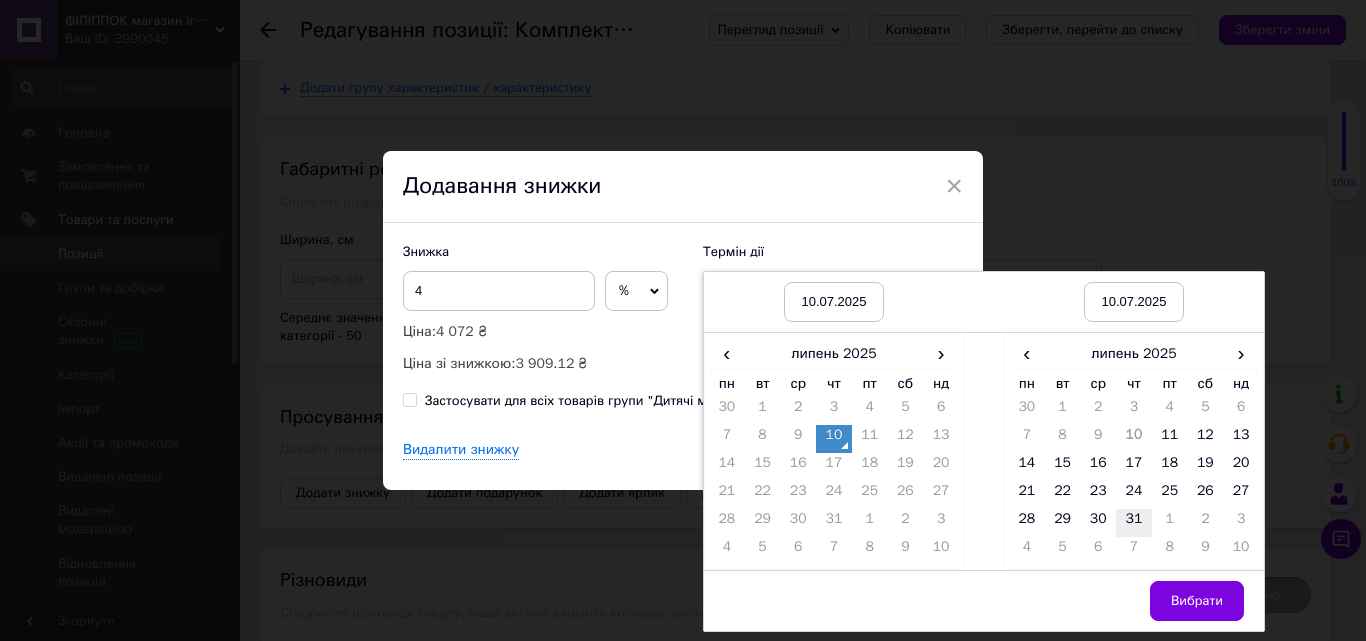 click on "31" at bounding box center [1134, 523] 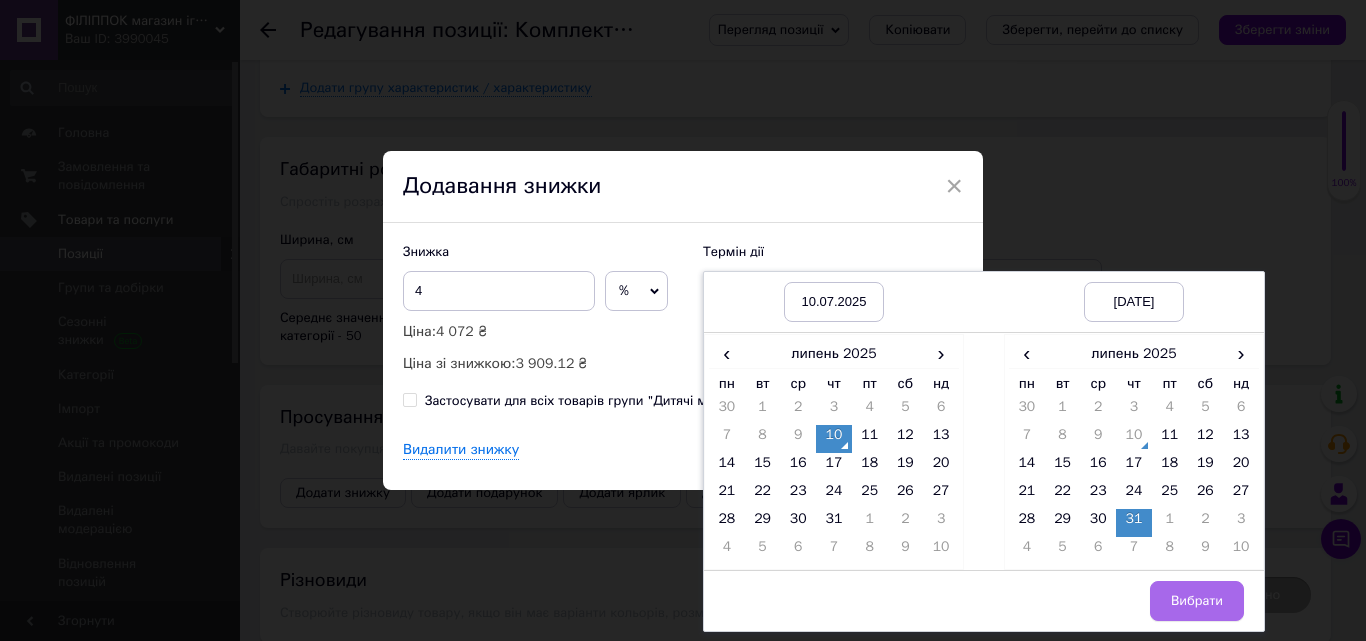 click on "Вибрати" at bounding box center [1197, 601] 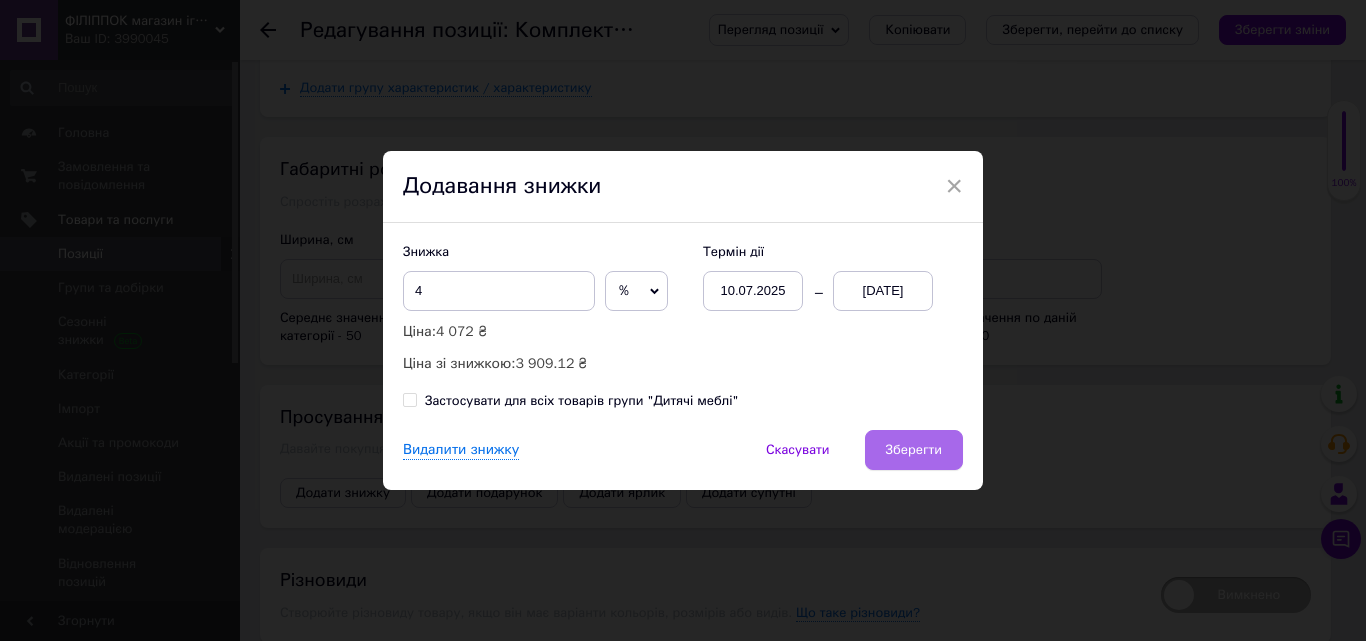 click on "Зберегти" at bounding box center [914, 450] 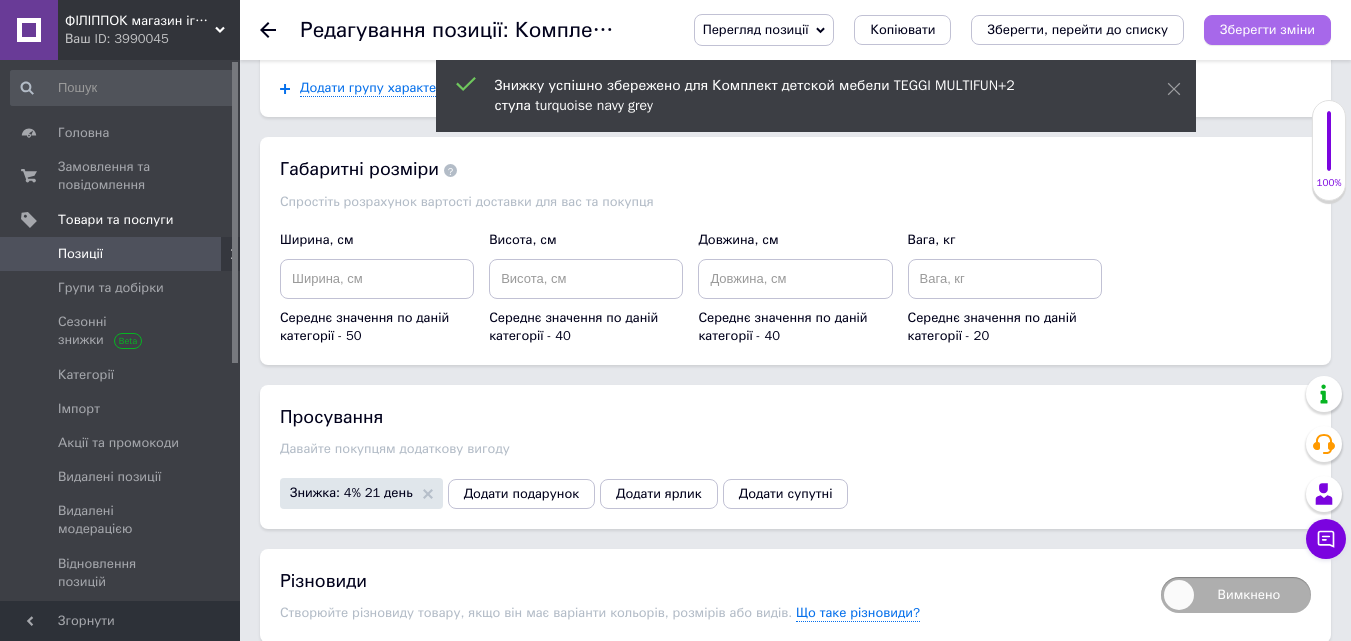 click on "Зберегти зміни" at bounding box center (1267, 29) 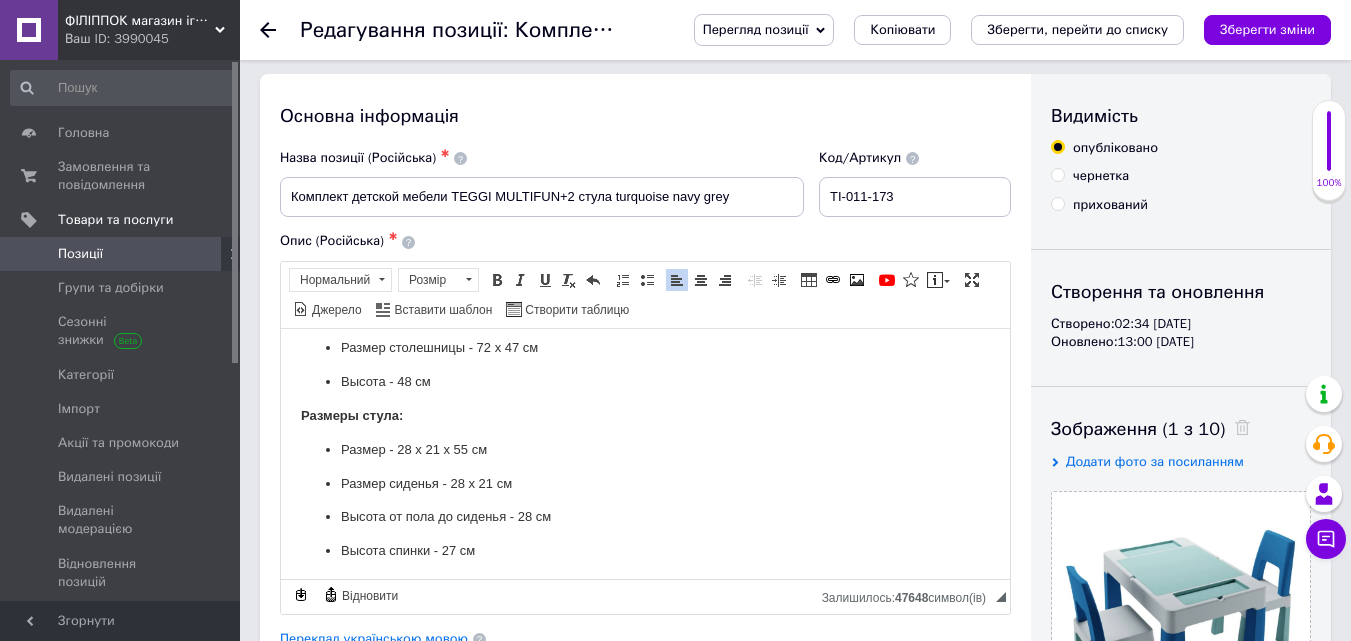 scroll, scrollTop: 0, scrollLeft: 0, axis: both 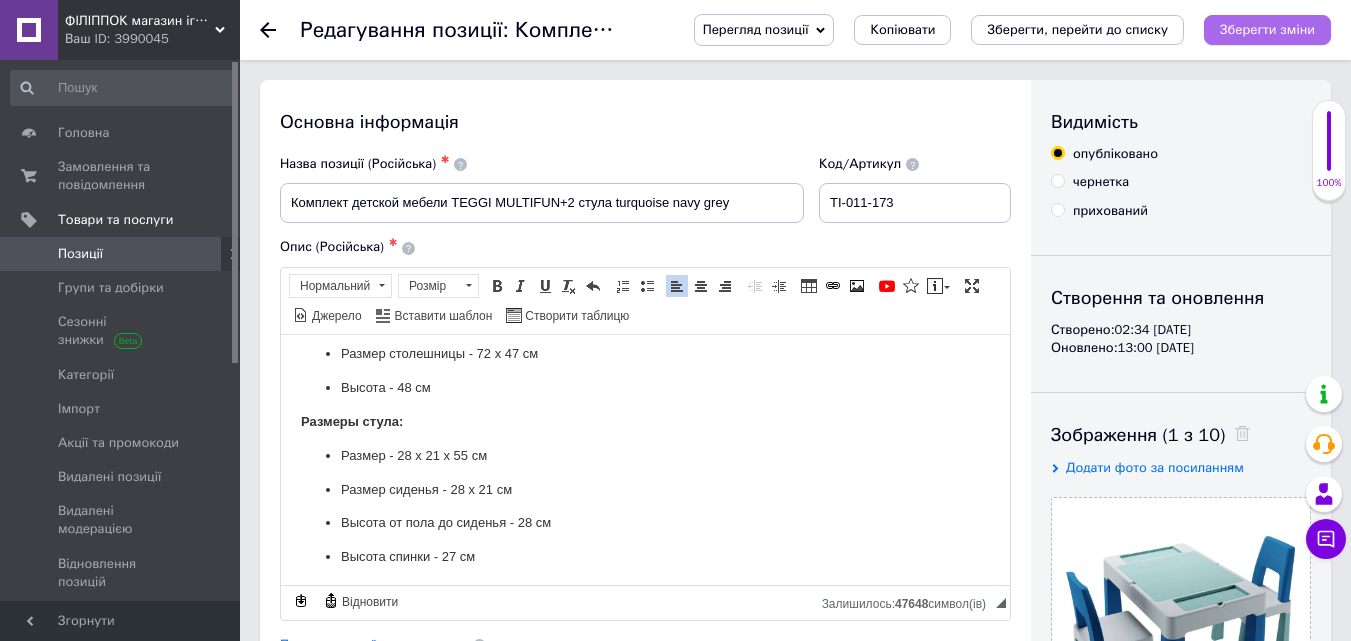 click on "Зберегти зміни" at bounding box center (1267, 30) 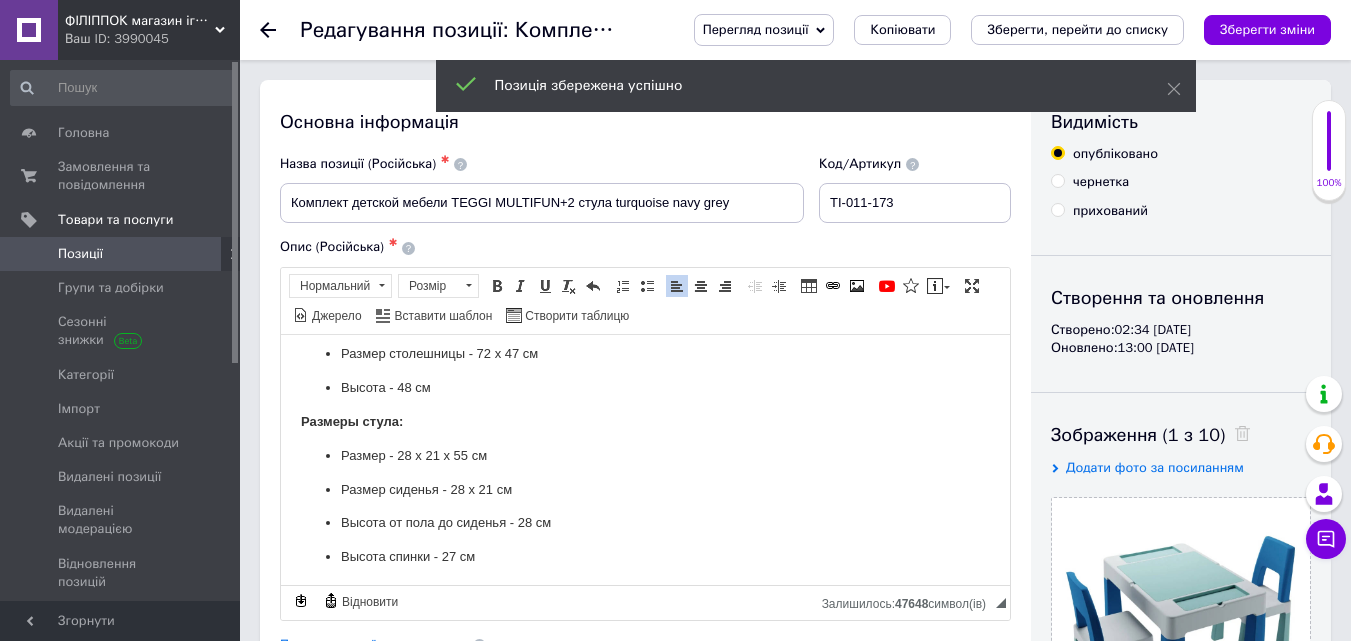 click 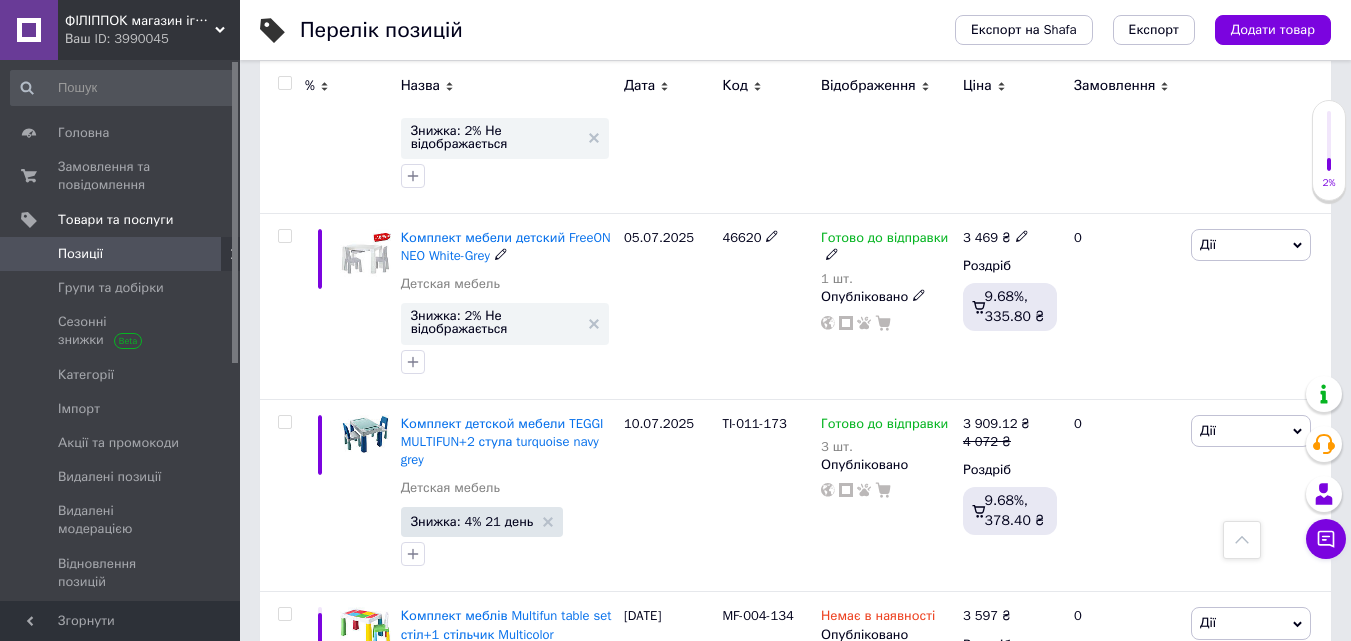 scroll, scrollTop: 1300, scrollLeft: 0, axis: vertical 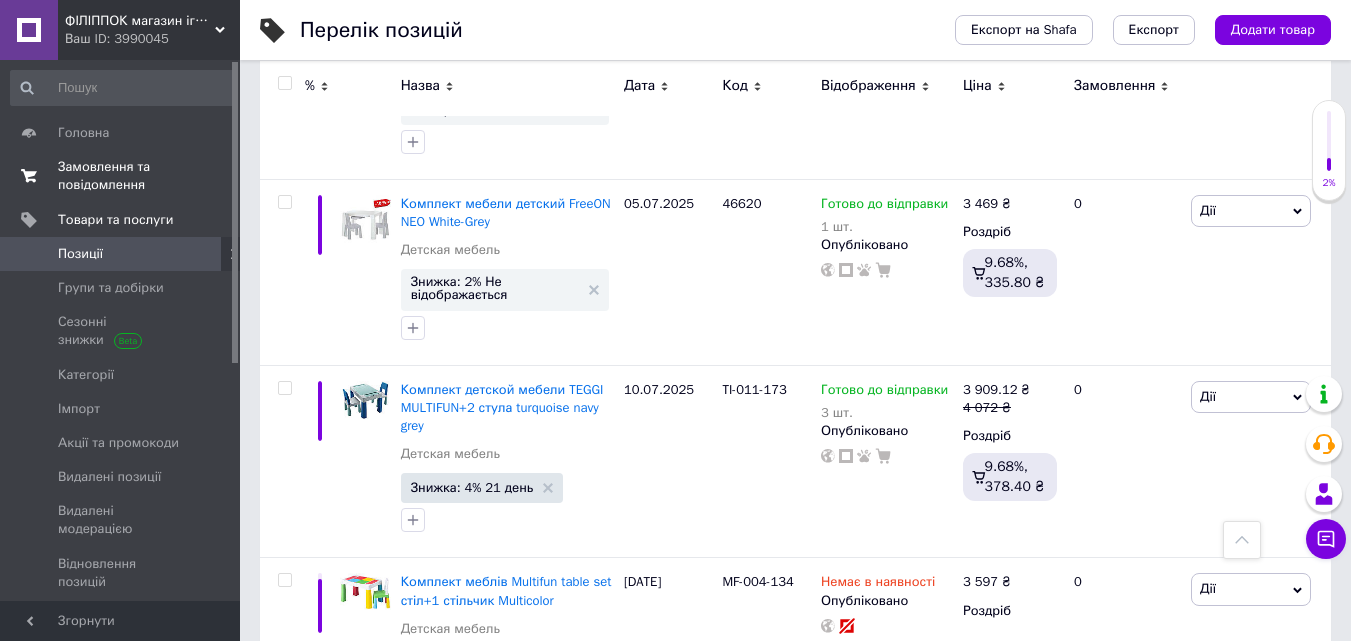 click on "Замовлення та повідомлення" at bounding box center (121, 176) 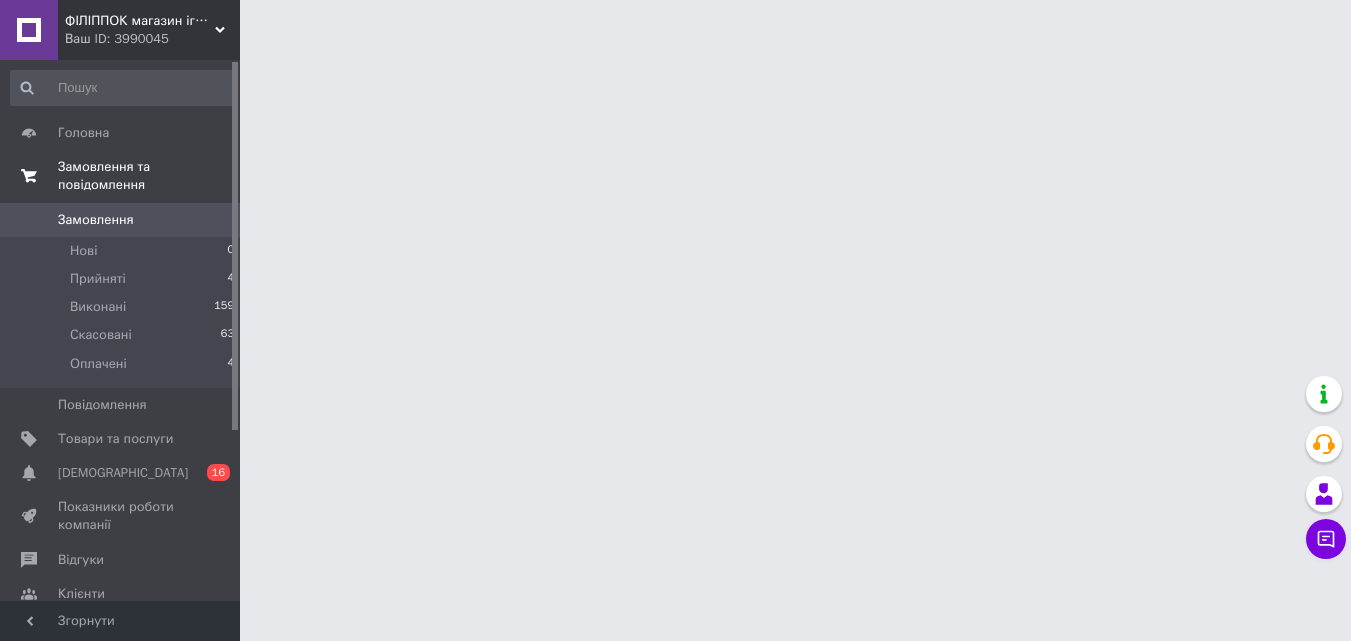scroll, scrollTop: 0, scrollLeft: 0, axis: both 